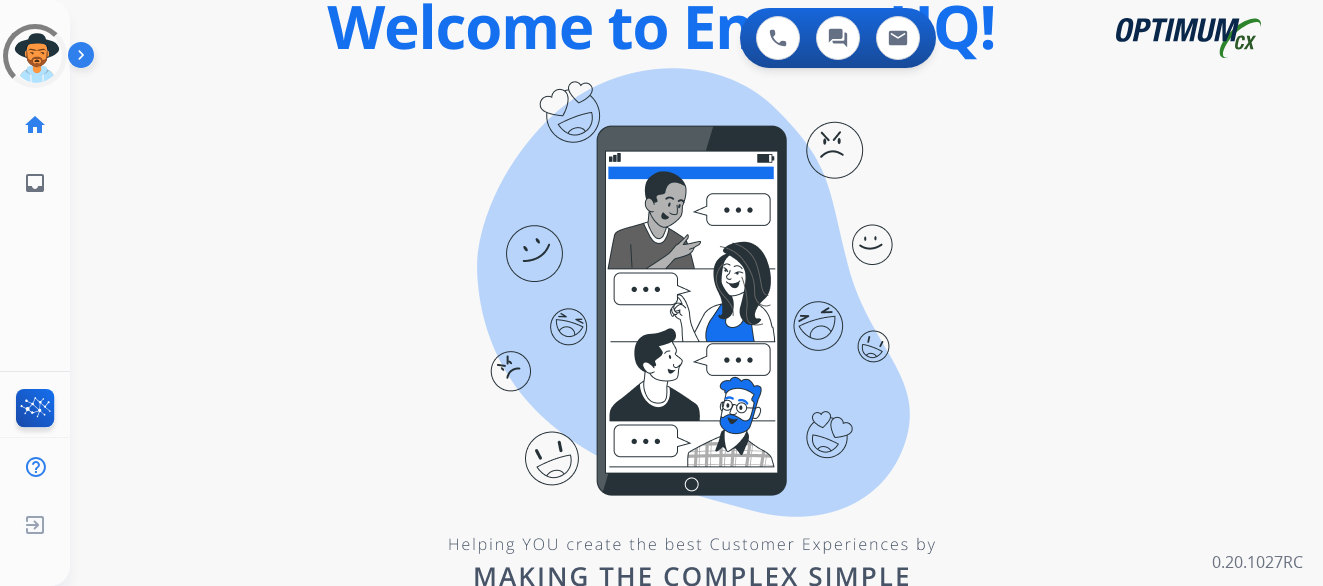 scroll, scrollTop: 0, scrollLeft: 0, axis: both 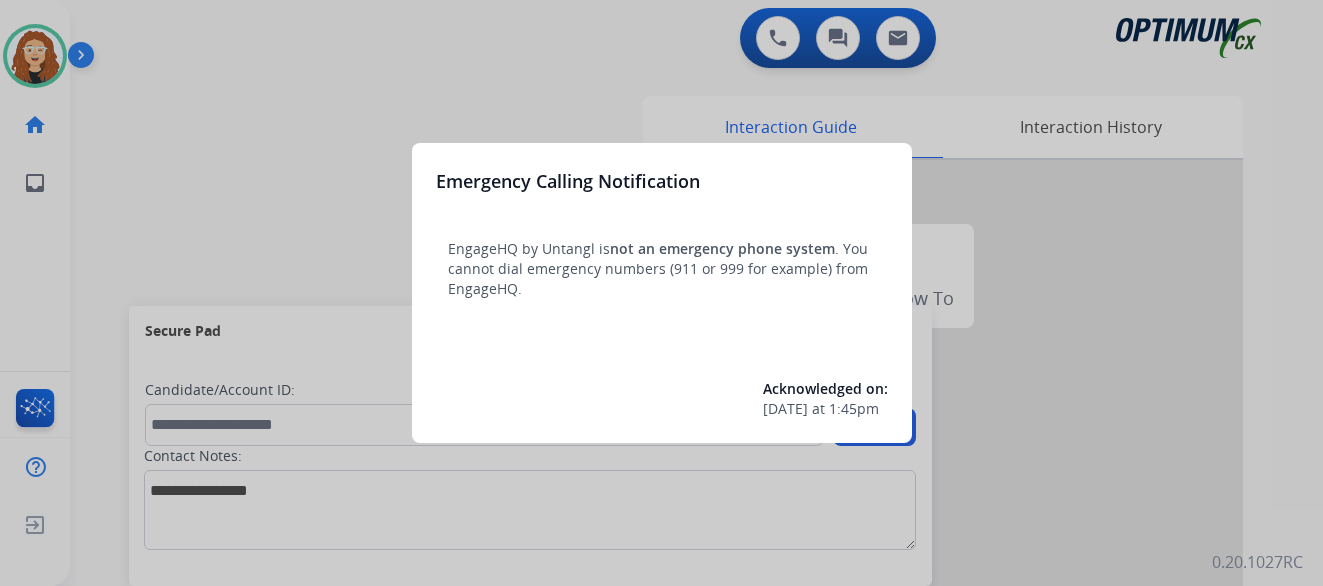 click at bounding box center [661, 293] 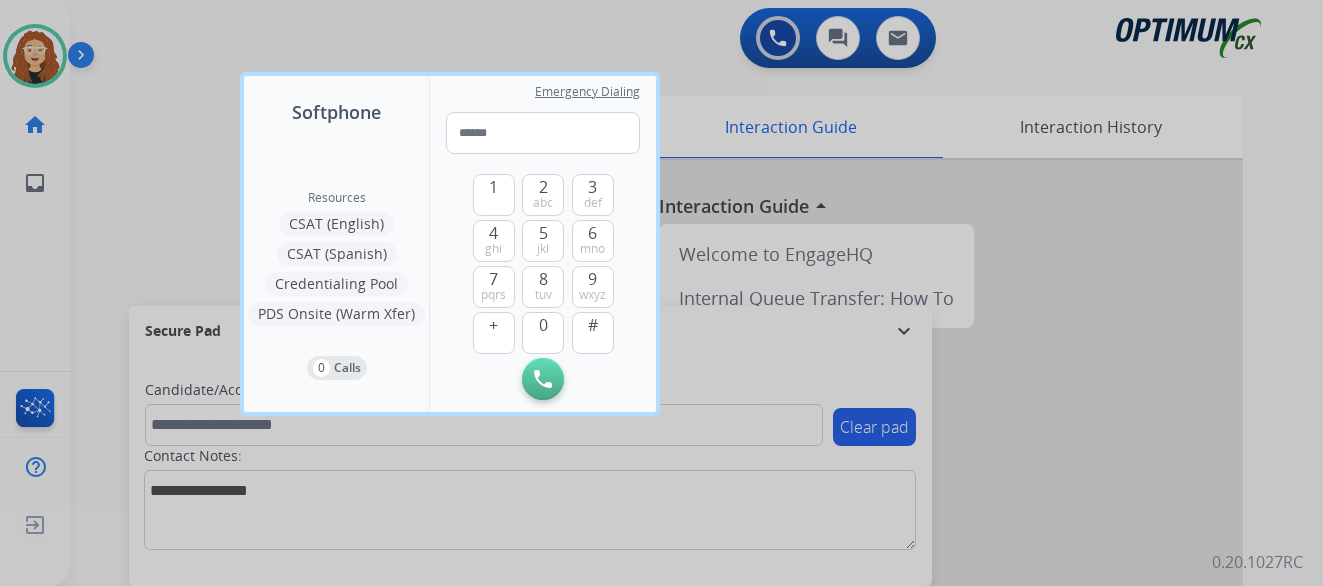 click at bounding box center [661, 293] 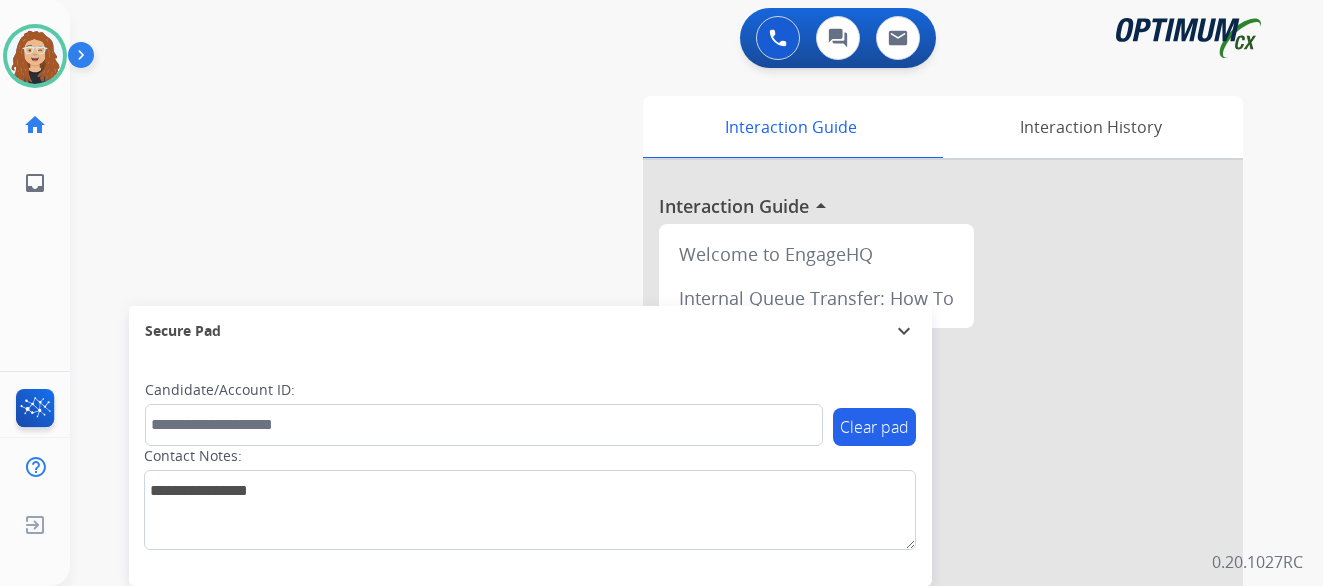 click on "0 Voice Interactions  0  Chat Interactions   0  Email Interactions swap_horiz Break voice bridge close_fullscreen Connect 3-Way Call merge_type Separate 3-Way Call  Interaction Guide   Interaction History  Interaction Guide arrow_drop_up  Welcome to EngageHQ   Internal Queue Transfer: How To  Secure Pad expand_more Clear pad Candidate/Account ID: Contact Notes:                  0.20.1027RC" at bounding box center (696, 293) 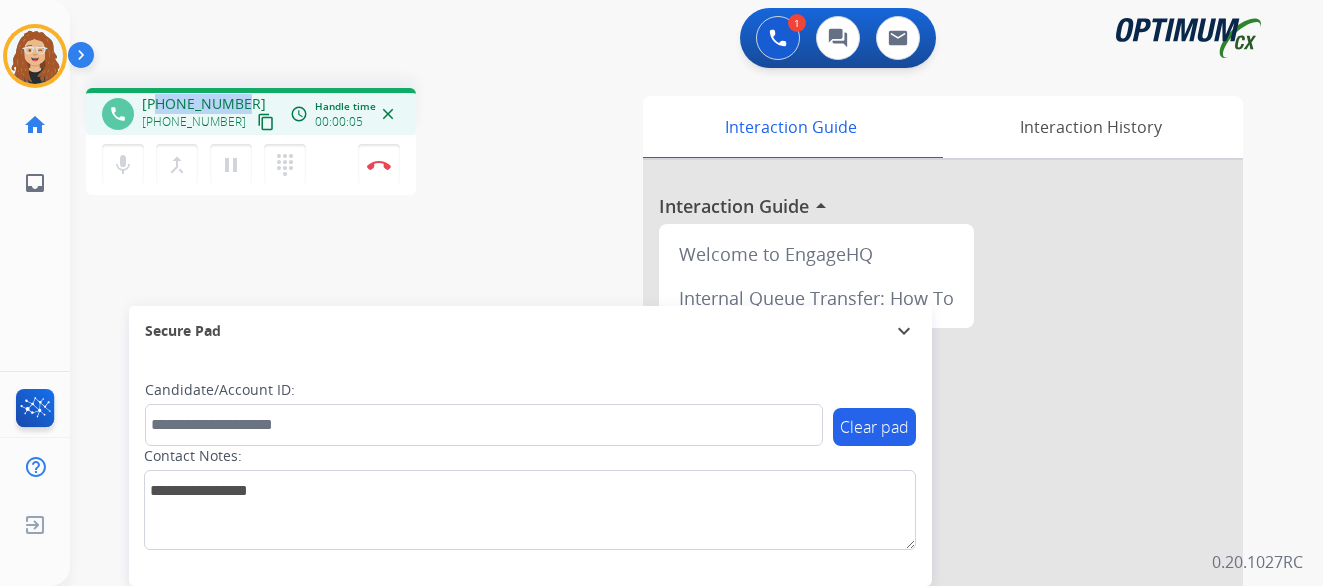 drag, startPoint x: 160, startPoint y: 104, endPoint x: 241, endPoint y: 101, distance: 81.055534 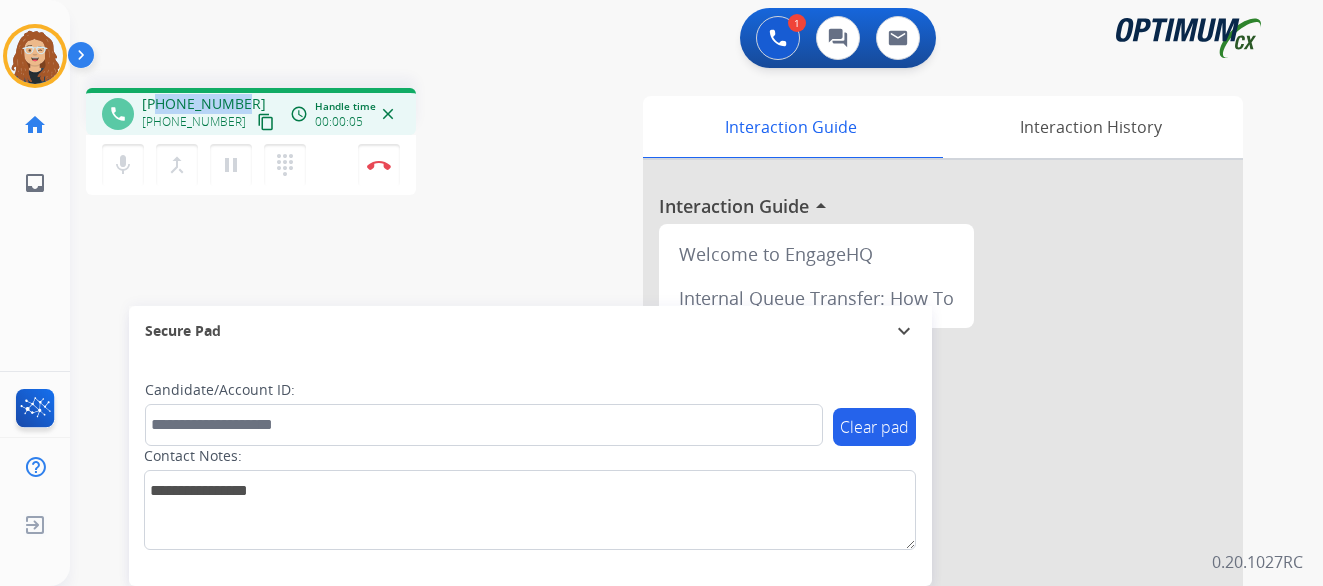 click on "[PHONE_NUMBER] [PHONE_NUMBER] content_copy" at bounding box center [210, 114] 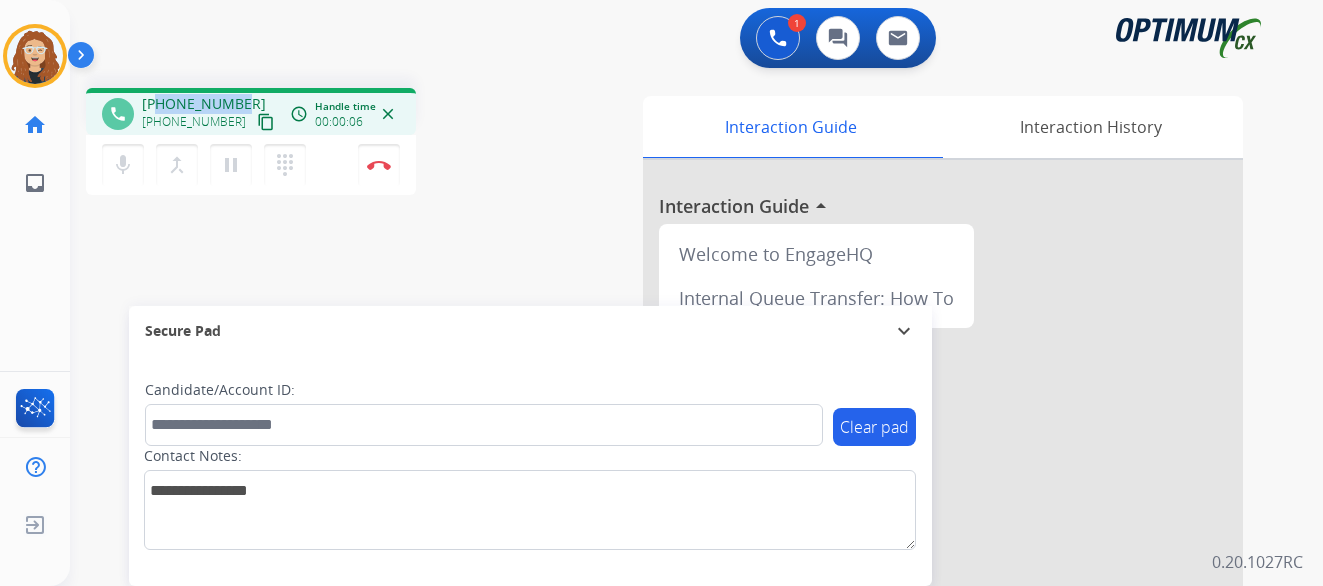 copy on "9372050330" 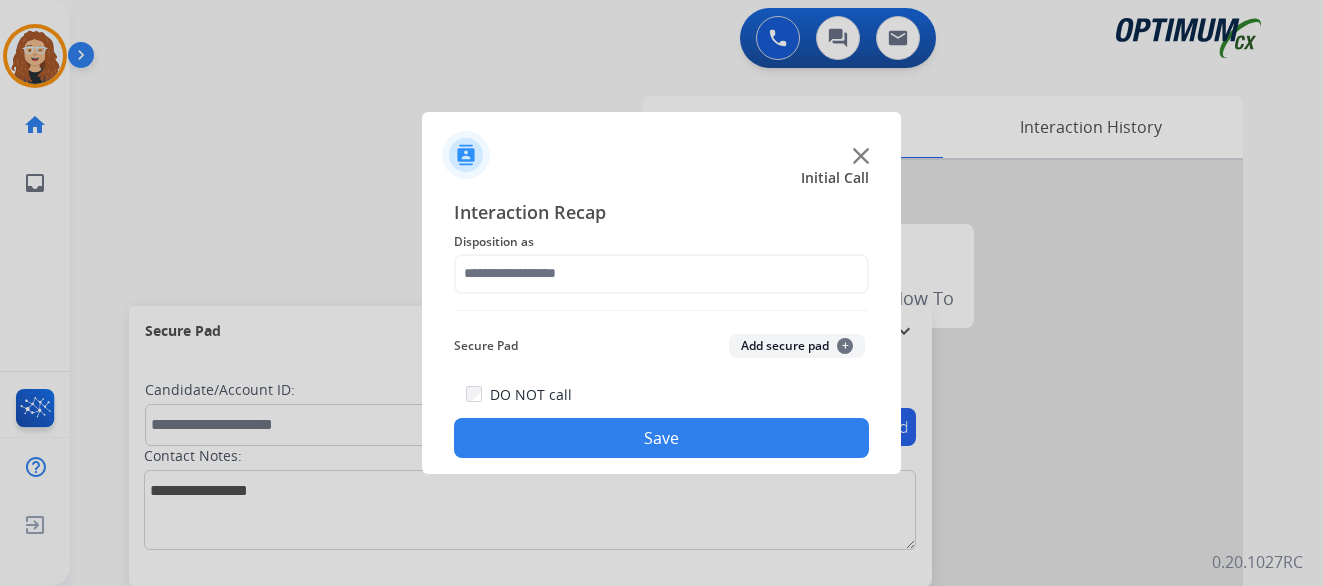 click at bounding box center [661, 293] 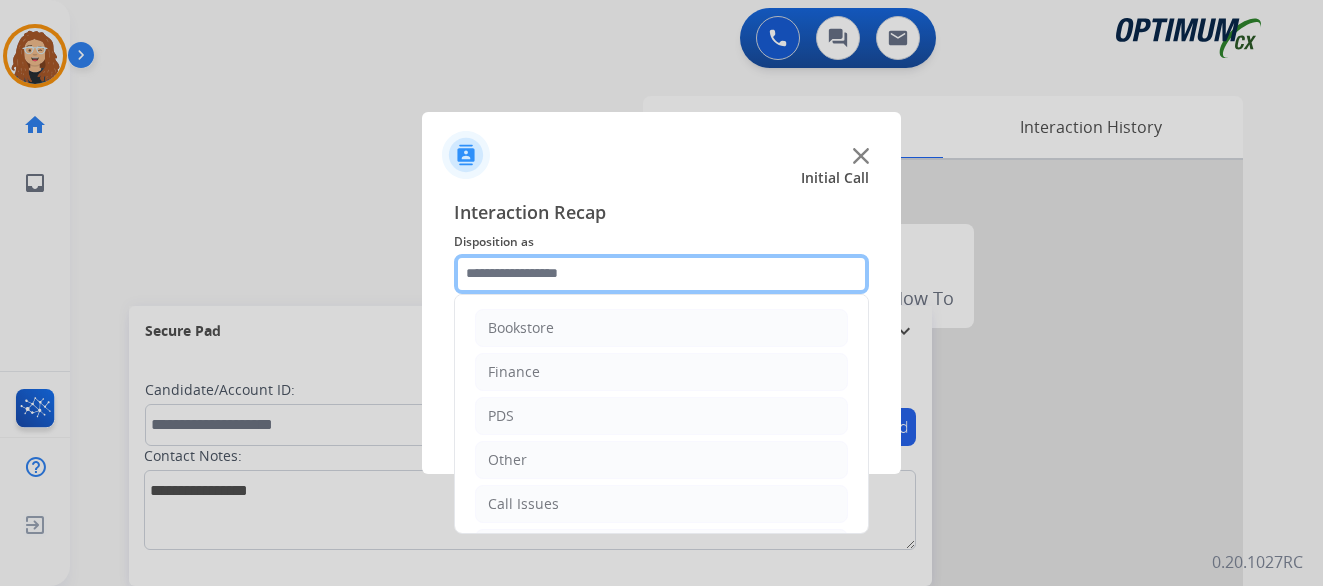 click 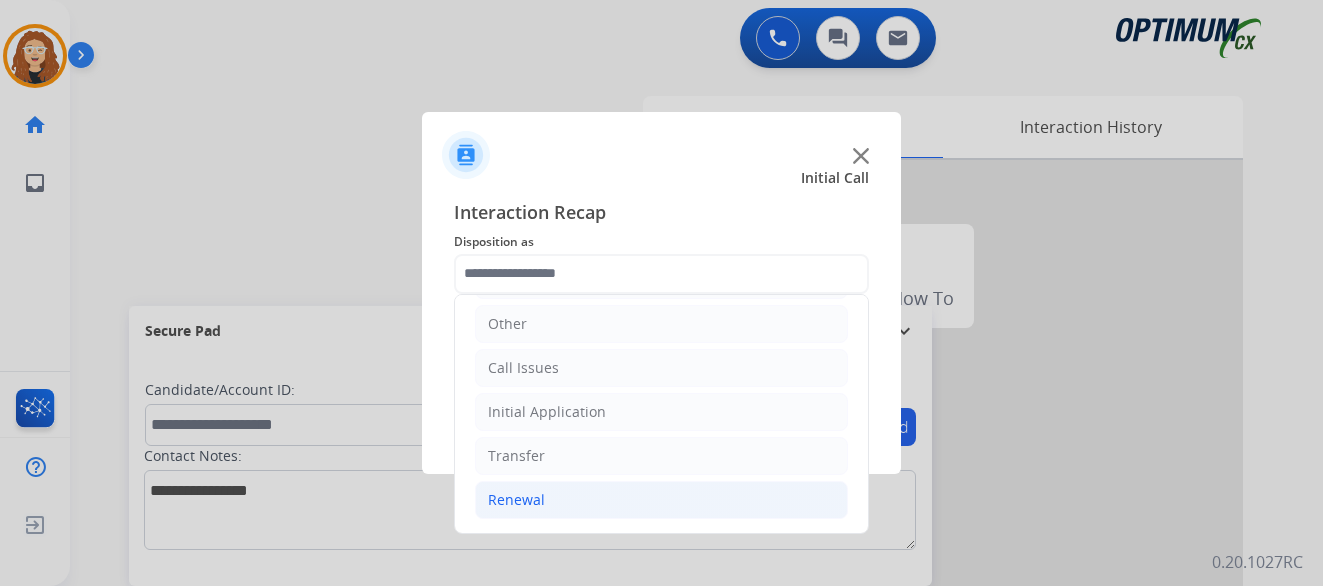 click on "Renewal" 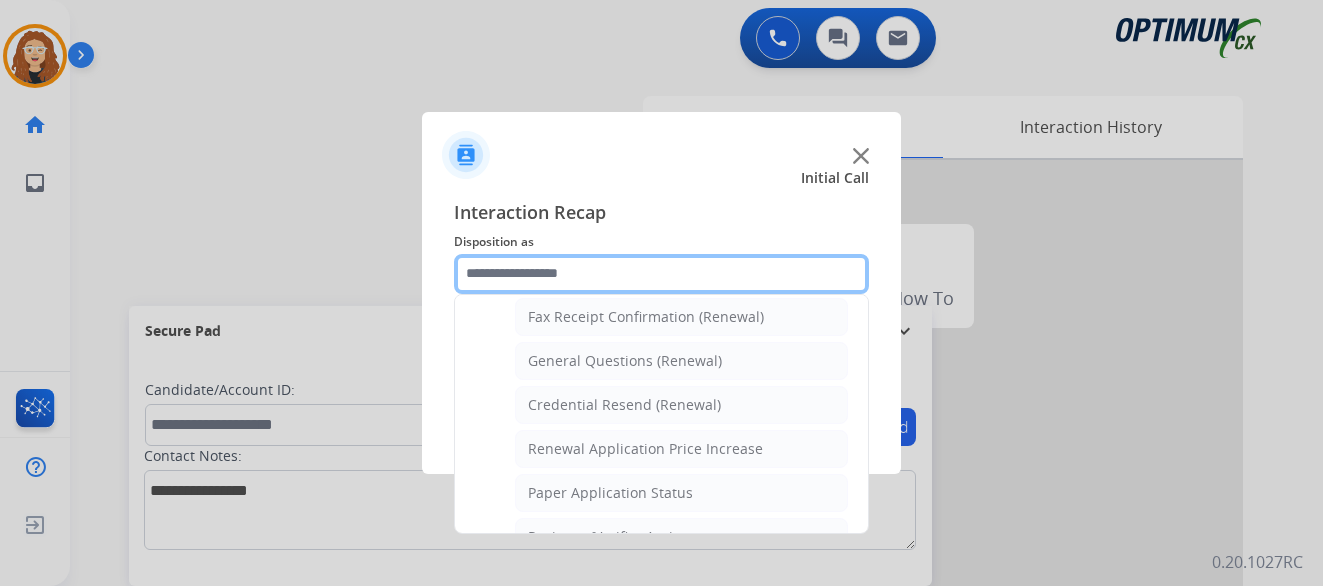 scroll, scrollTop: 568, scrollLeft: 0, axis: vertical 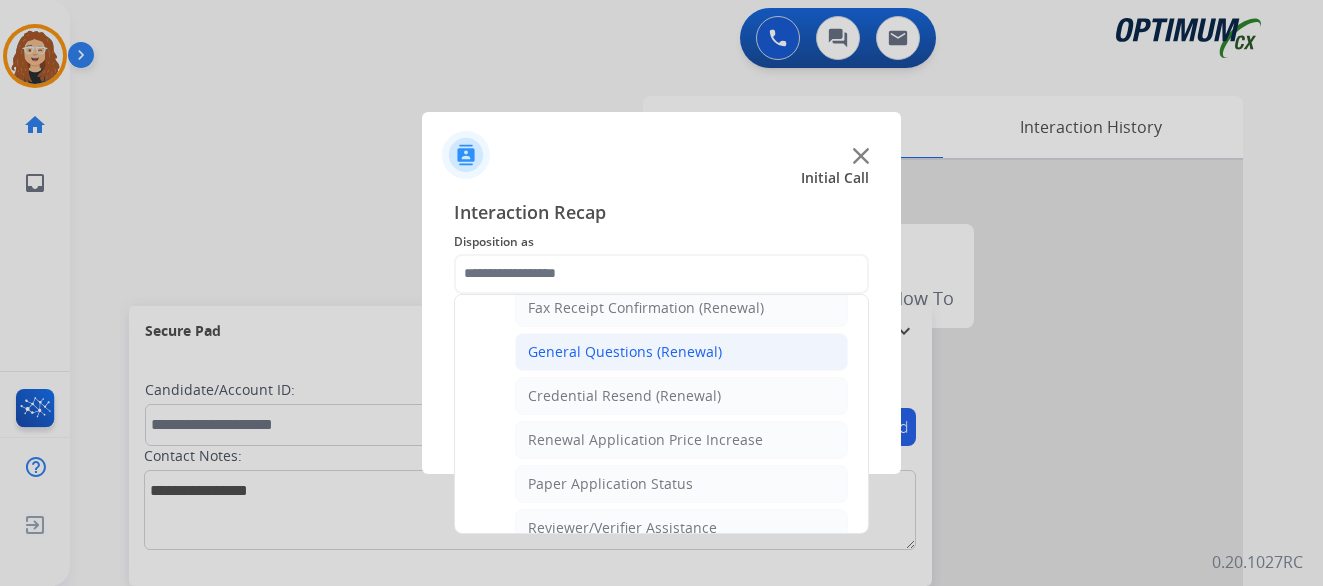 click on "General Questions (Renewal)" 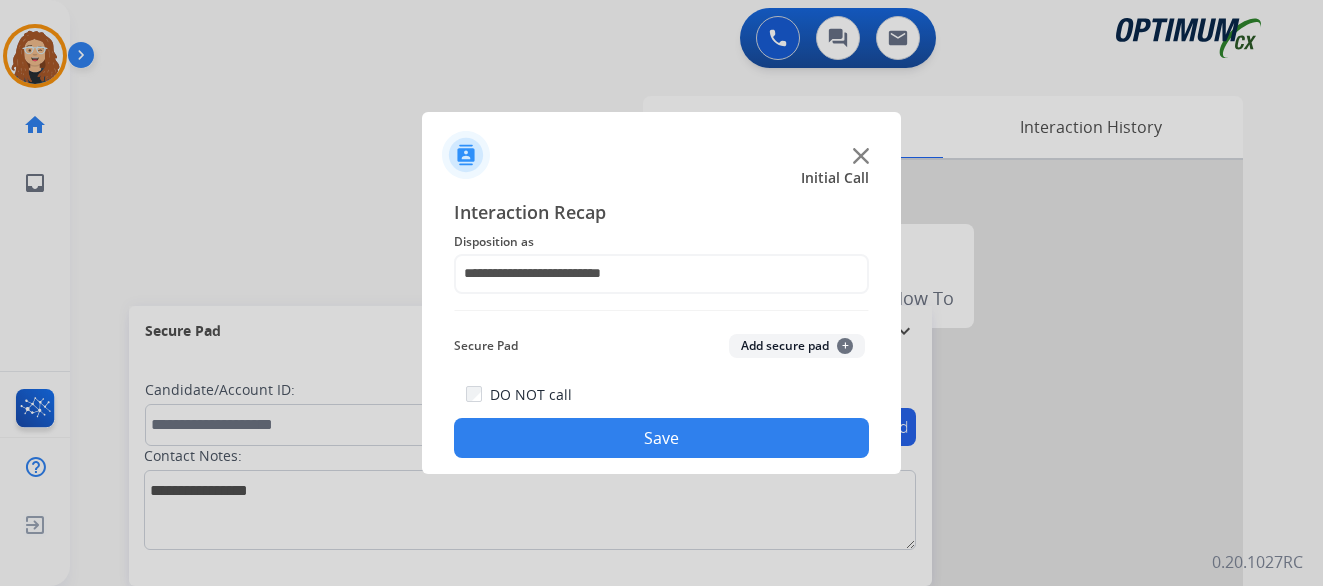 click on "Save" 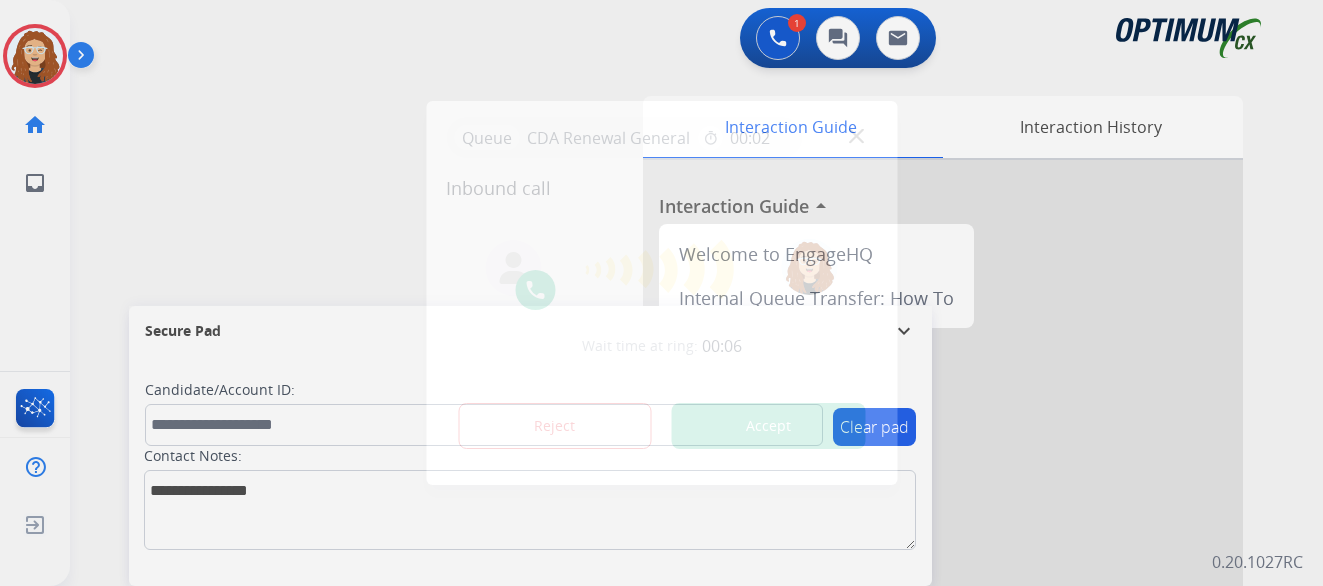 click on "Accept" at bounding box center [768, 426] 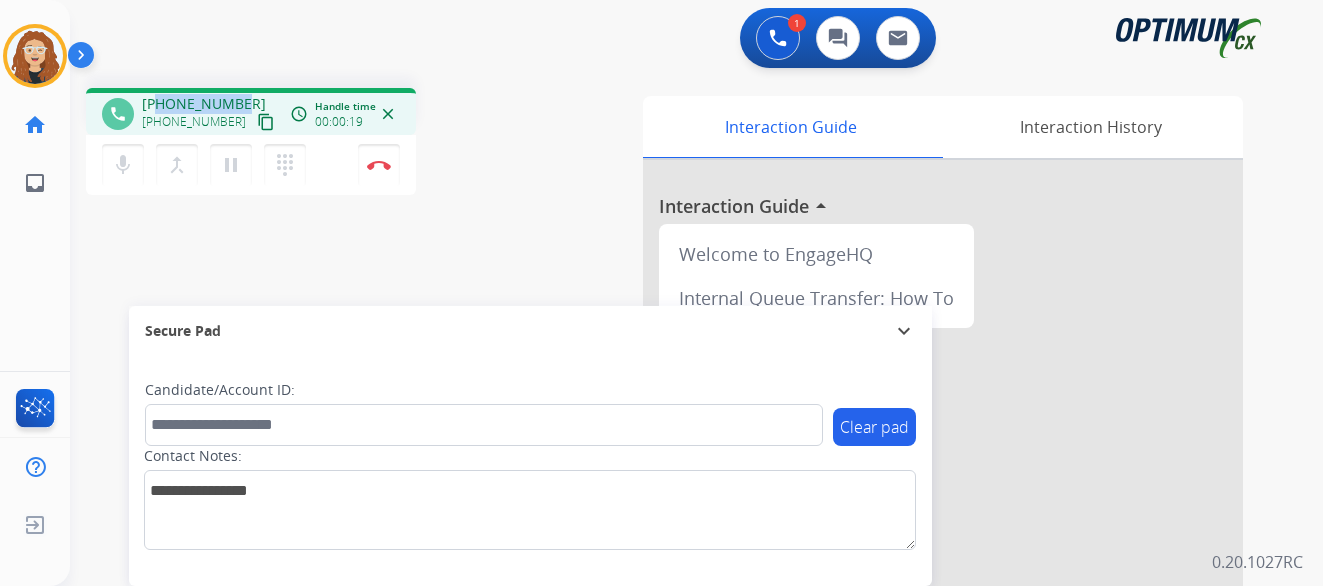 drag, startPoint x: 160, startPoint y: 103, endPoint x: 239, endPoint y: 100, distance: 79.05694 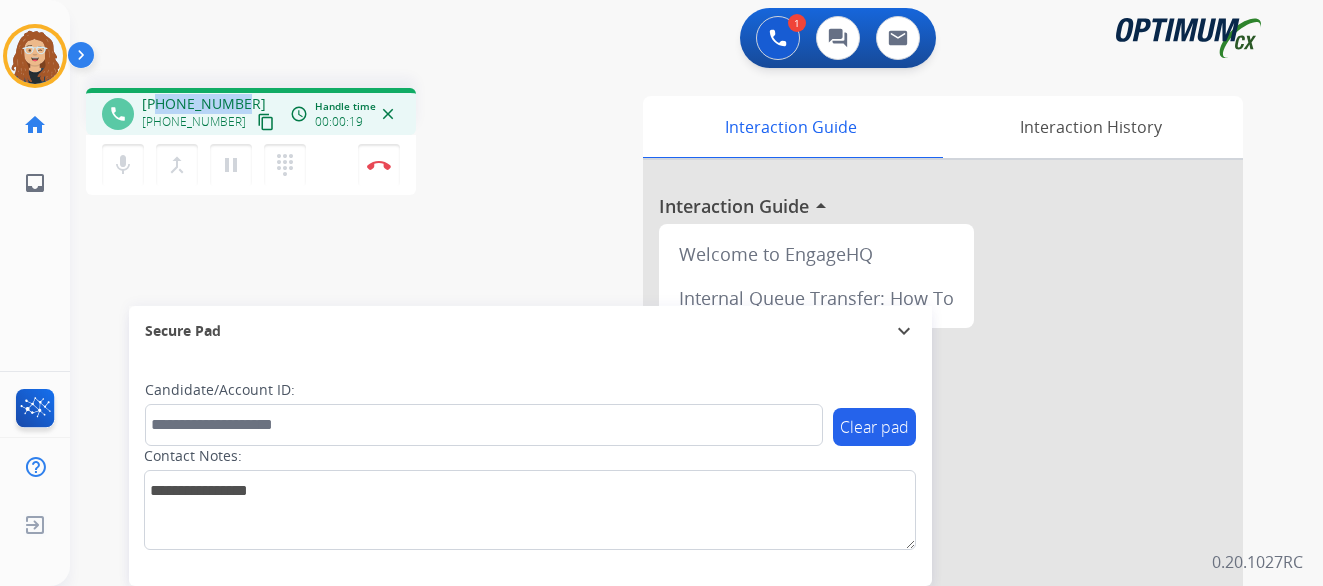 click on "[PHONE_NUMBER] [PHONE_NUMBER] content_copy" at bounding box center [210, 114] 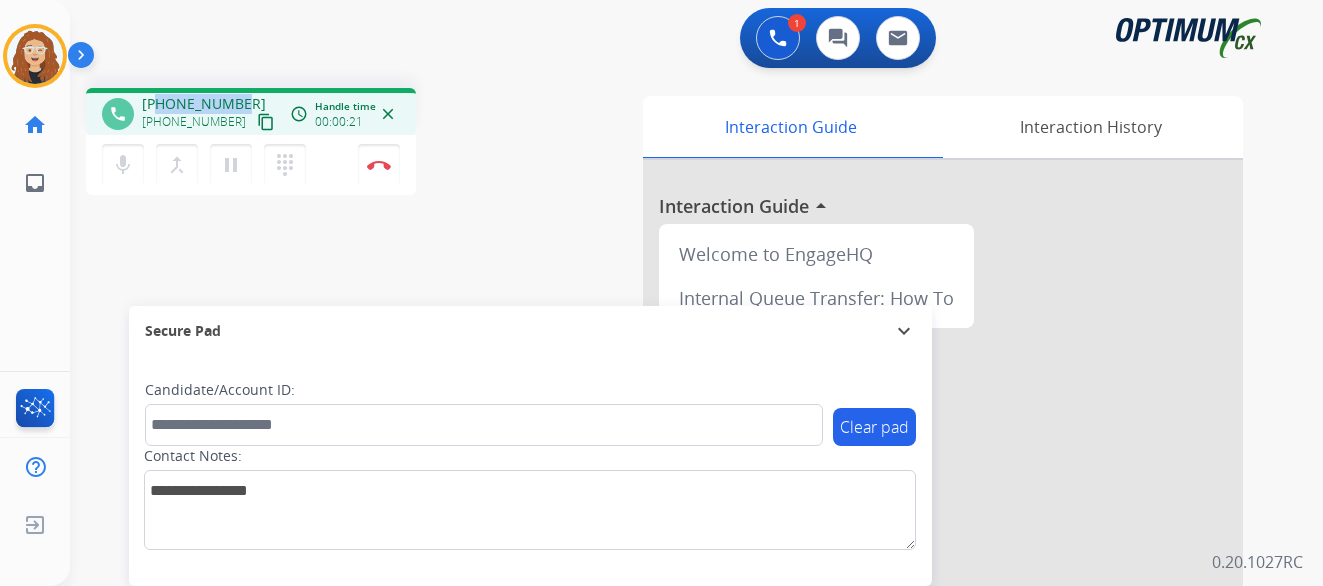 copy on "7737393082" 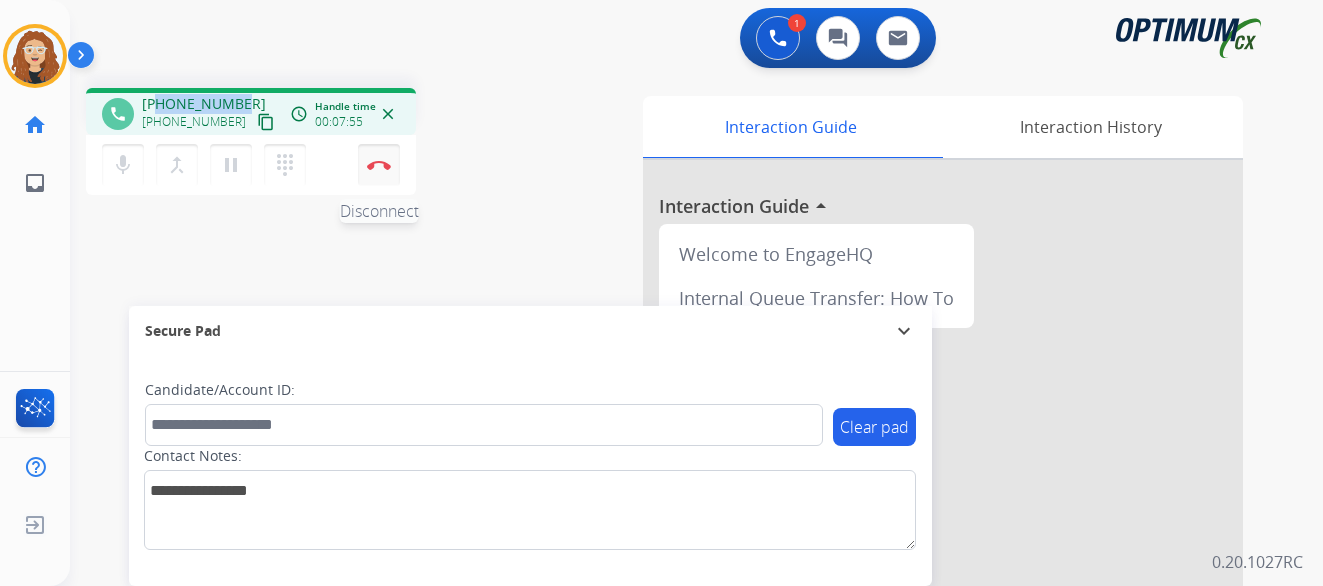 click at bounding box center (379, 165) 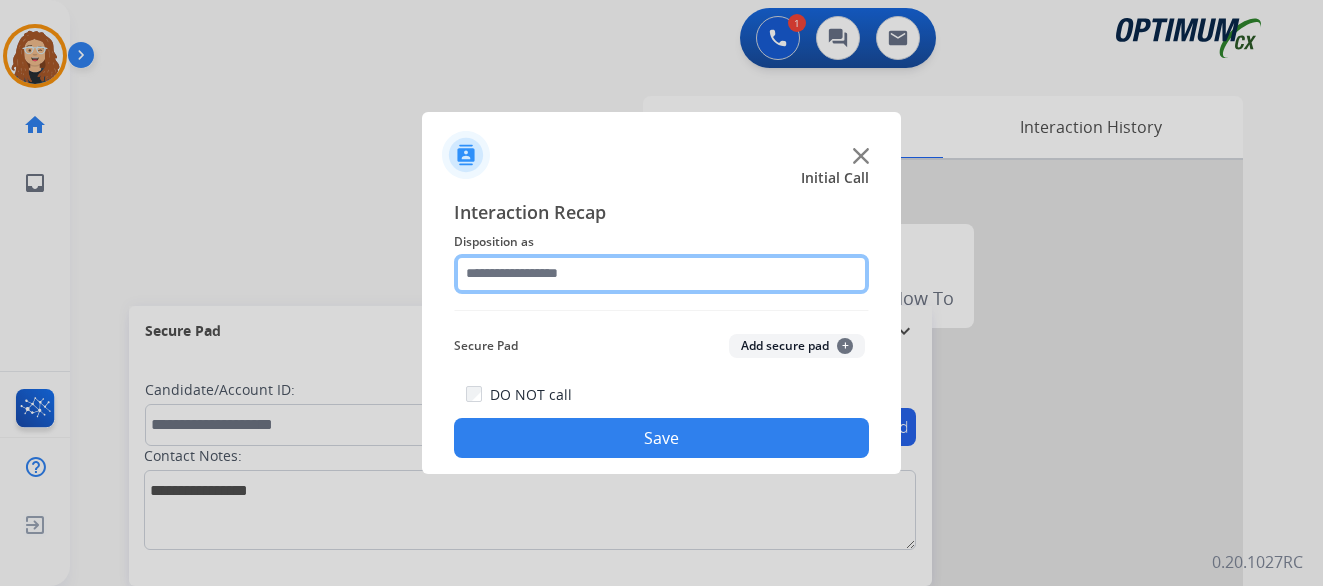 click 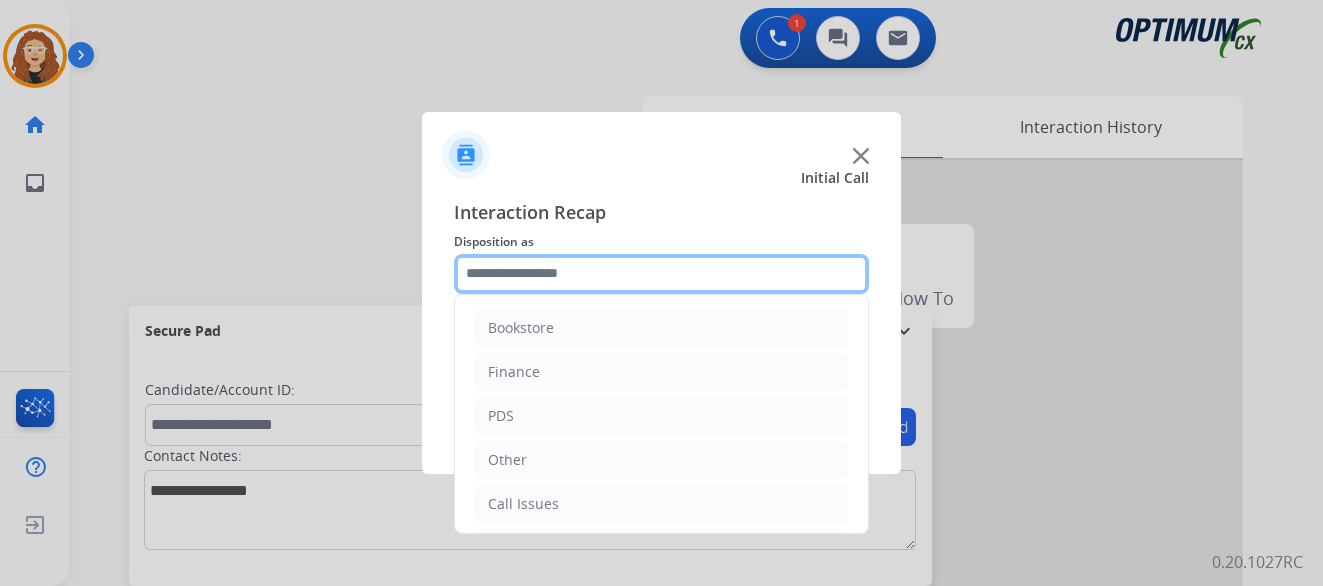 scroll, scrollTop: 136, scrollLeft: 0, axis: vertical 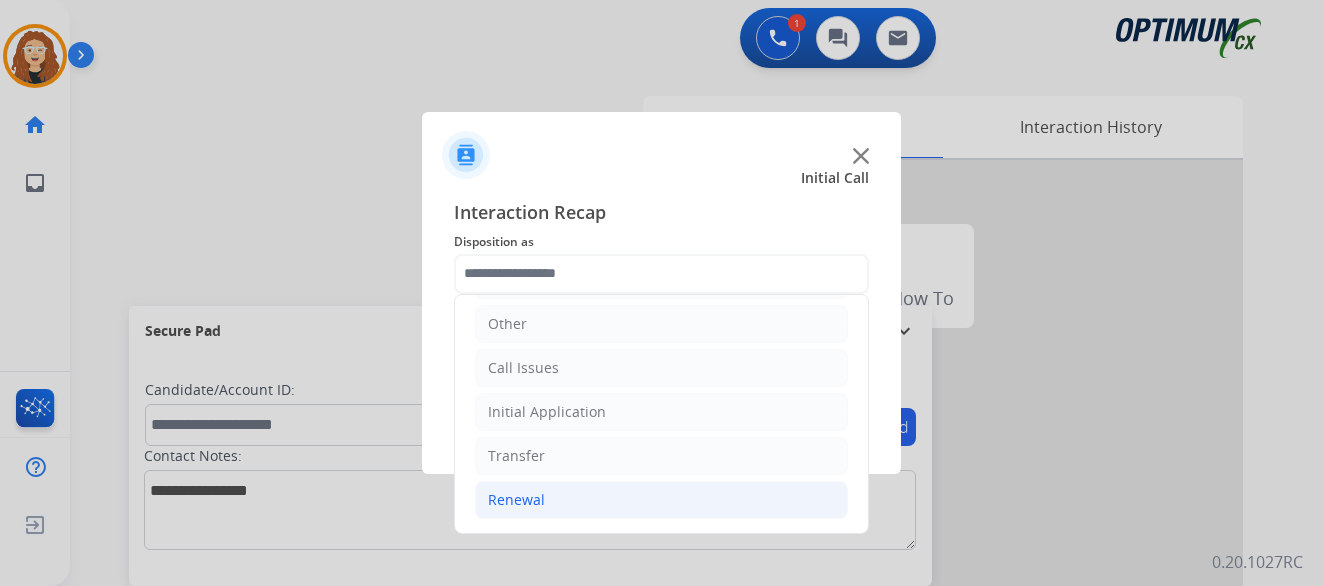 click on "Renewal" 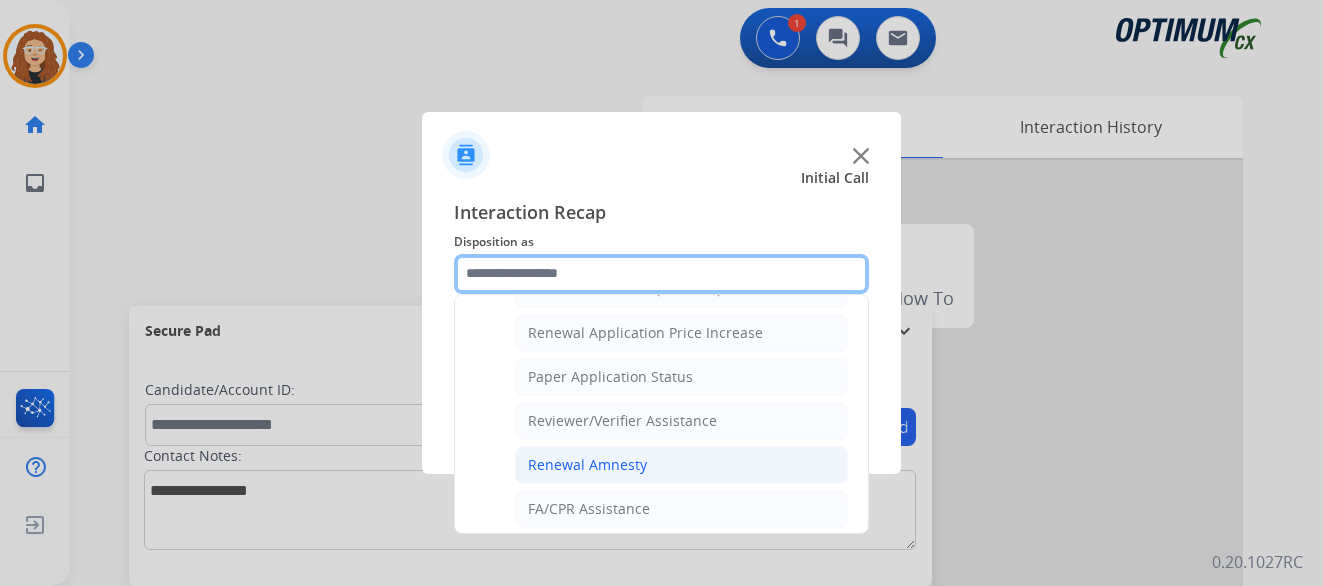 scroll, scrollTop: 666, scrollLeft: 0, axis: vertical 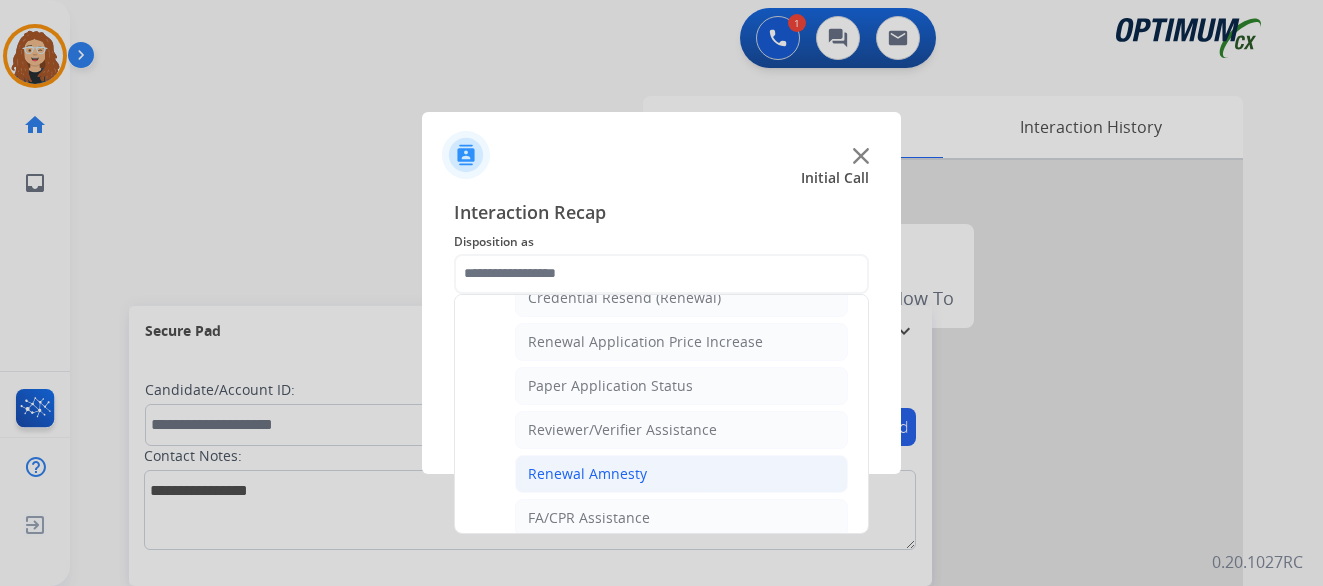 click on "Renewal Amnesty" 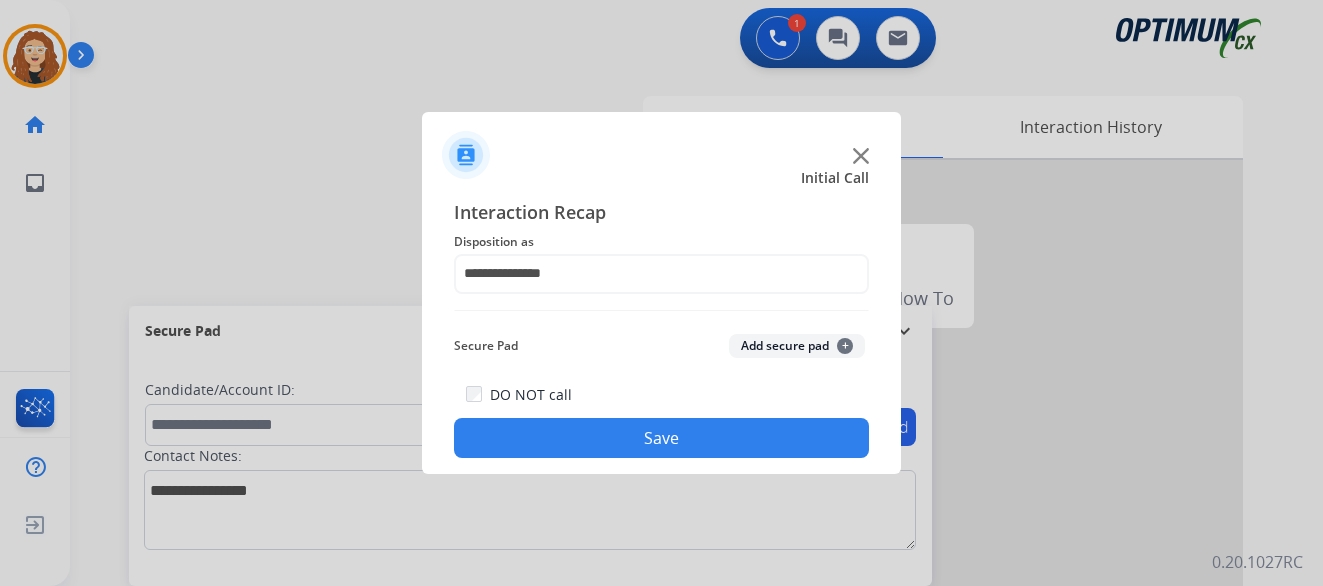 click on "Save" 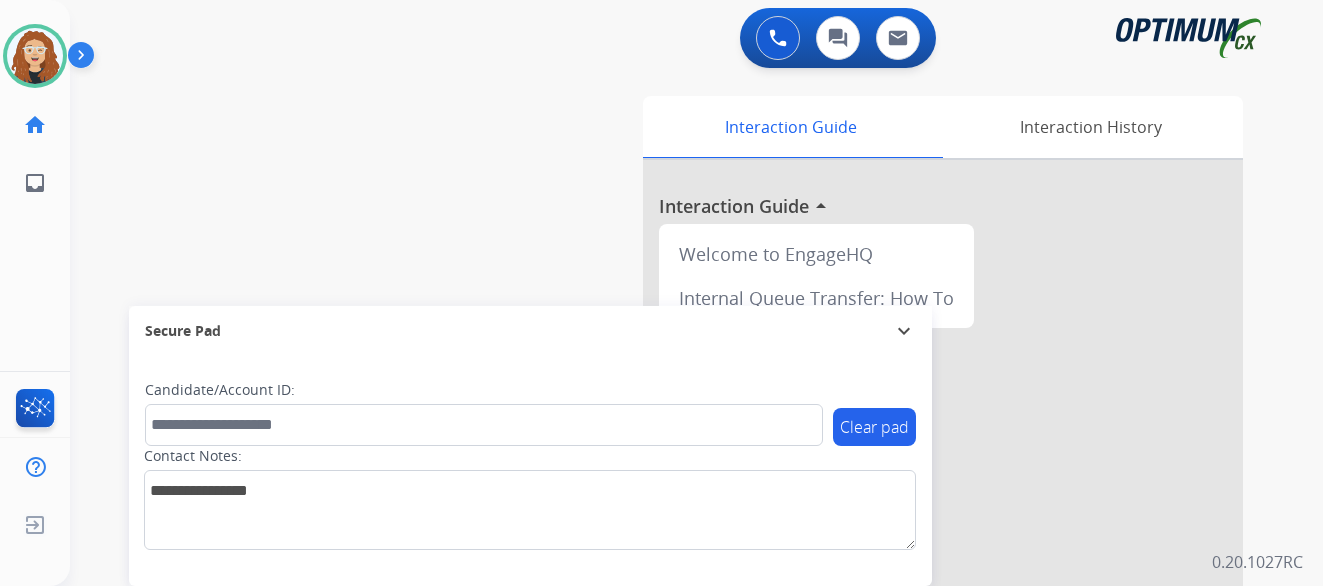 click on "swap_horiz Break voice bridge close_fullscreen Connect 3-Way Call merge_type Separate 3-Way Call  Interaction Guide   Interaction History  Interaction Guide arrow_drop_up  Welcome to EngageHQ   Internal Queue Transfer: How To  Secure Pad expand_more Clear pad Candidate/Account ID: Contact Notes:" at bounding box center (672, 489) 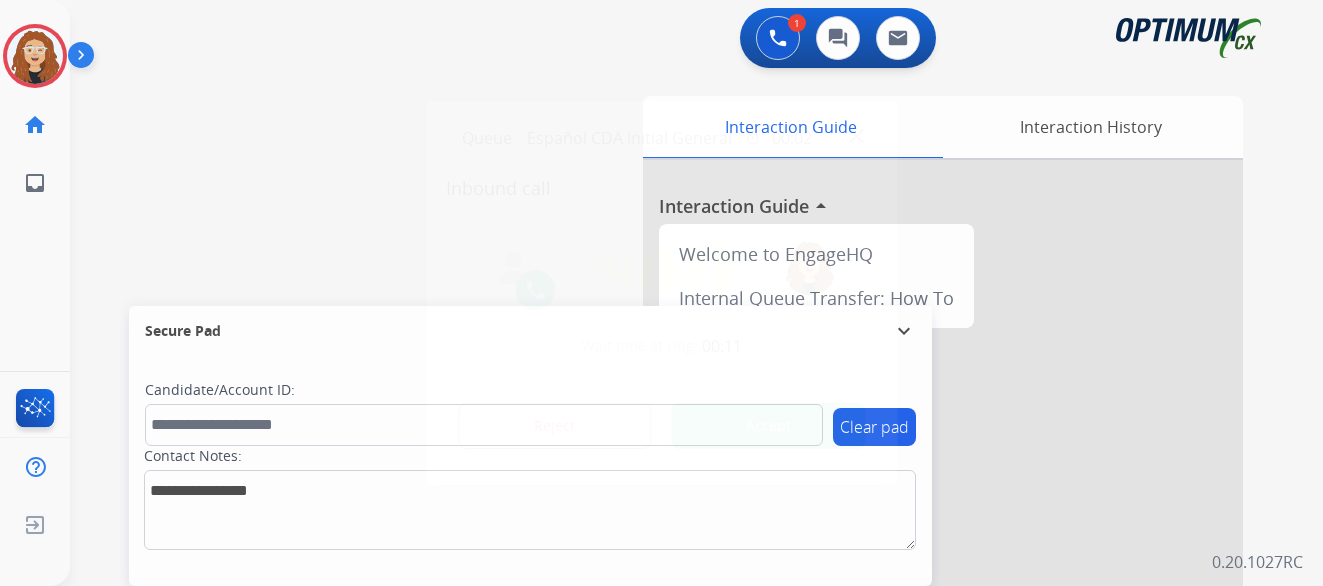 click on "Accept" at bounding box center [768, 426] 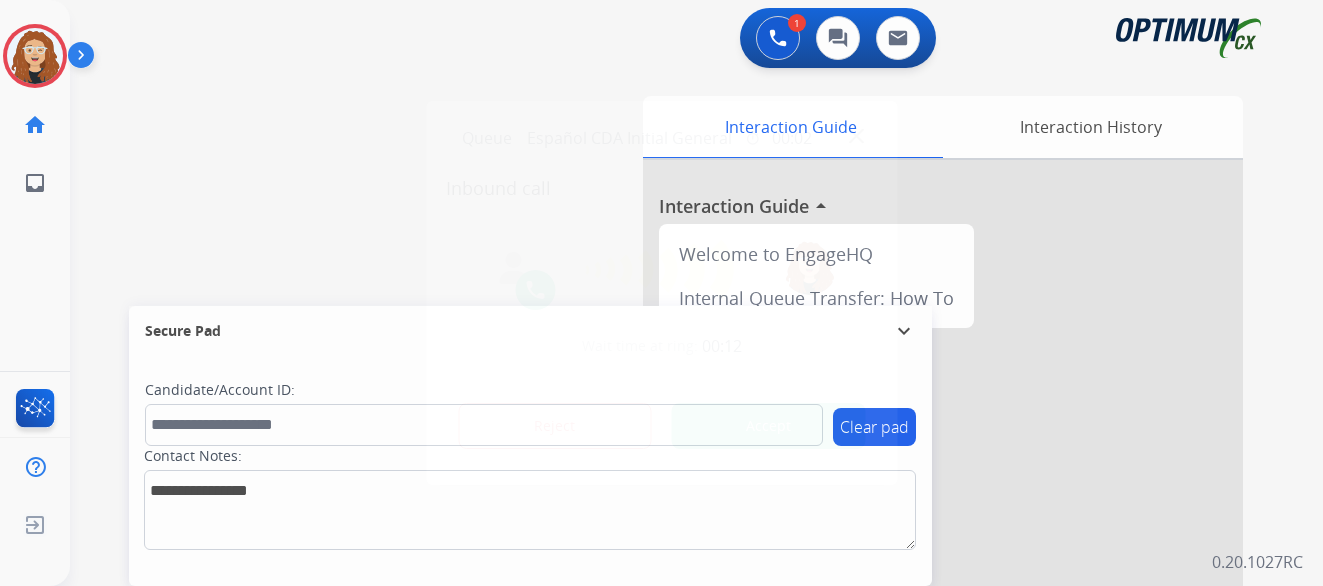 click on "Accept" at bounding box center (768, 426) 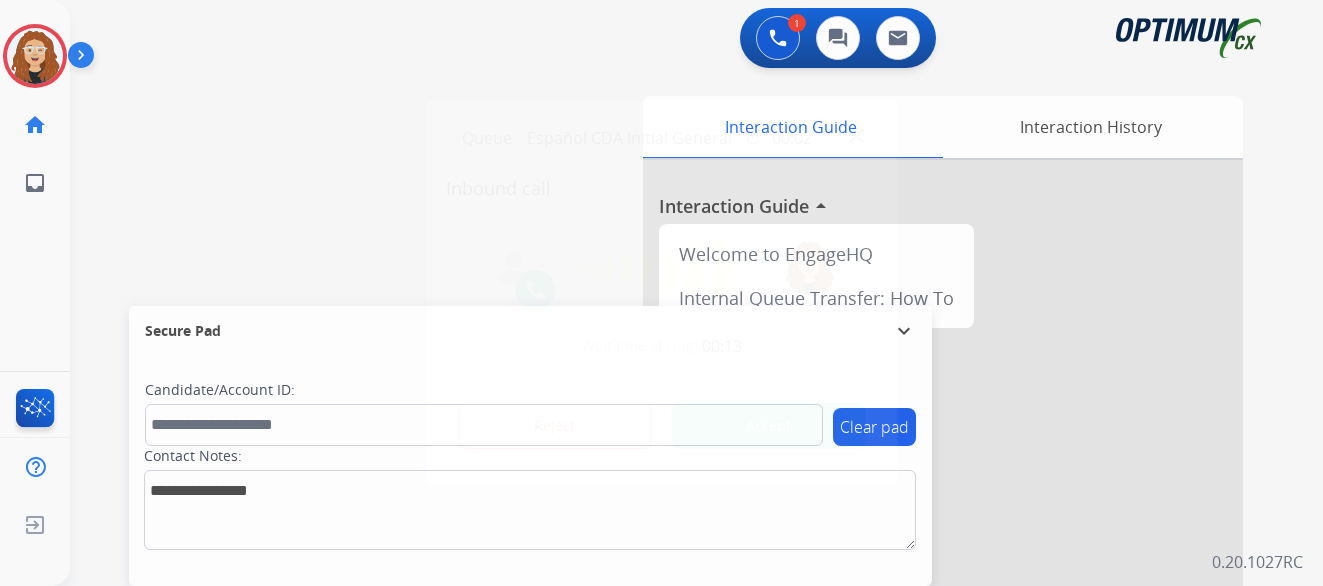 click on "Accept" at bounding box center [768, 426] 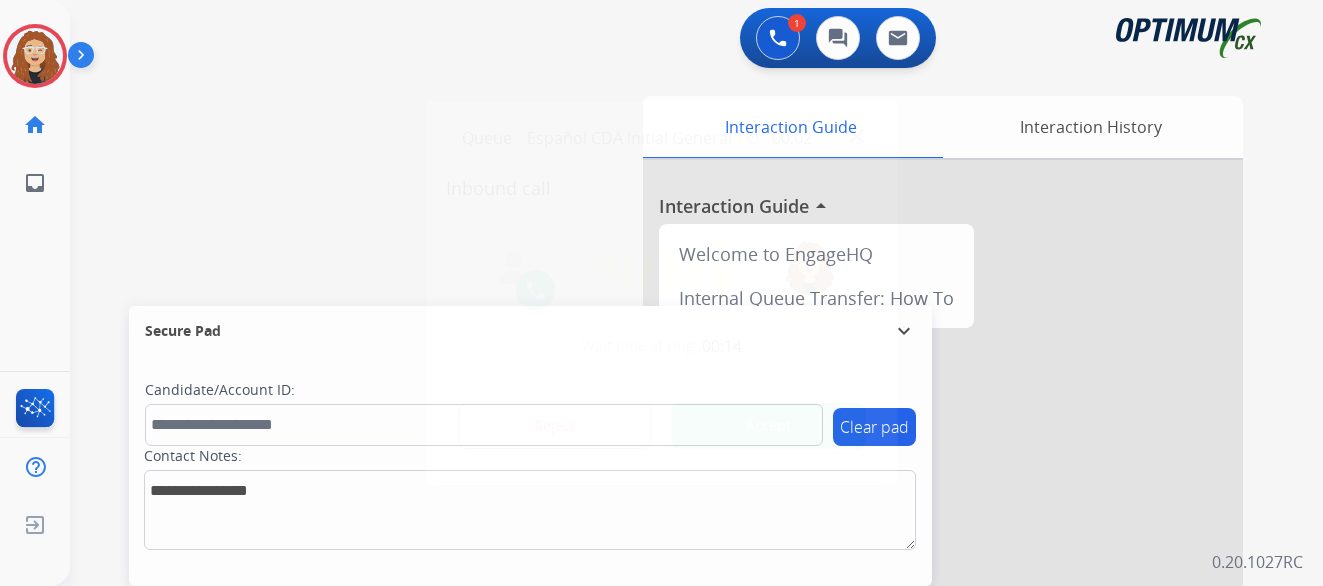 click on "Accept" at bounding box center (768, 426) 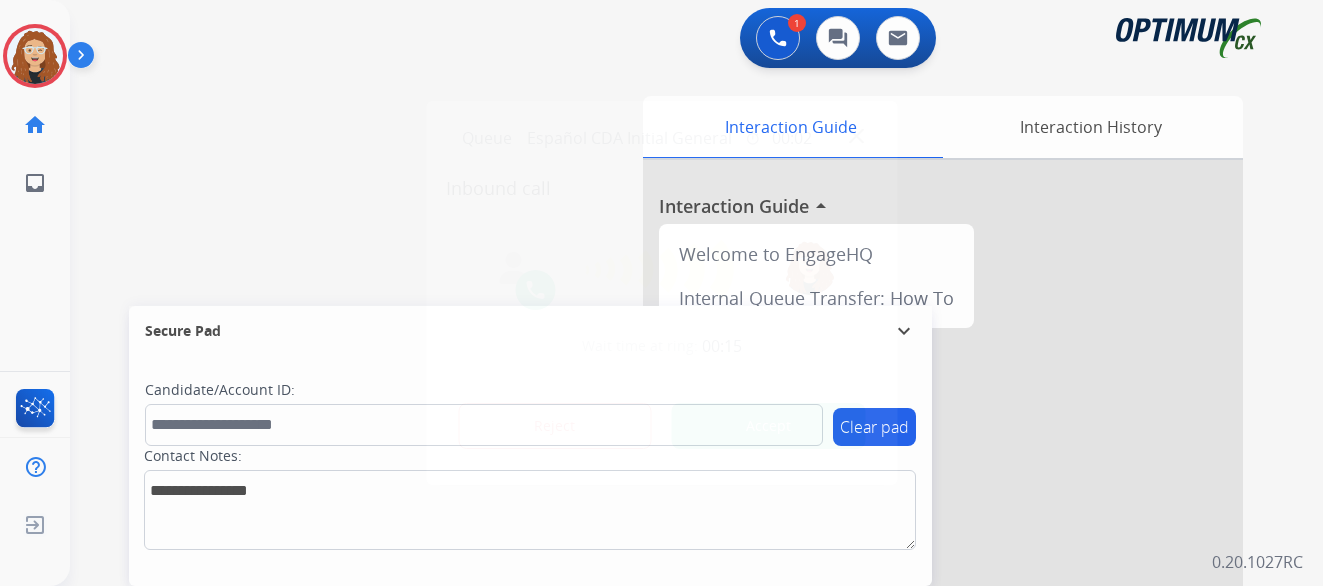 click on "Accept" at bounding box center (768, 426) 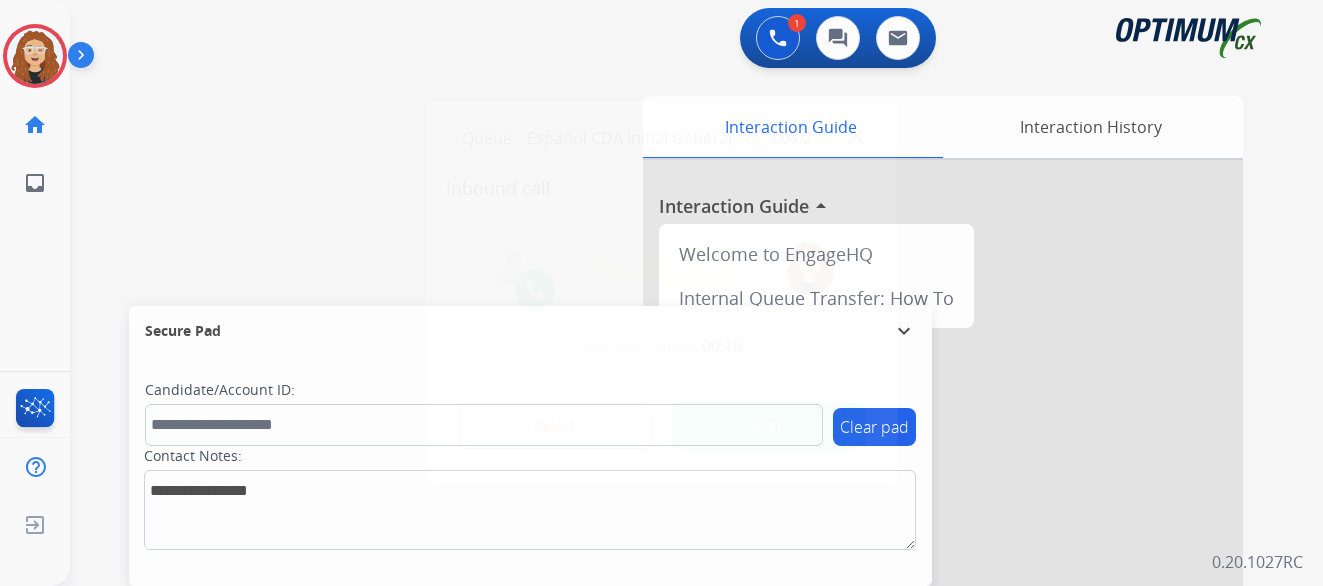 click on "Accept" at bounding box center (768, 426) 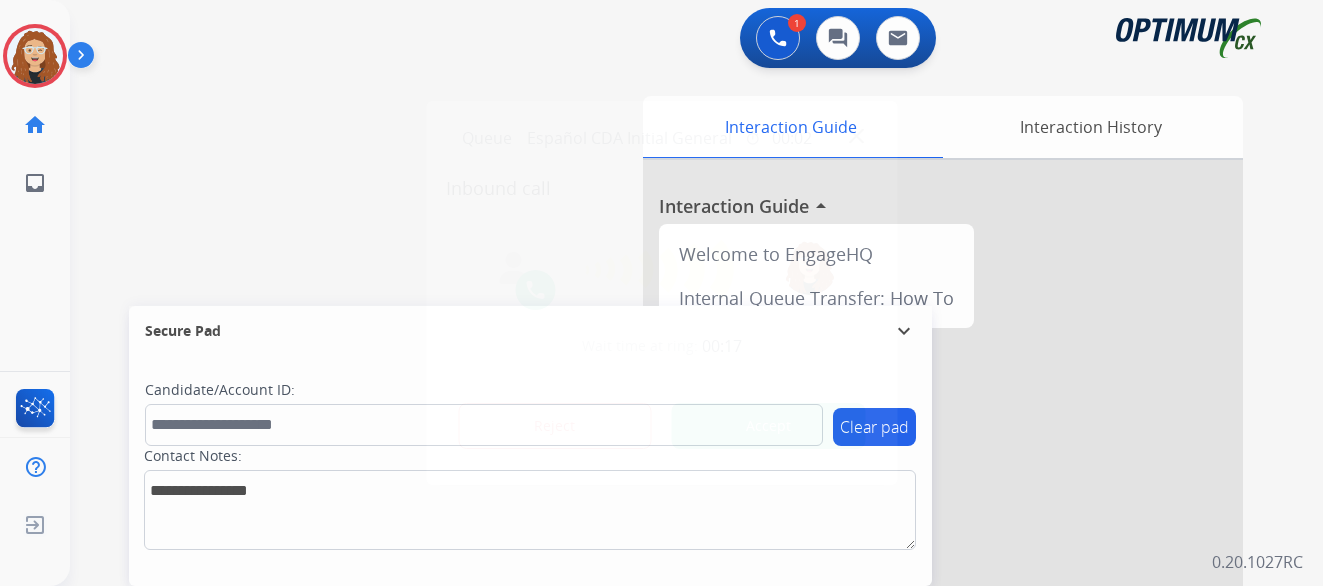 click on "Accept" at bounding box center [768, 426] 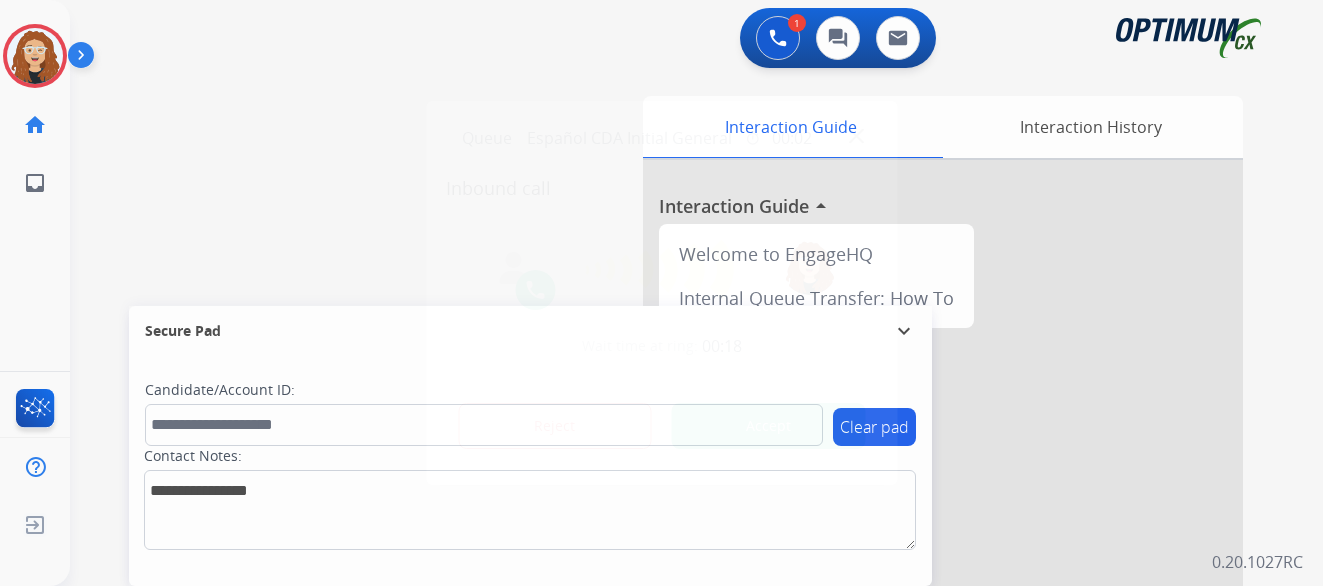 click on "Accept" at bounding box center (768, 426) 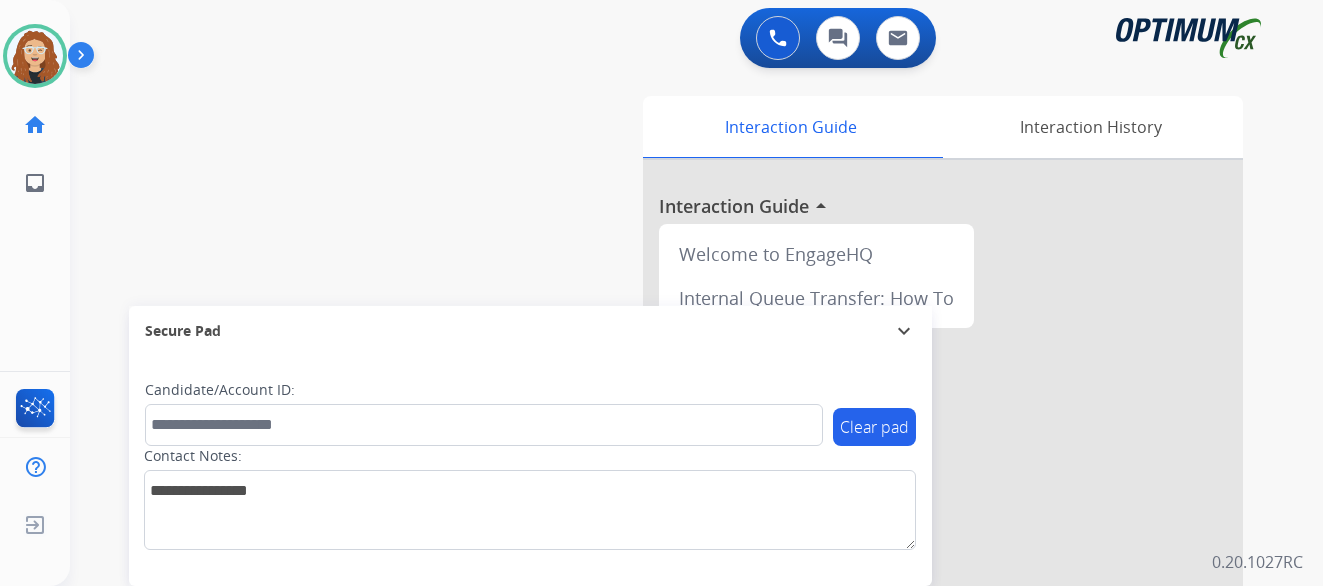 click on "swap_horiz Break voice bridge close_fullscreen Connect 3-Way Call merge_type Separate 3-Way Call  Interaction Guide   Interaction History  Interaction Guide arrow_drop_up  Welcome to EngageHQ   Internal Queue Transfer: How To  Secure Pad expand_more Clear pad Candidate/Account ID: Contact Notes:" at bounding box center [672, 489] 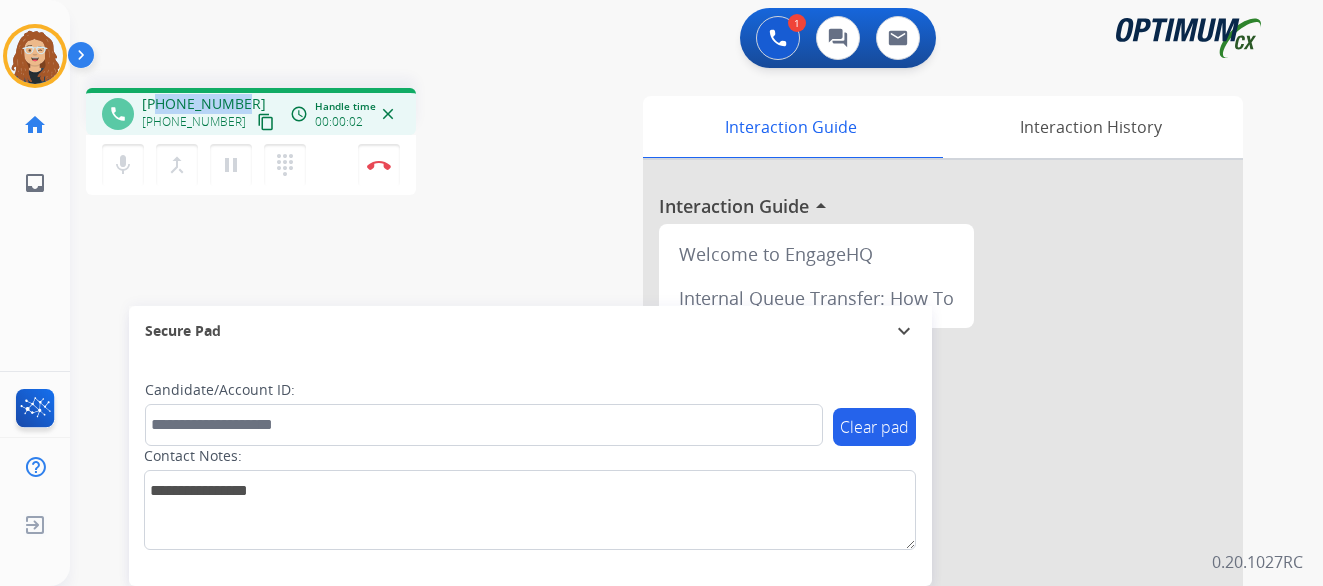 drag, startPoint x: 160, startPoint y: 105, endPoint x: 237, endPoint y: 96, distance: 77.52419 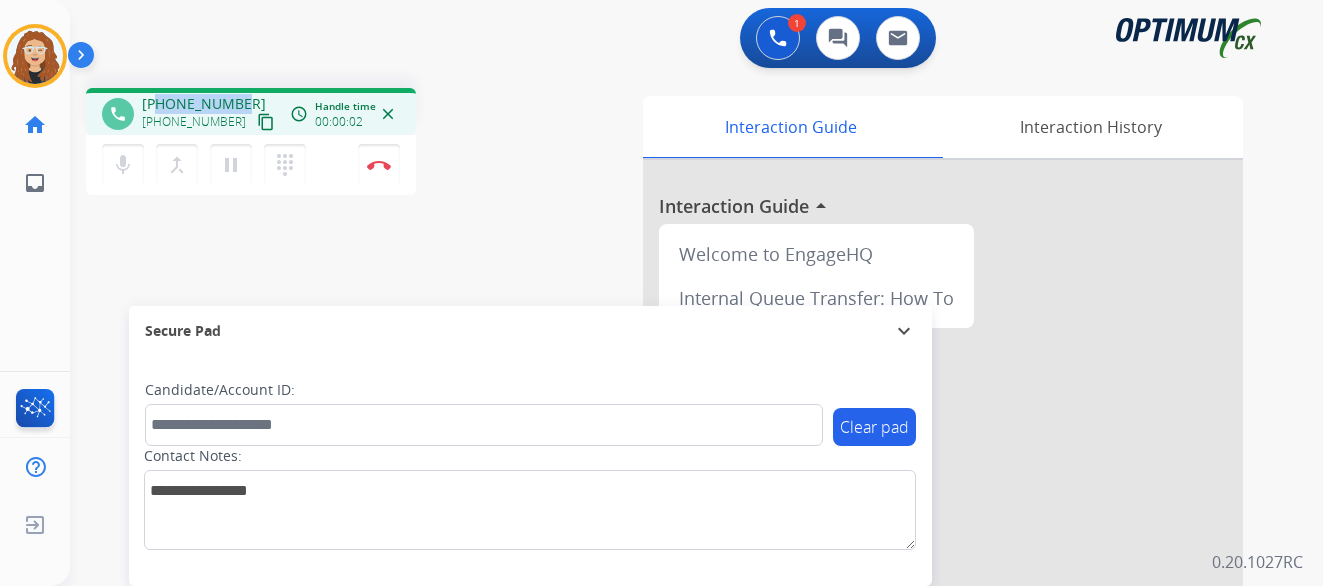 click on "[PHONE_NUMBER] [PHONE_NUMBER] content_copy" at bounding box center [210, 114] 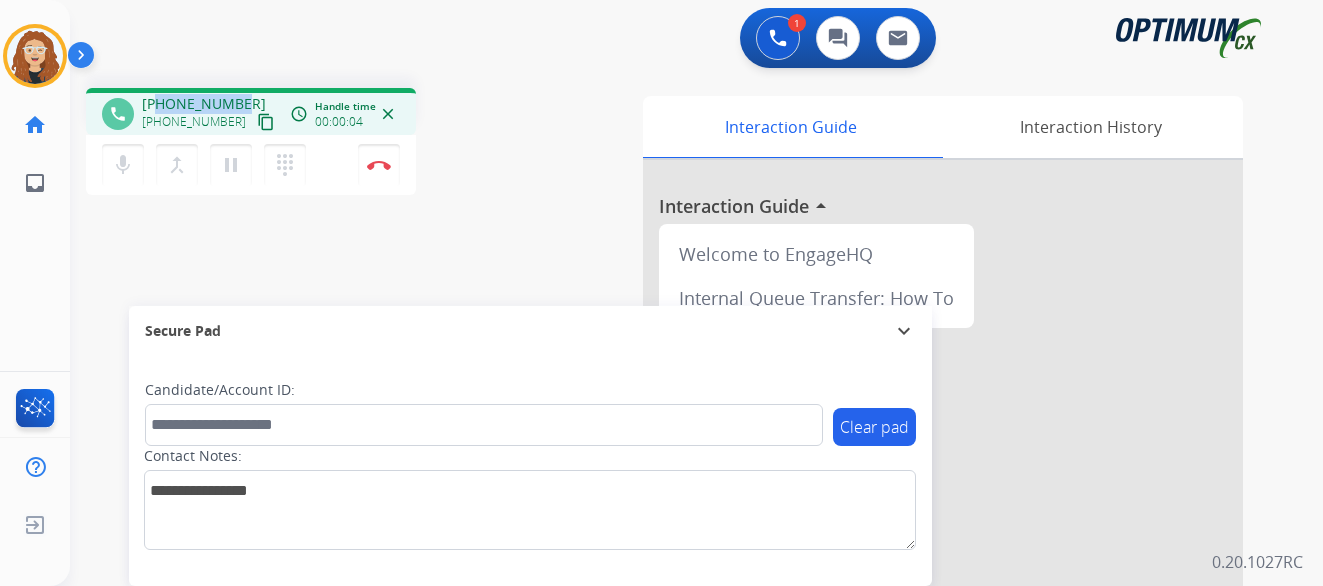 copy on "6822717289" 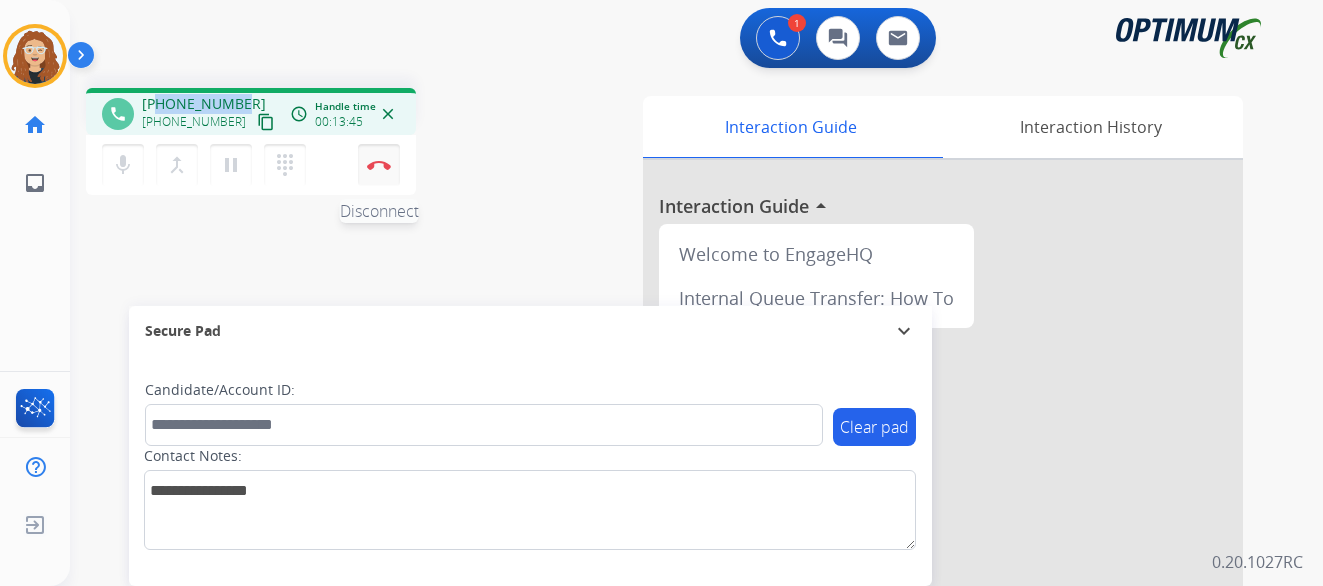 click at bounding box center [379, 165] 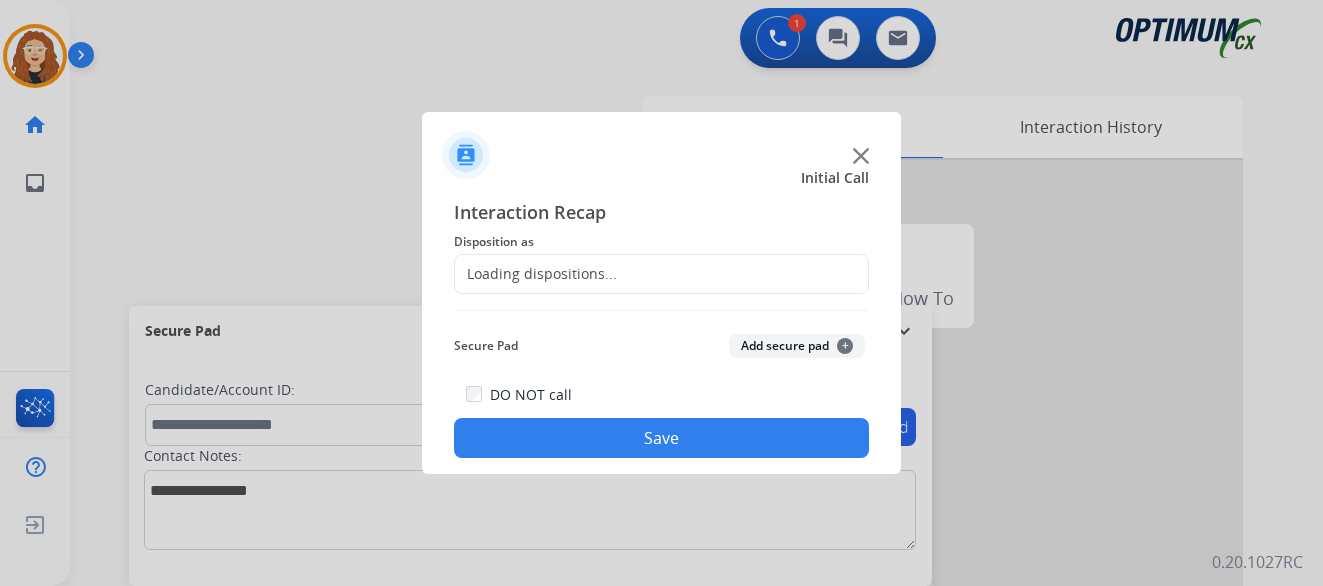 click at bounding box center [661, 293] 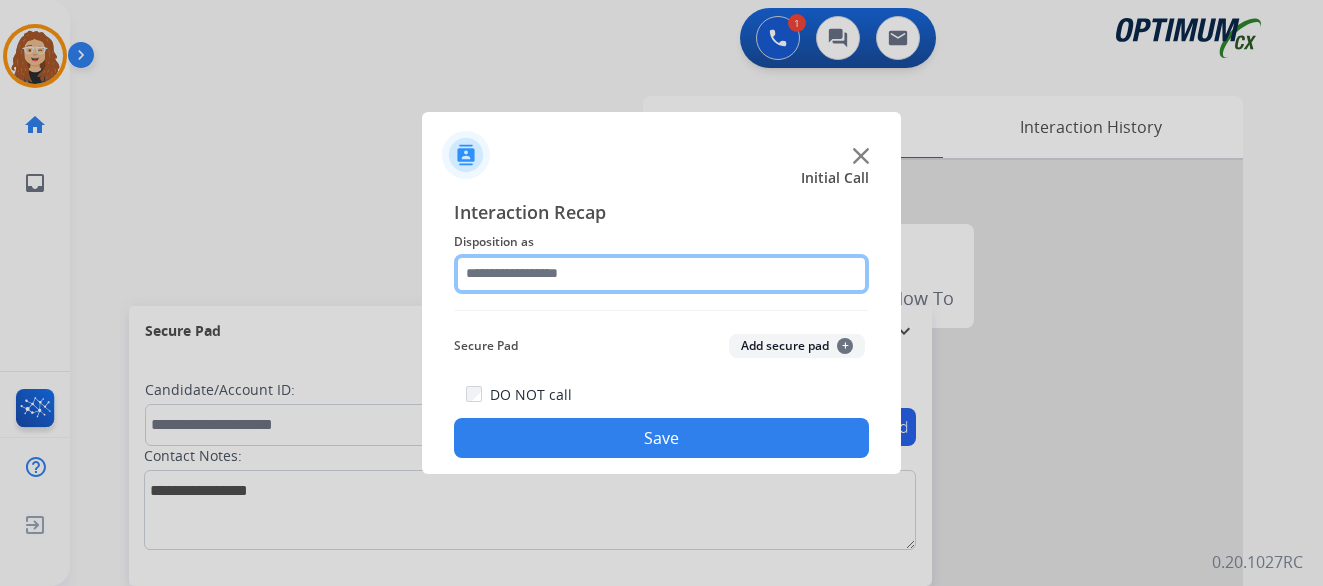 click 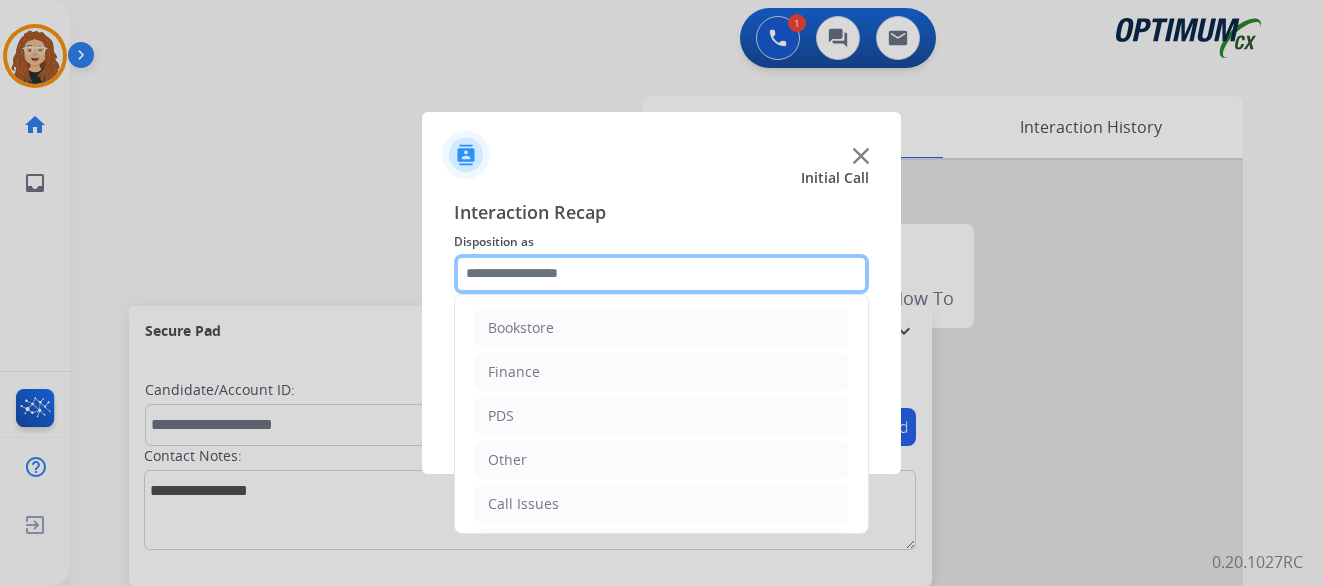 scroll, scrollTop: 136, scrollLeft: 0, axis: vertical 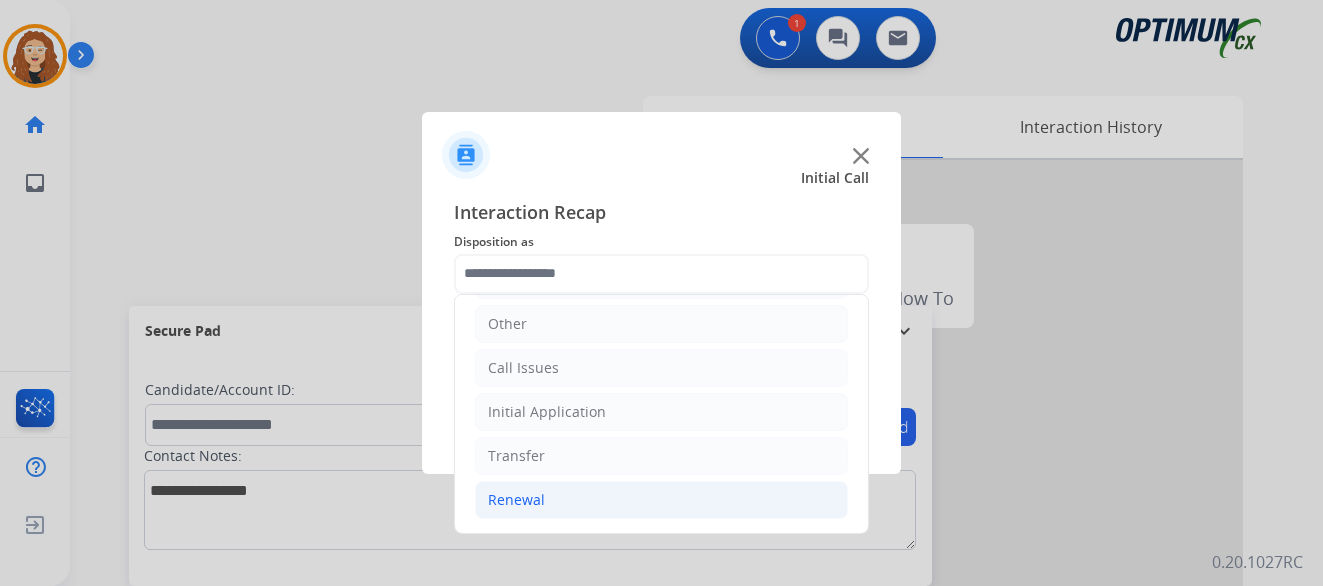 click on "Renewal" 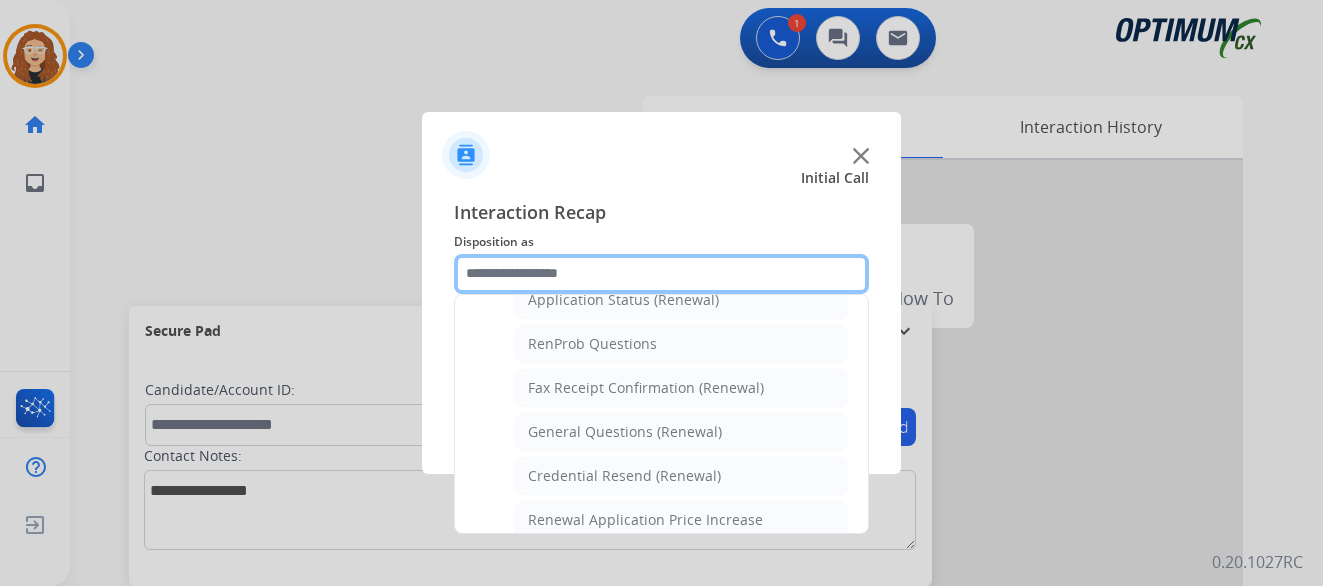 scroll, scrollTop: 501, scrollLeft: 0, axis: vertical 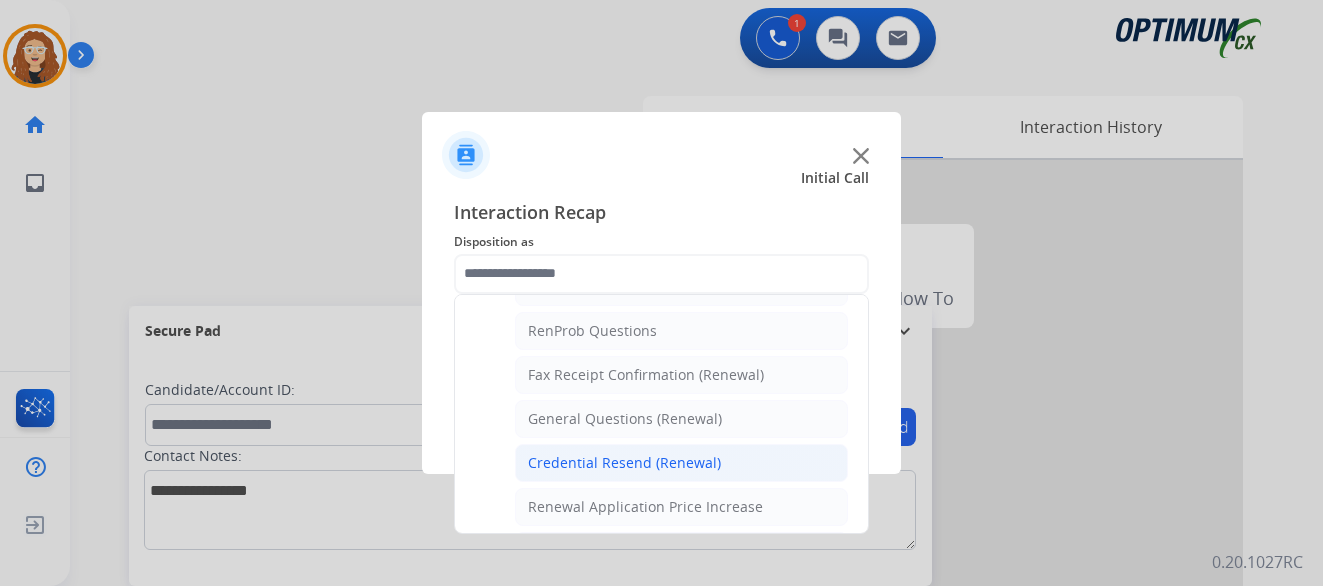 click on "Credential Resend (Renewal)" 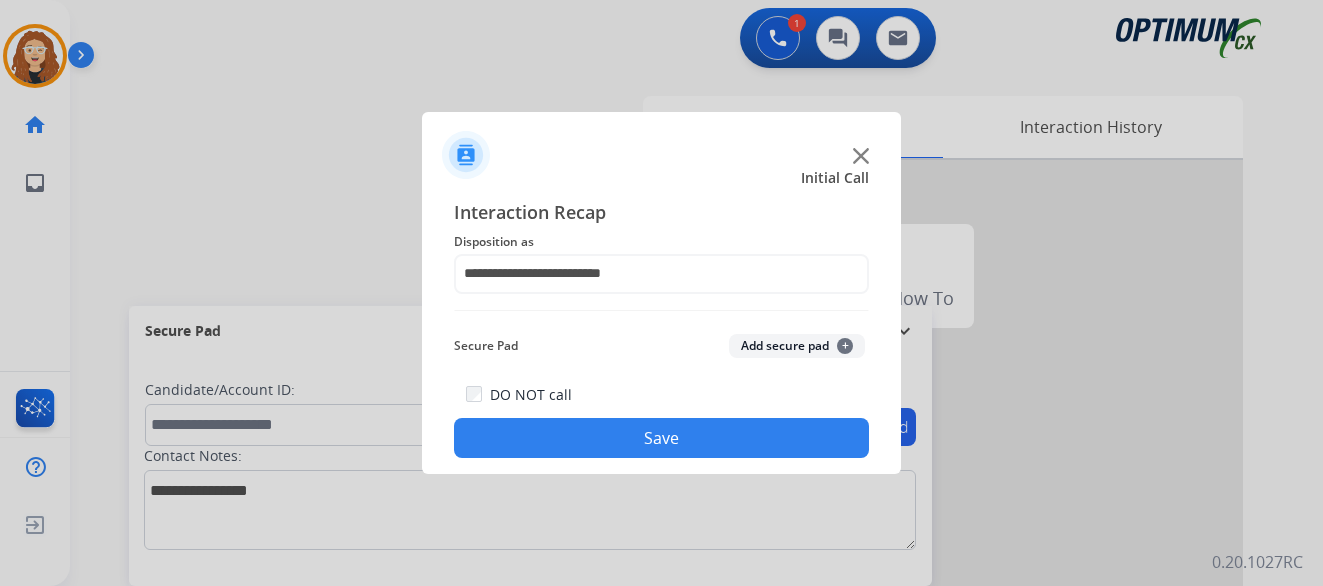 click on "Save" 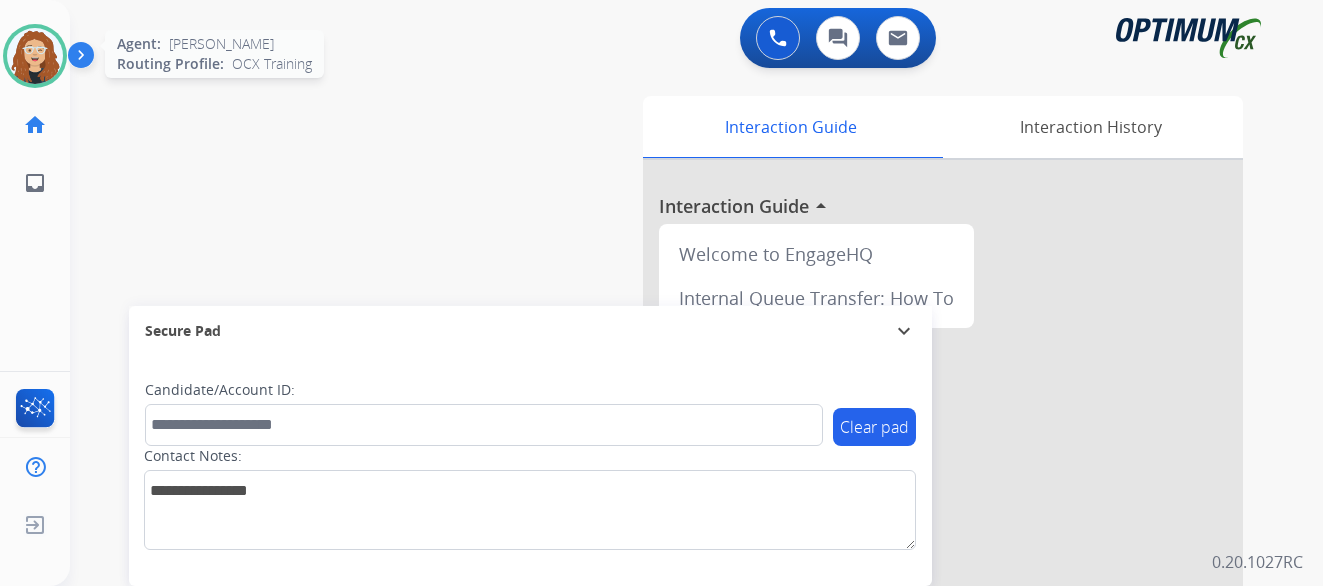 click at bounding box center (35, 56) 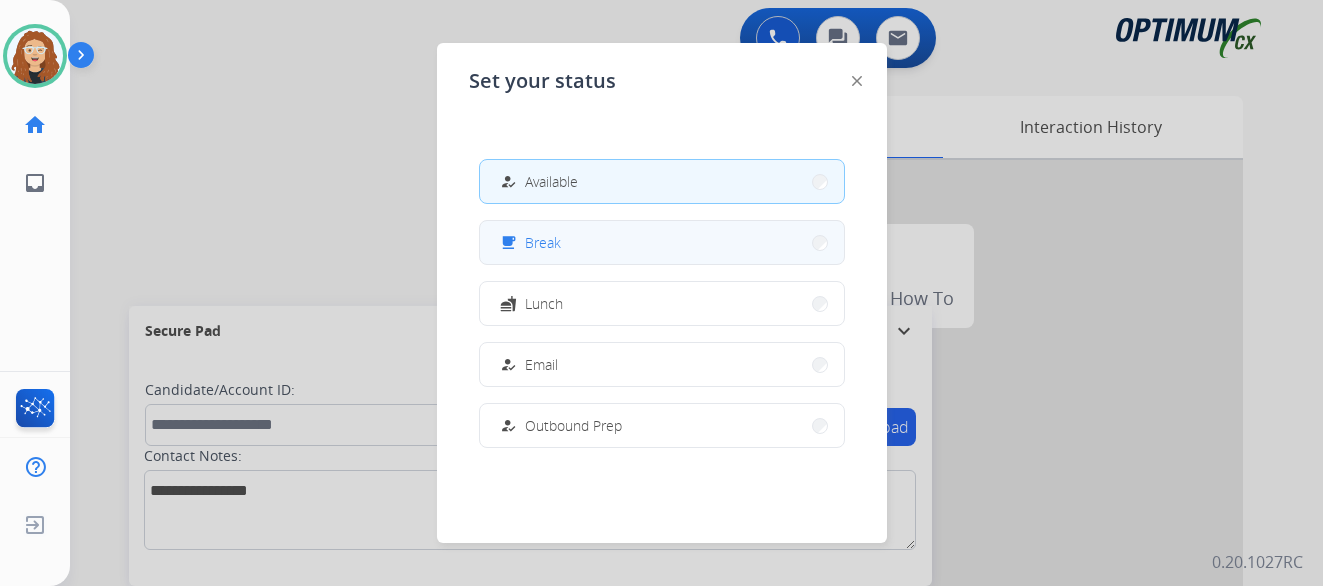 click on "free_breakfast Break" at bounding box center (662, 242) 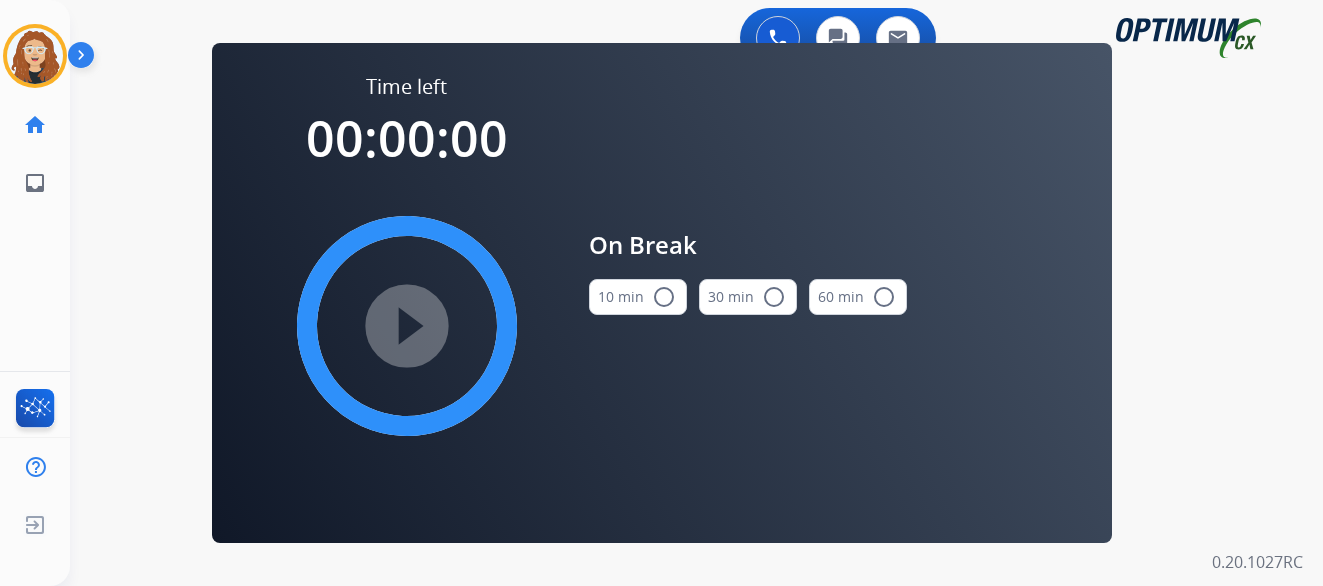 click on "radio_button_unchecked" at bounding box center (664, 297) 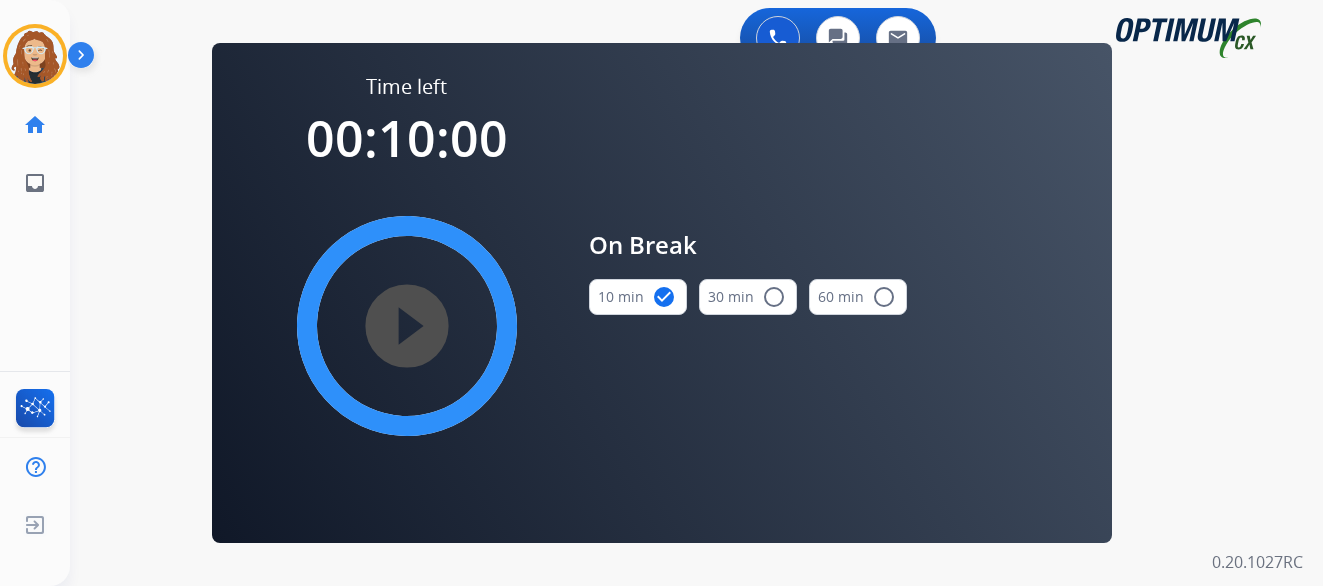 click on "play_circle_filled" at bounding box center (407, 326) 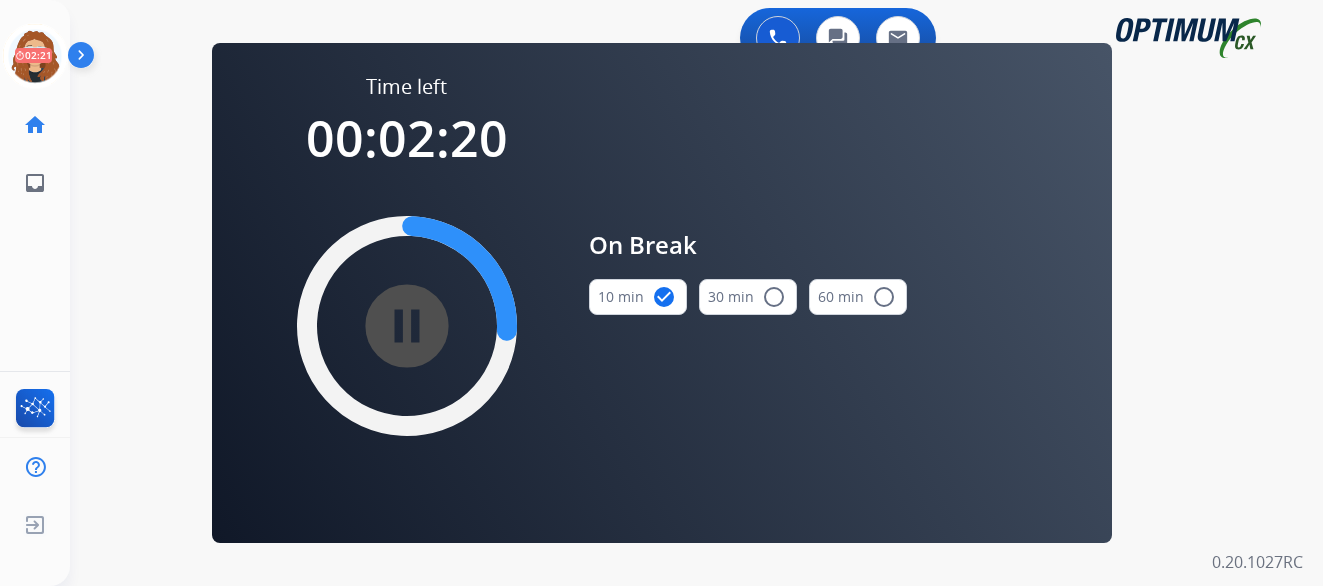click on "0 Voice Interactions  0  Chat Interactions   0  Email Interactions swap_horiz Break voice bridge close_fullscreen Connect 3-Way Call merge_type Separate 3-Way Call Time left 00:02:20 pause_circle_filled On Break  10 min  check_circle  30 min  radio_button_unchecked  60 min  radio_button_unchecked  Interaction Guide   Interaction History  Interaction Guide arrow_drop_up  Welcome to EngageHQ   Internal Queue Transfer: How To  Secure Pad expand_more Clear pad Candidate/Account ID: Contact Notes:                  0.20.1027RC" at bounding box center [696, 293] 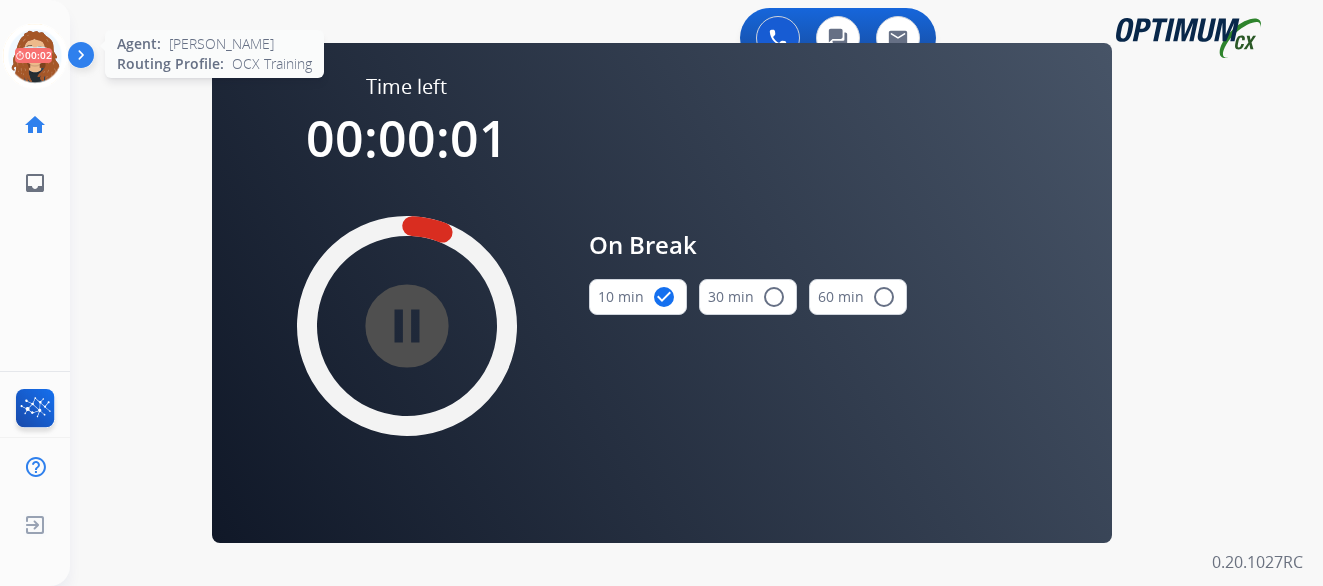 click 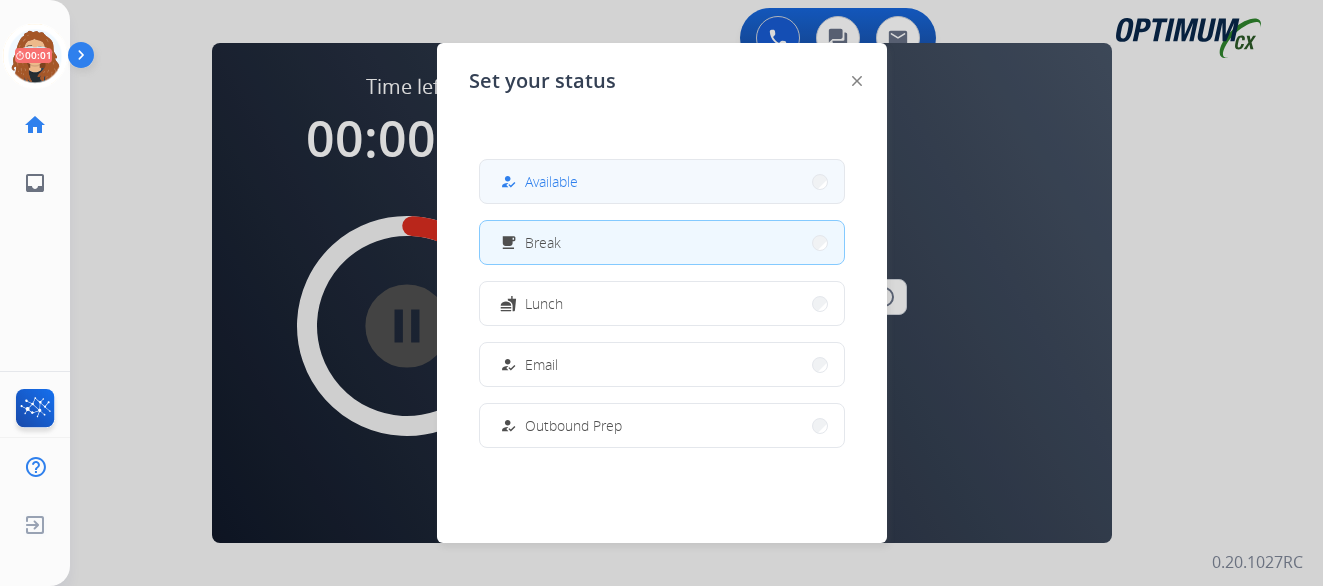 click on "how_to_reg Available" at bounding box center [662, 181] 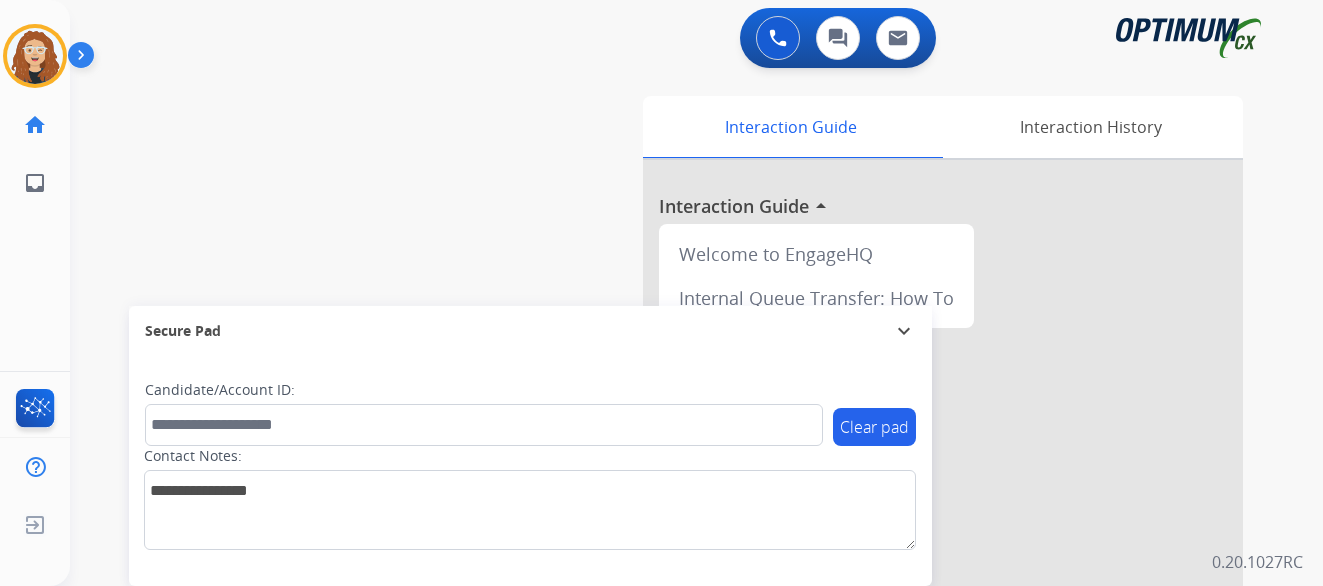 click on "swap_horiz Break voice bridge close_fullscreen Connect 3-Way Call merge_type Separate 3-Way Call  Interaction Guide   Interaction History  Interaction Guide arrow_drop_up  Welcome to EngageHQ   Internal Queue Transfer: How To  Secure Pad expand_more Clear pad Candidate/Account ID: Contact Notes:" at bounding box center (672, 489) 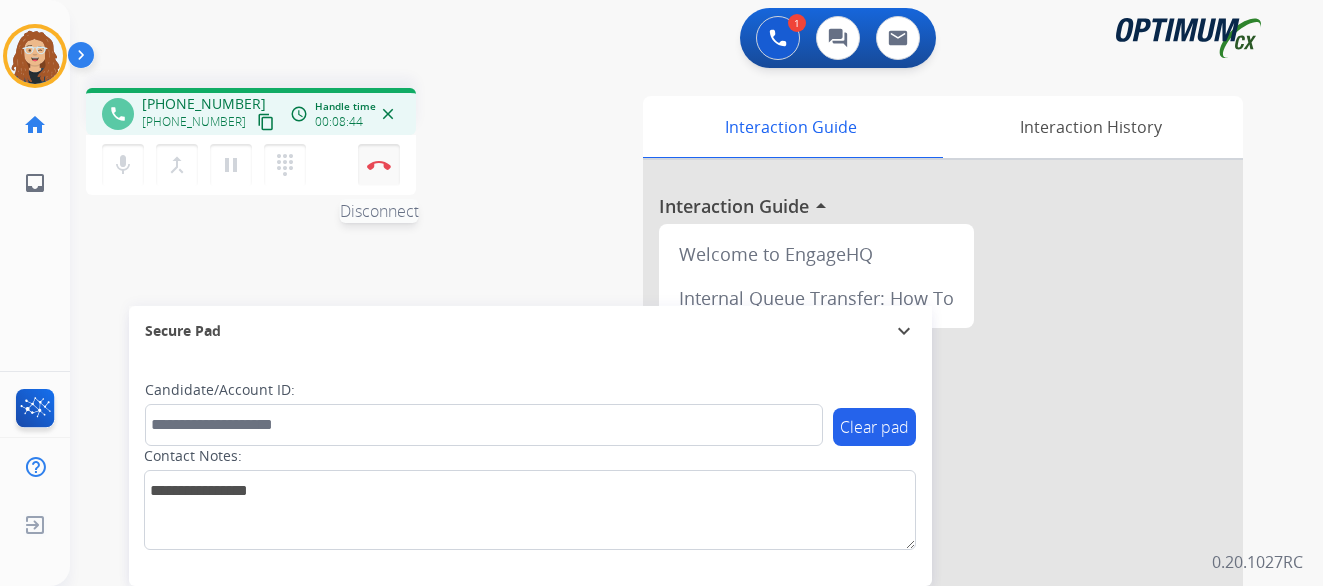click at bounding box center (379, 165) 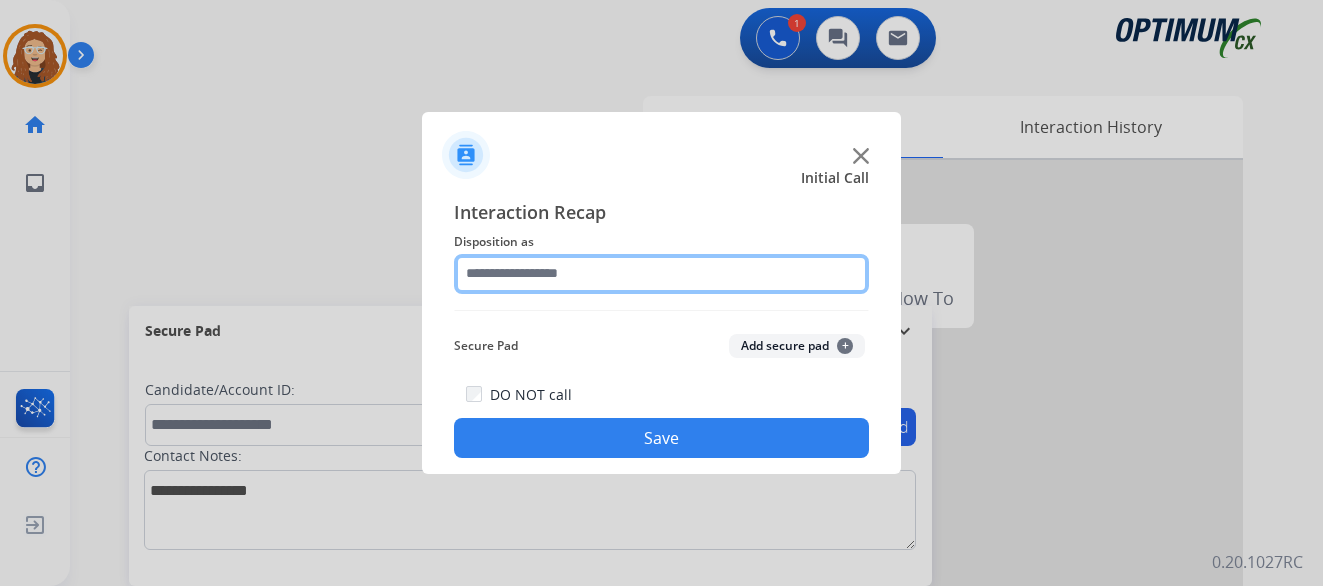 click 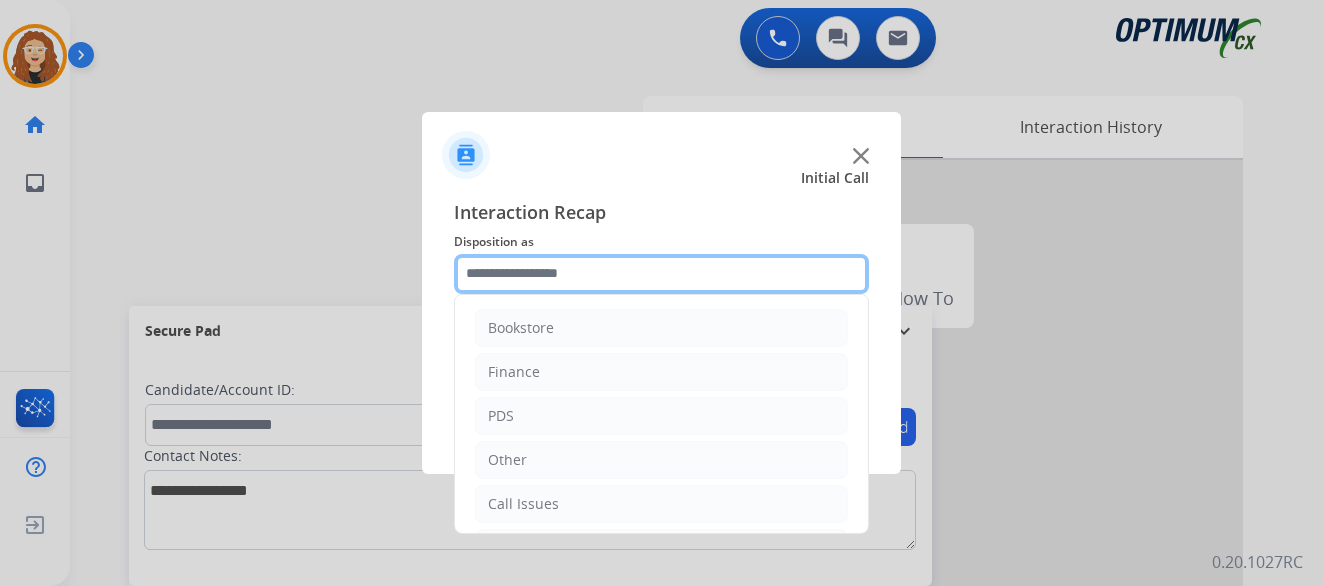 scroll, scrollTop: 136, scrollLeft: 0, axis: vertical 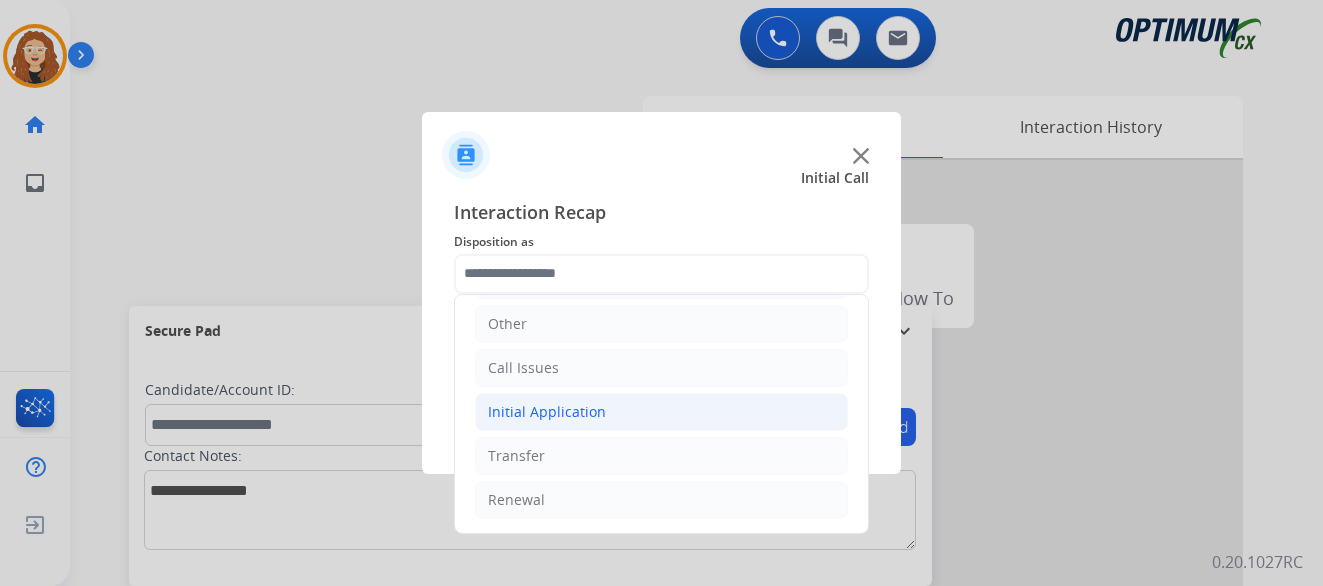 click on "Initial Application" 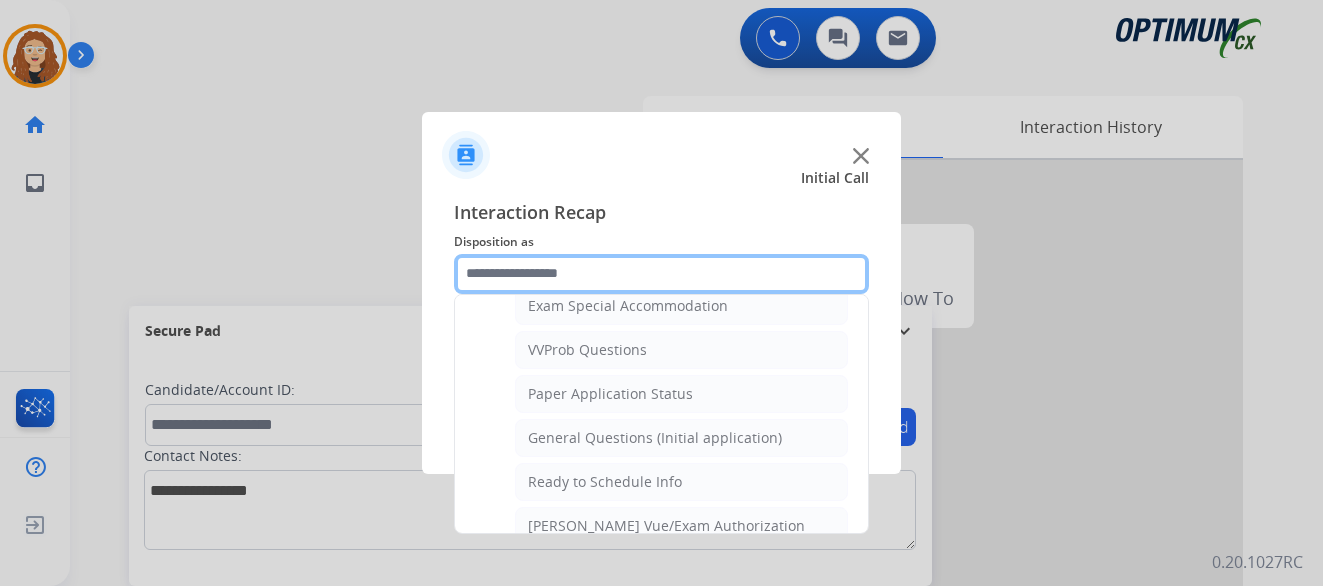 scroll, scrollTop: 1066, scrollLeft: 0, axis: vertical 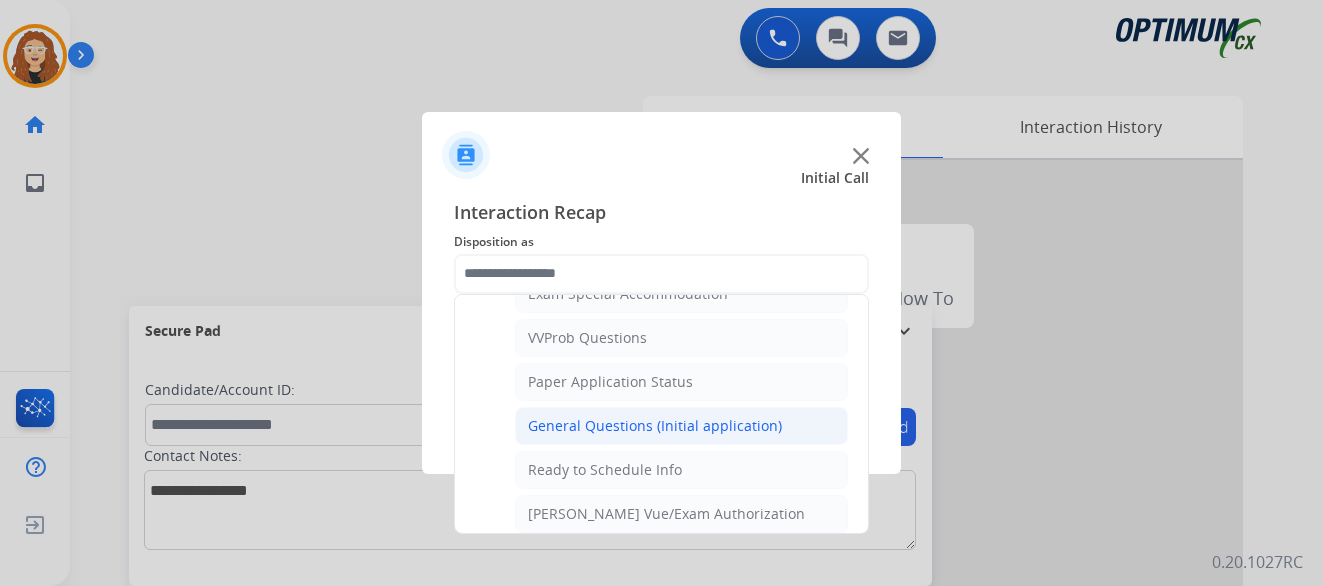 click on "General Questions (Initial application)" 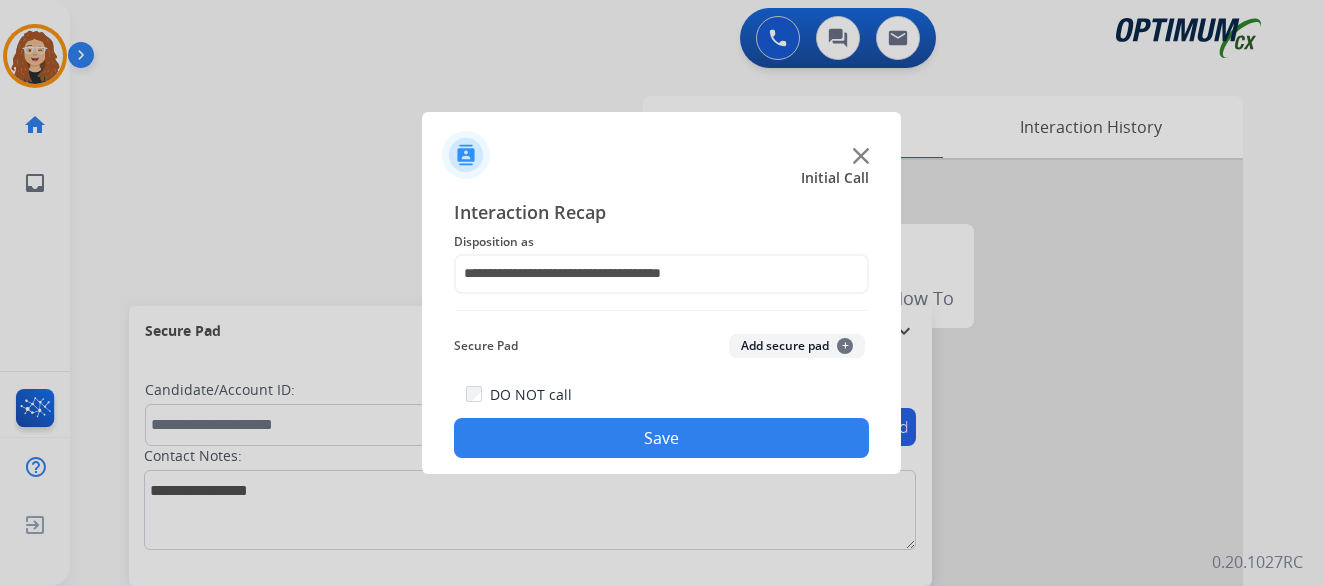 click on "Save" 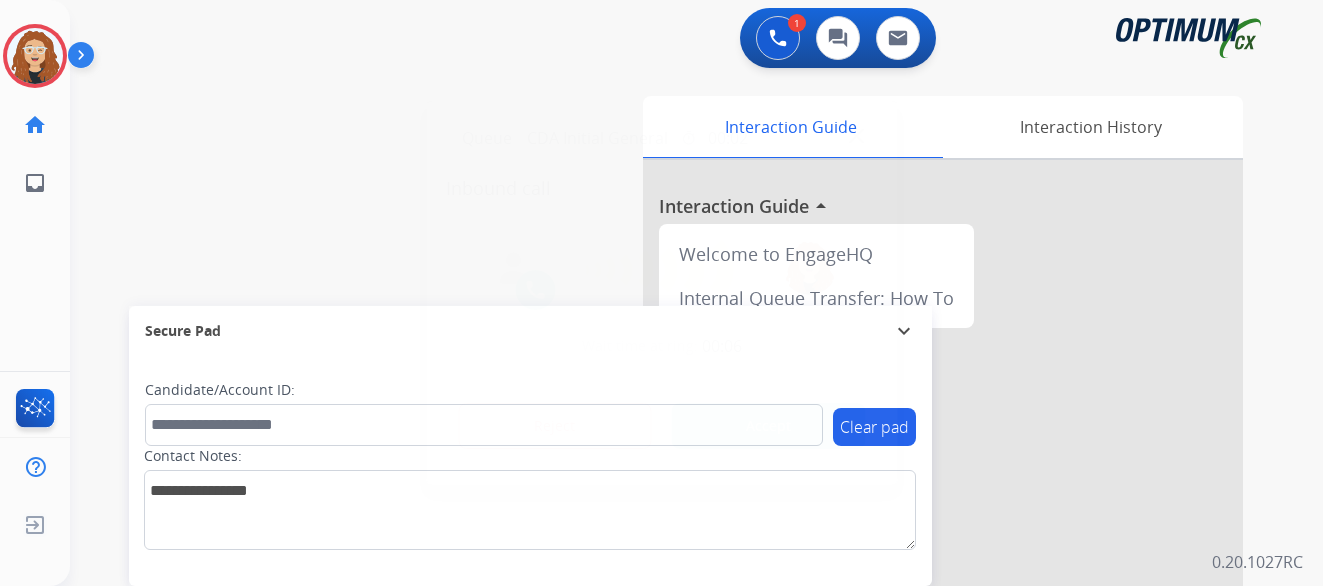 click at bounding box center (661, 293) 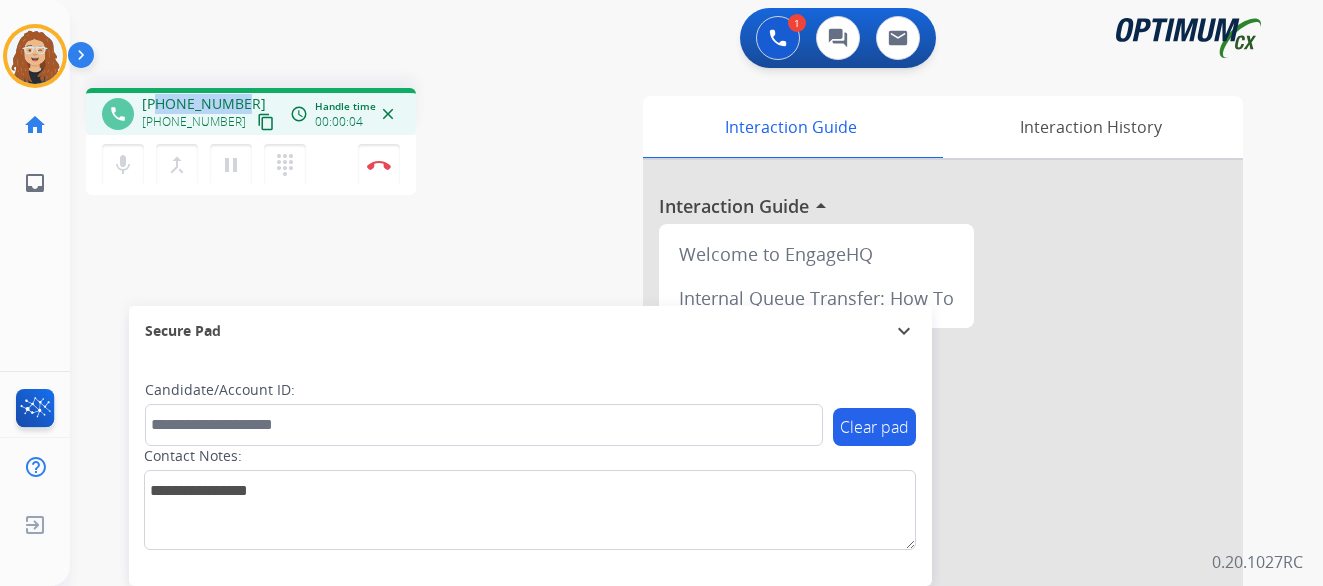 drag, startPoint x: 161, startPoint y: 102, endPoint x: 242, endPoint y: 96, distance: 81.22192 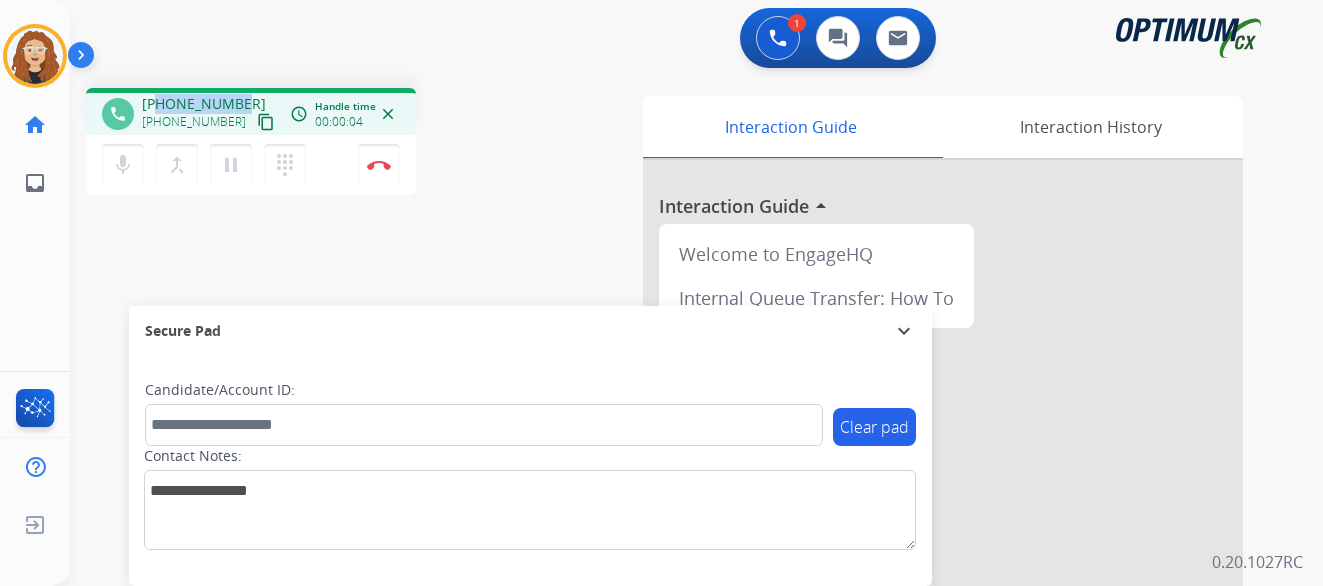 click on "[PHONE_NUMBER] [PHONE_NUMBER] content_copy" at bounding box center (210, 114) 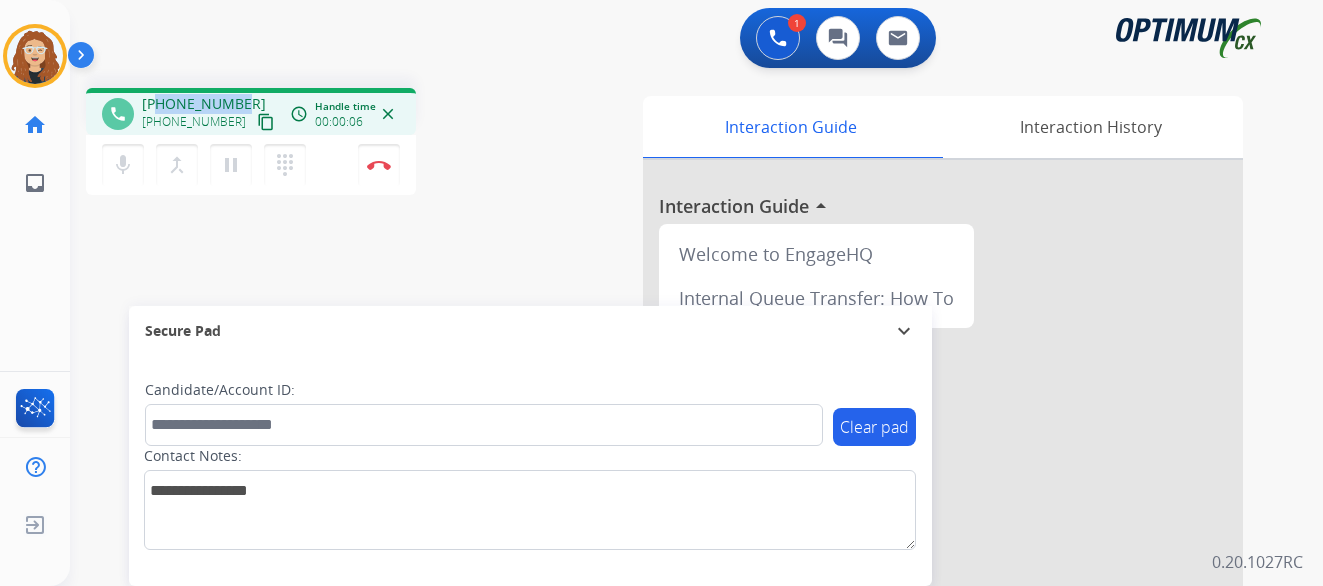 copy on "8486660139" 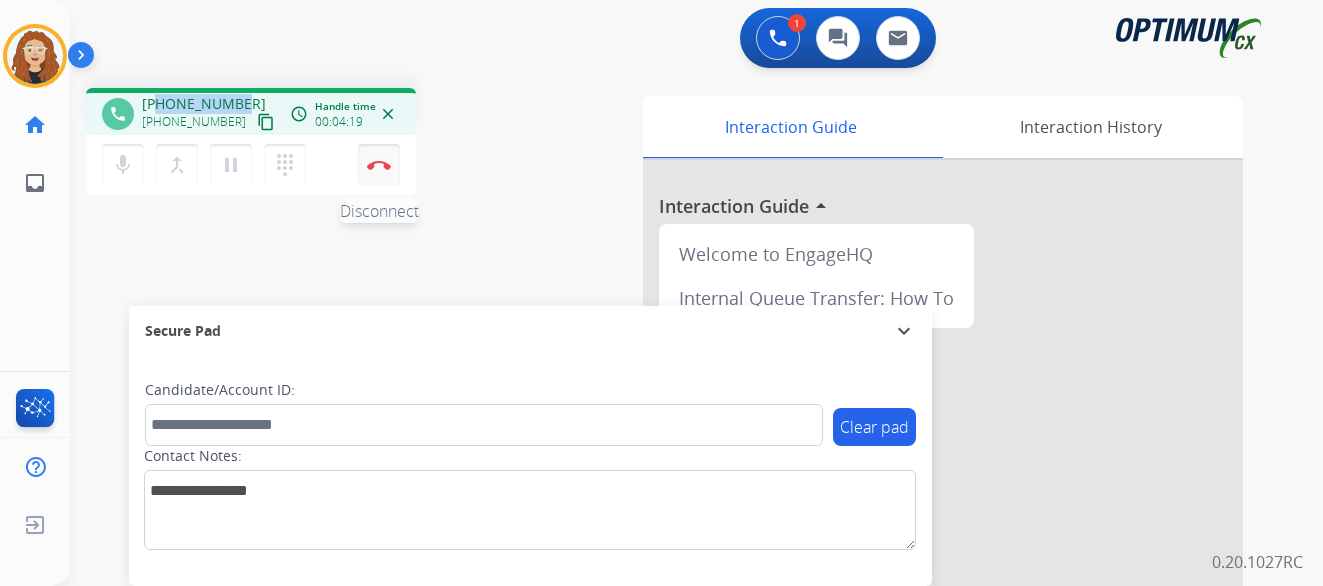 click at bounding box center (379, 165) 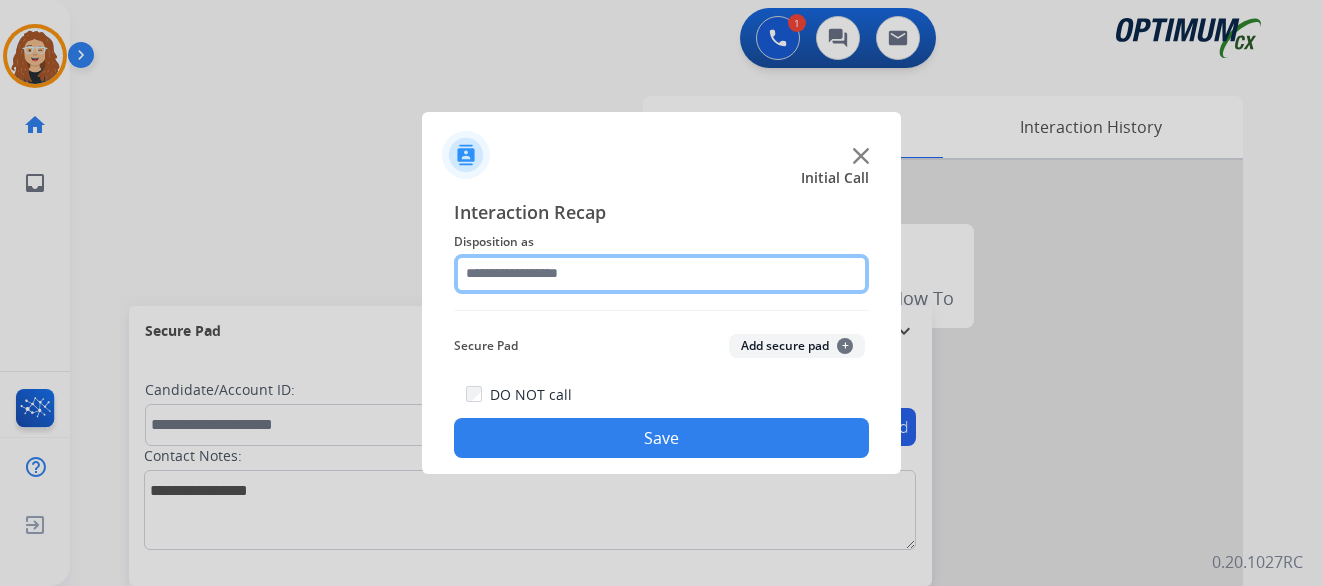 click 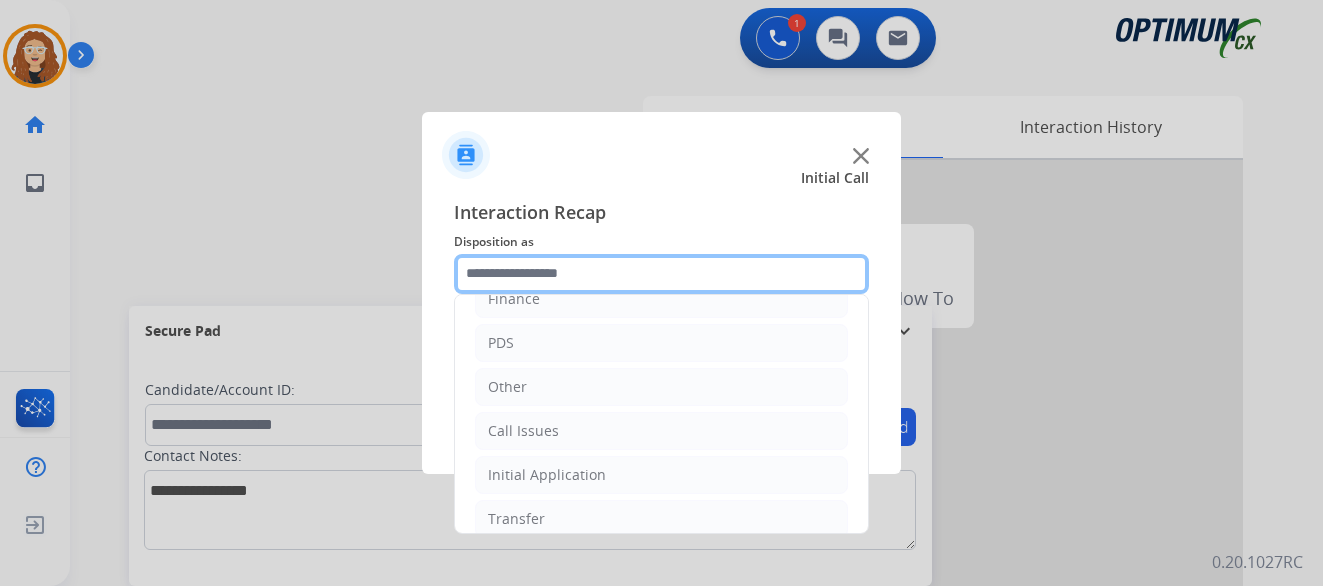 scroll, scrollTop: 136, scrollLeft: 0, axis: vertical 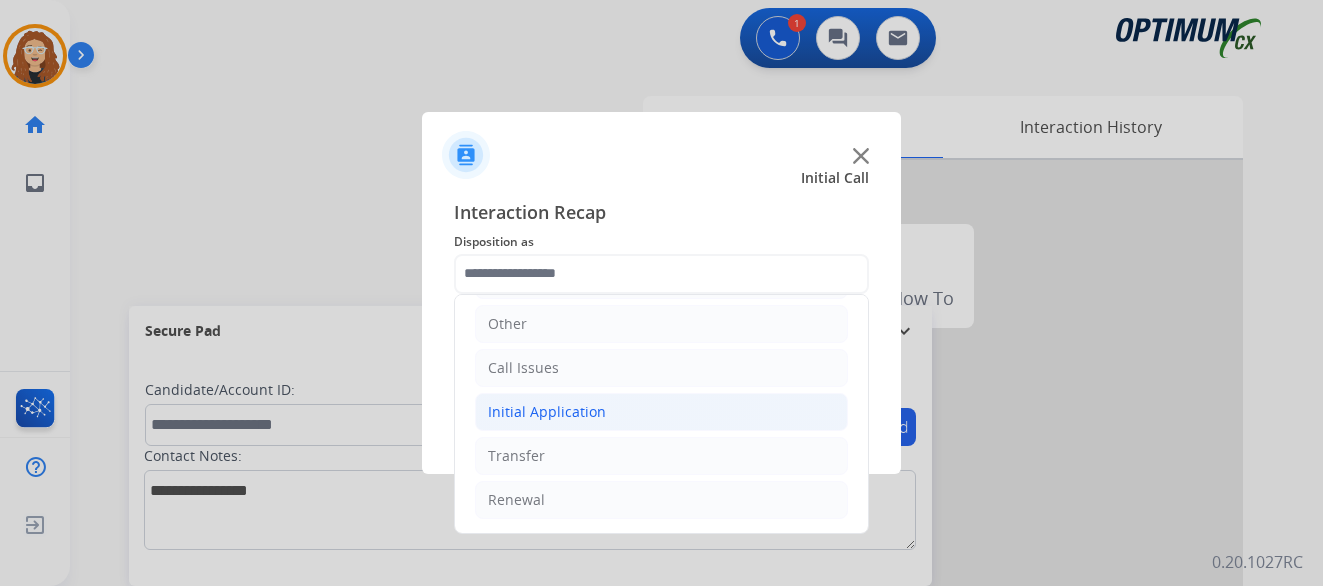 click on "Initial Application" 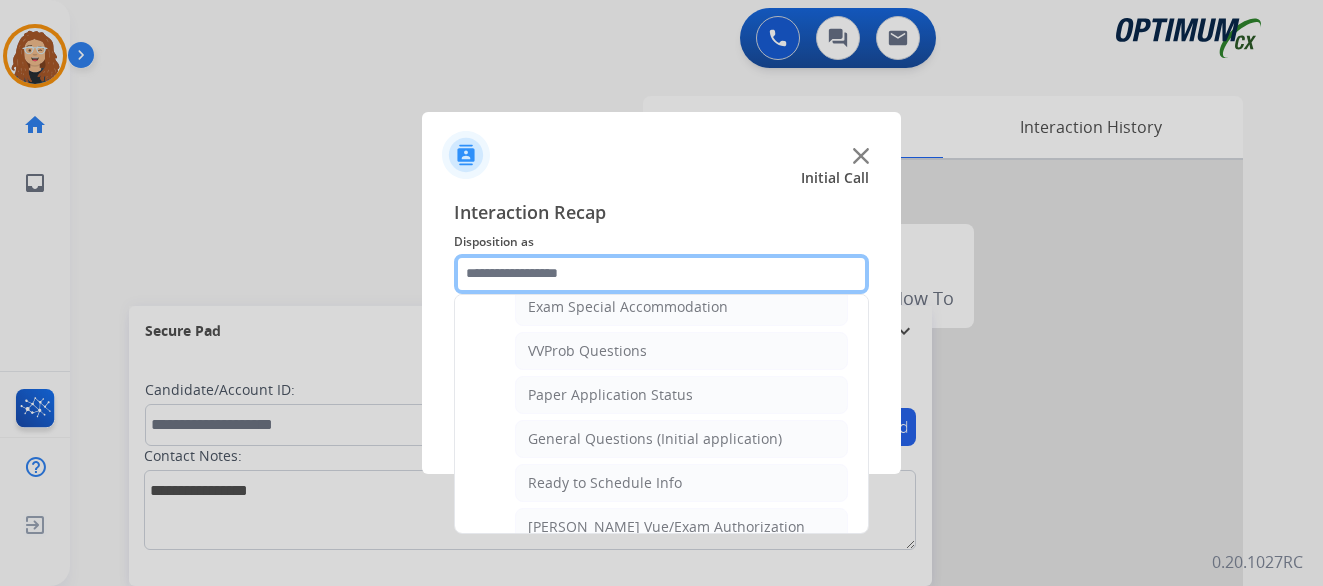 scroll, scrollTop: 1078, scrollLeft: 0, axis: vertical 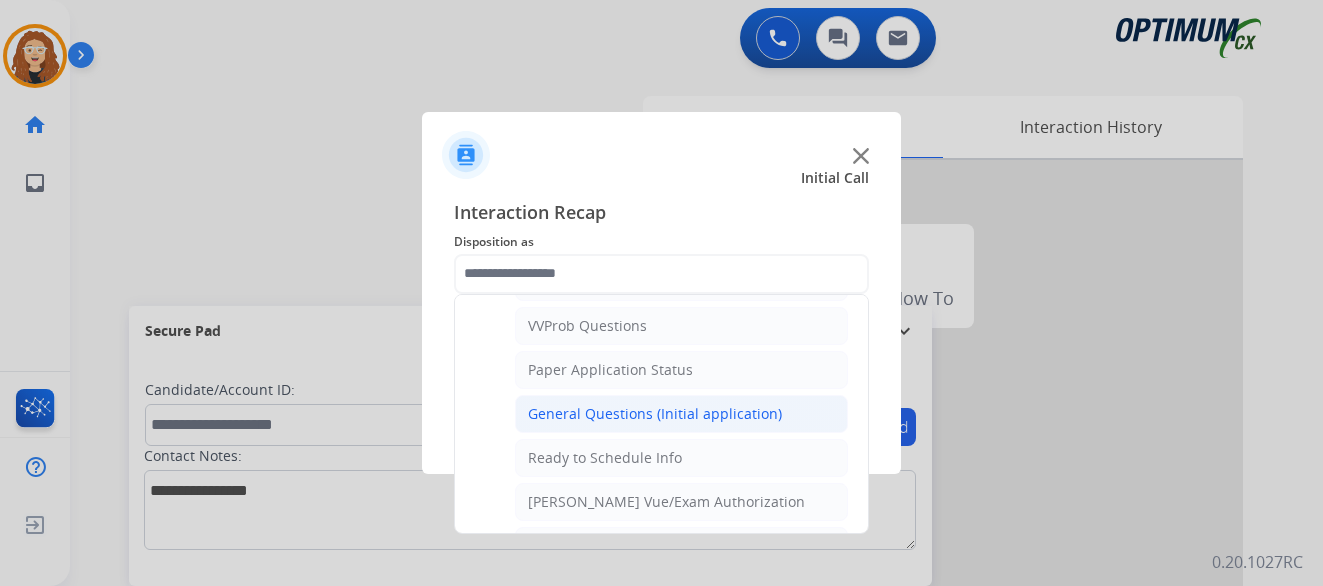 click on "General Questions (Initial application)" 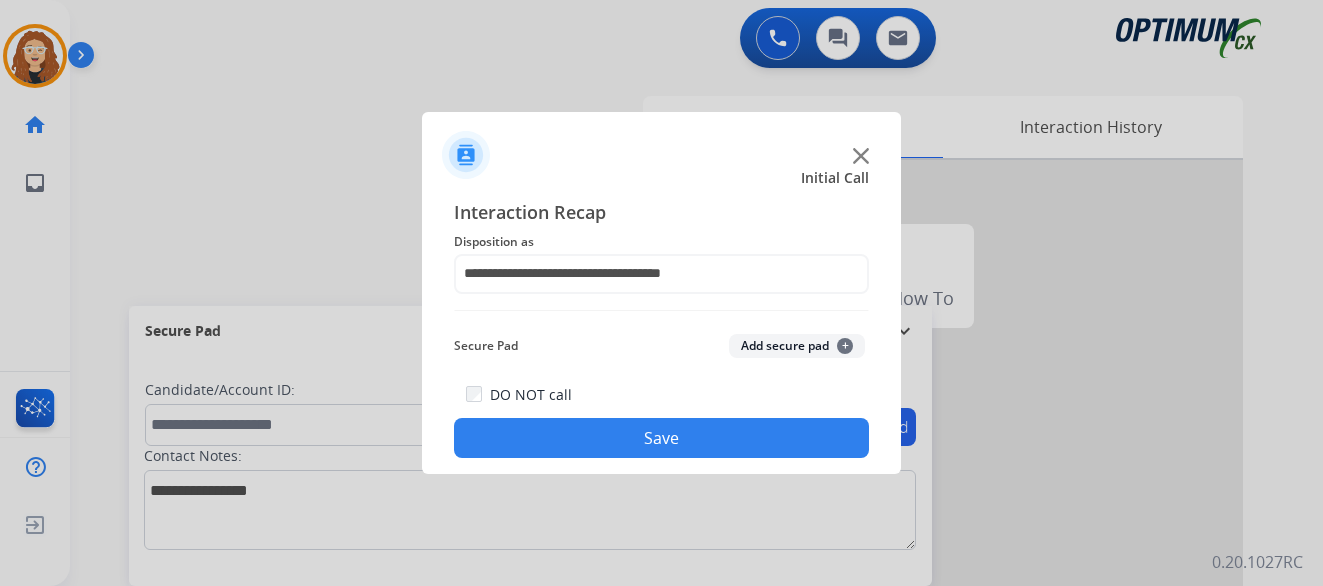 click on "Save" 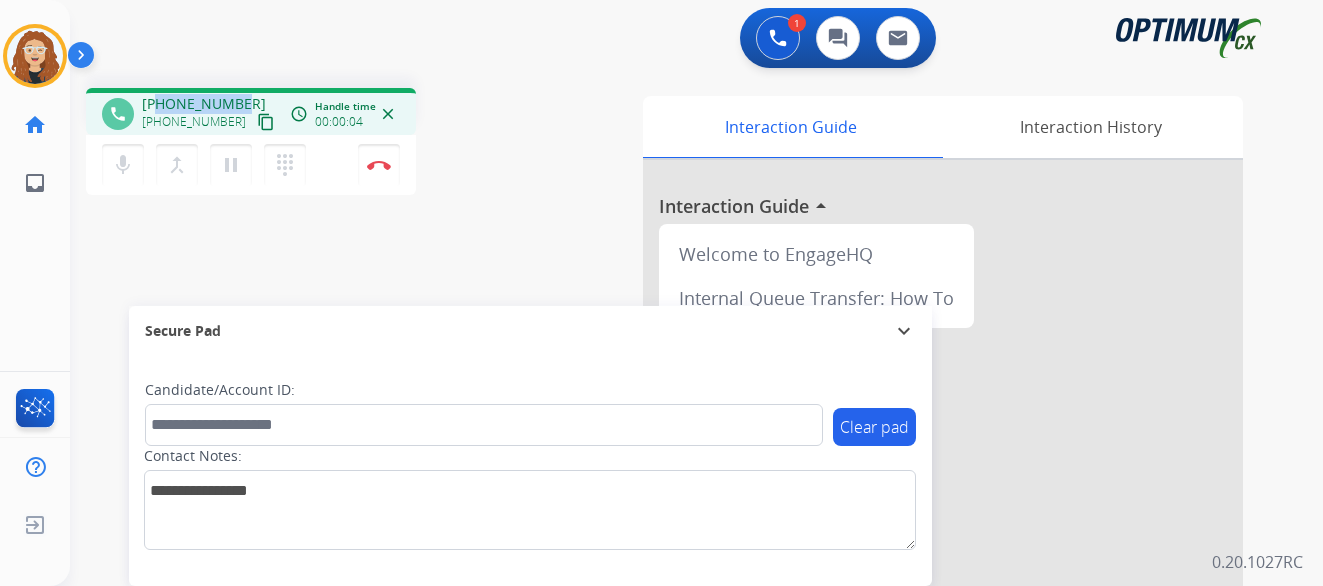 drag, startPoint x: 159, startPoint y: 100, endPoint x: 240, endPoint y: 100, distance: 81 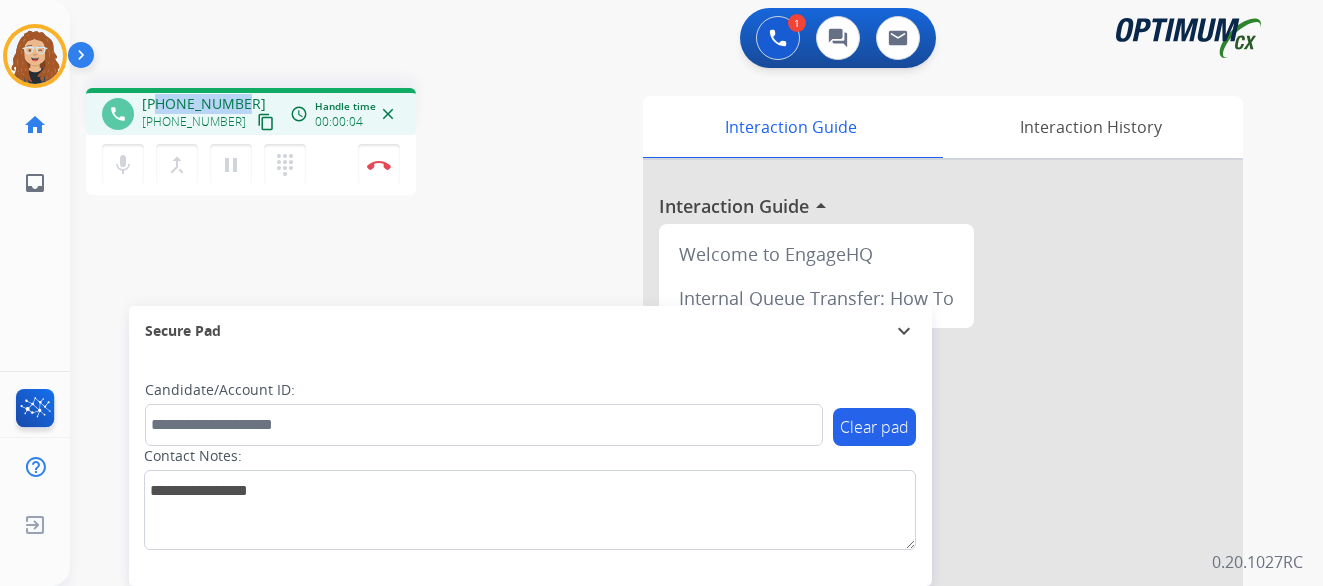 click on "[PHONE_NUMBER] [PHONE_NUMBER] content_copy" at bounding box center (210, 114) 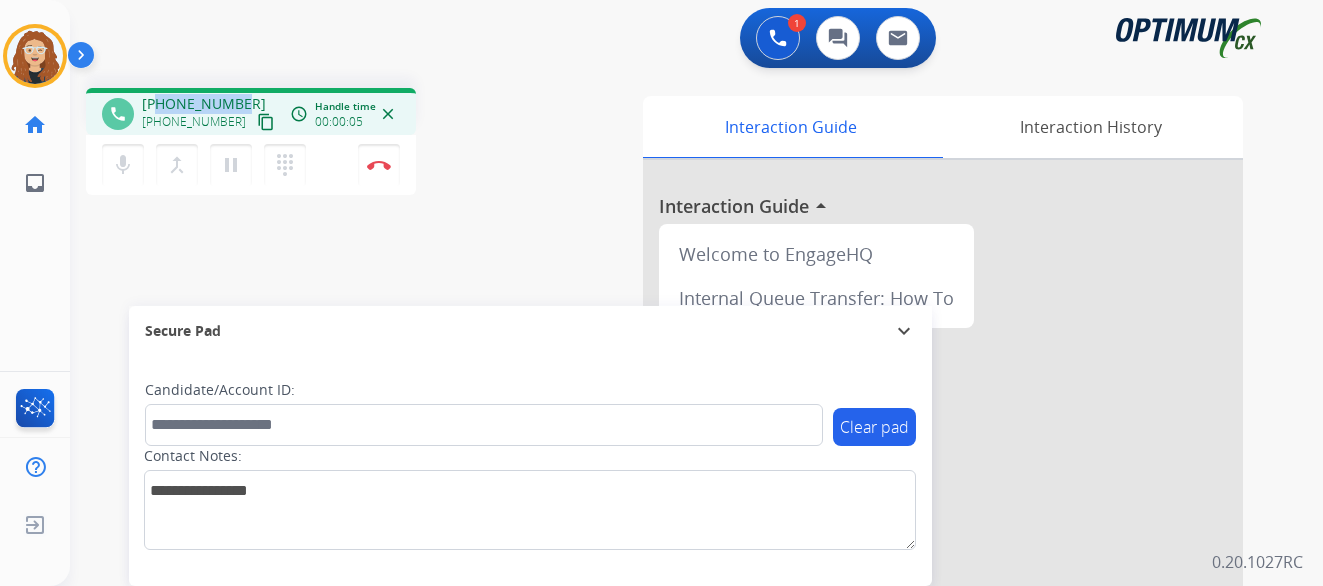 copy on "7872048957" 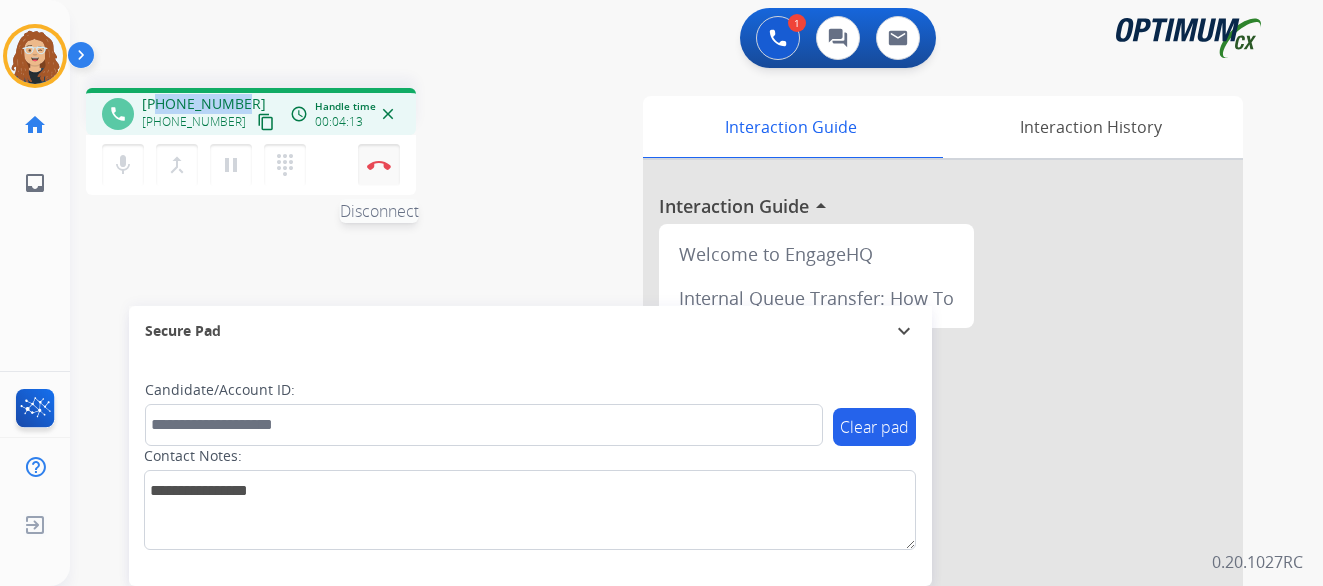 click on "Disconnect" at bounding box center [379, 165] 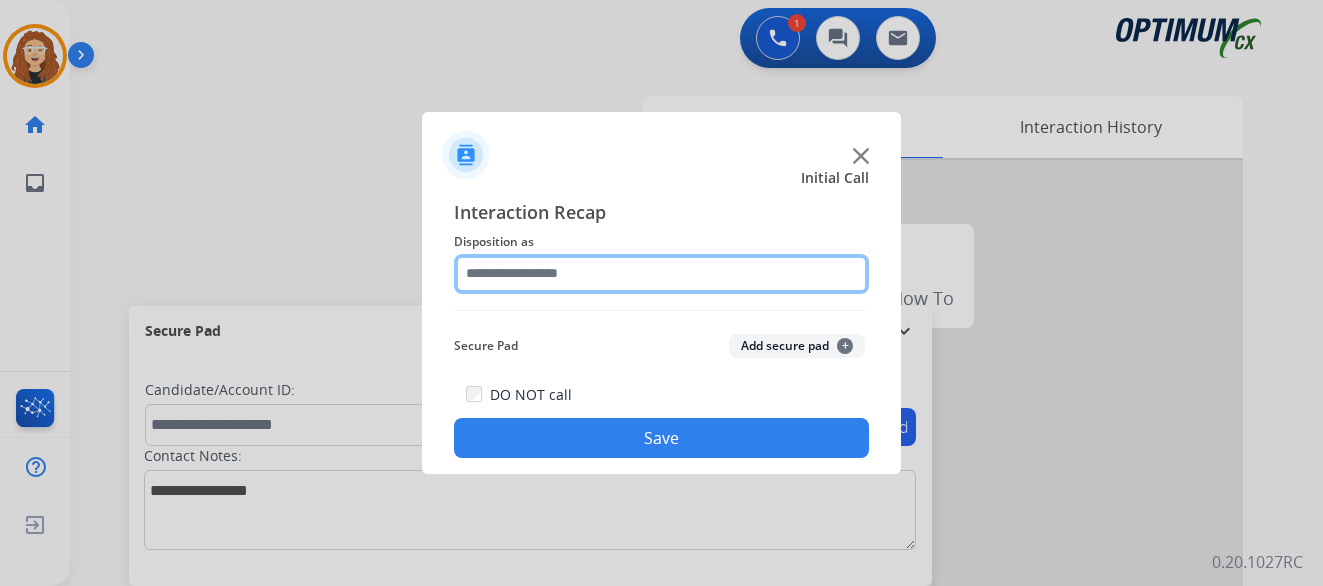 click 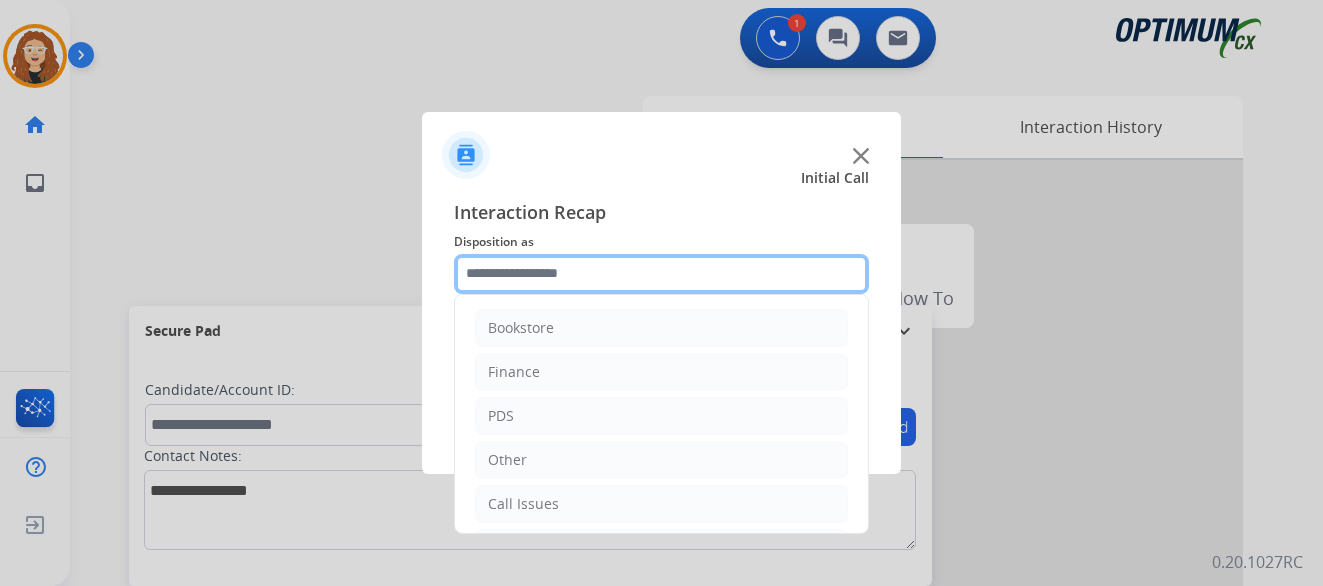 scroll, scrollTop: 136, scrollLeft: 0, axis: vertical 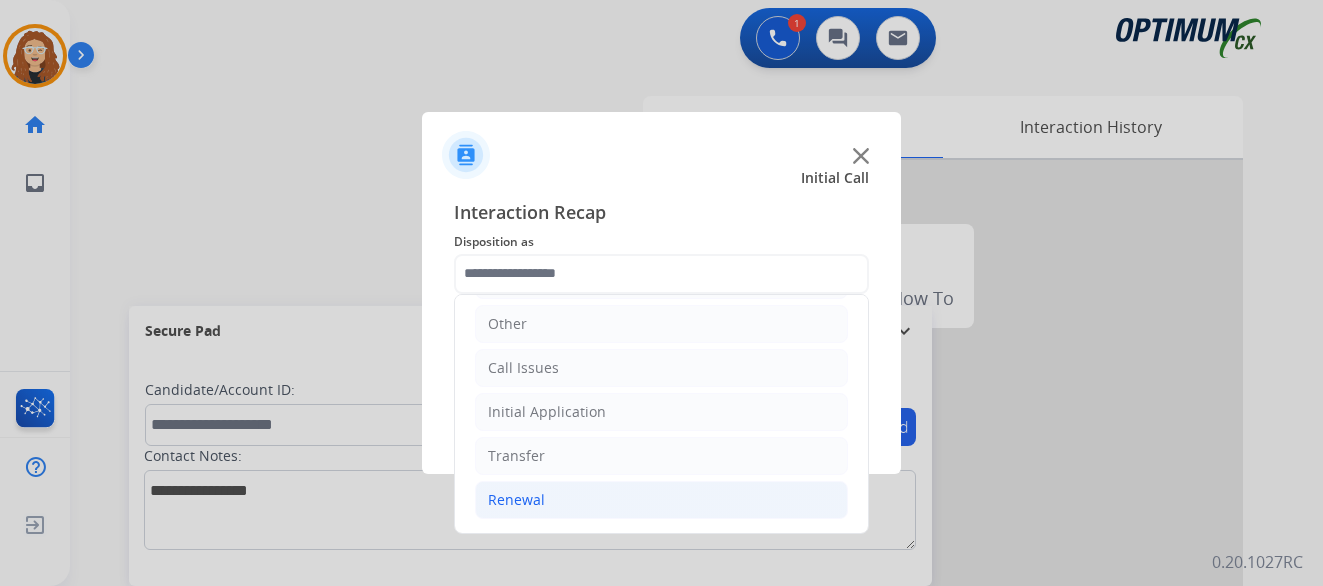 click on "Renewal" 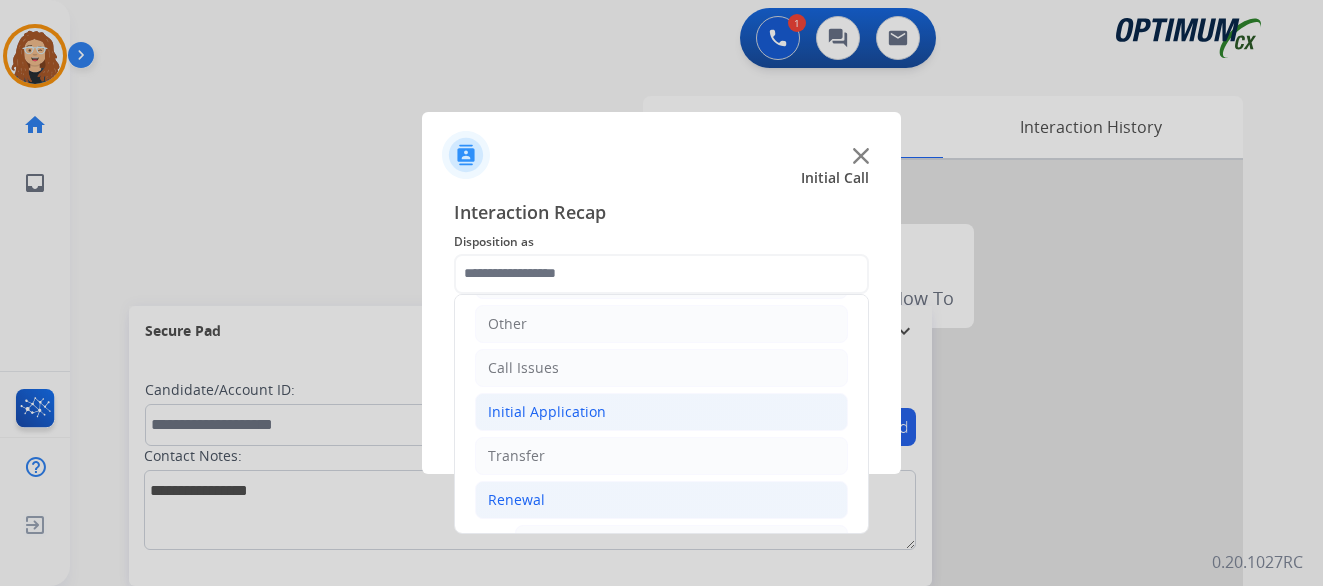 click on "Initial Application" 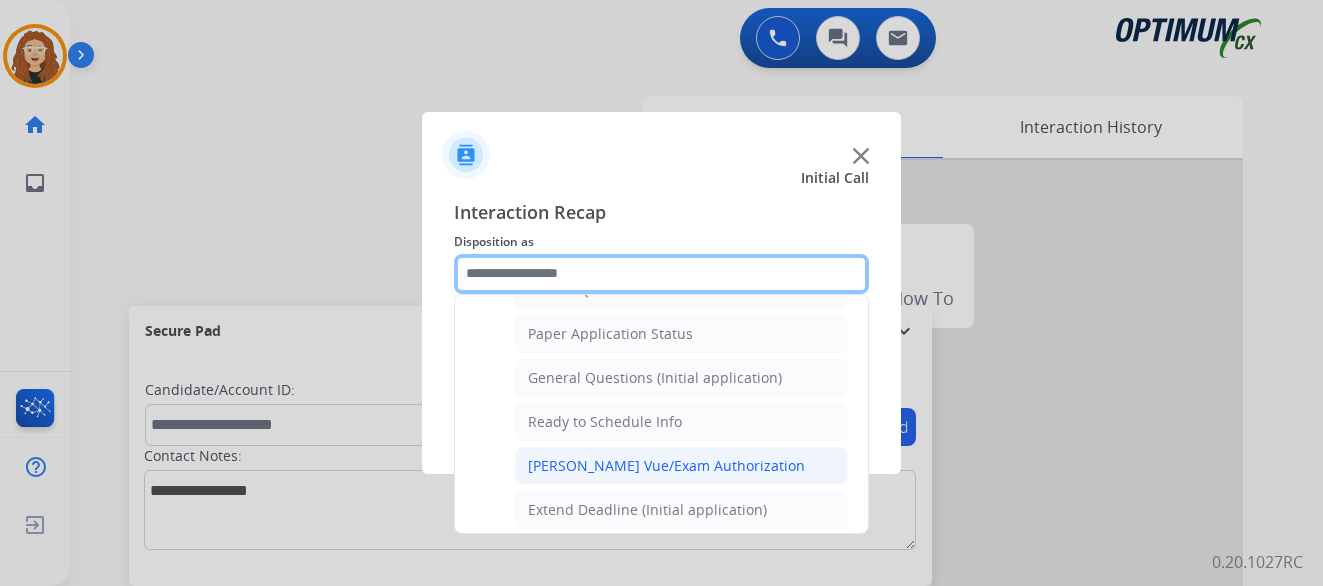 scroll, scrollTop: 1115, scrollLeft: 0, axis: vertical 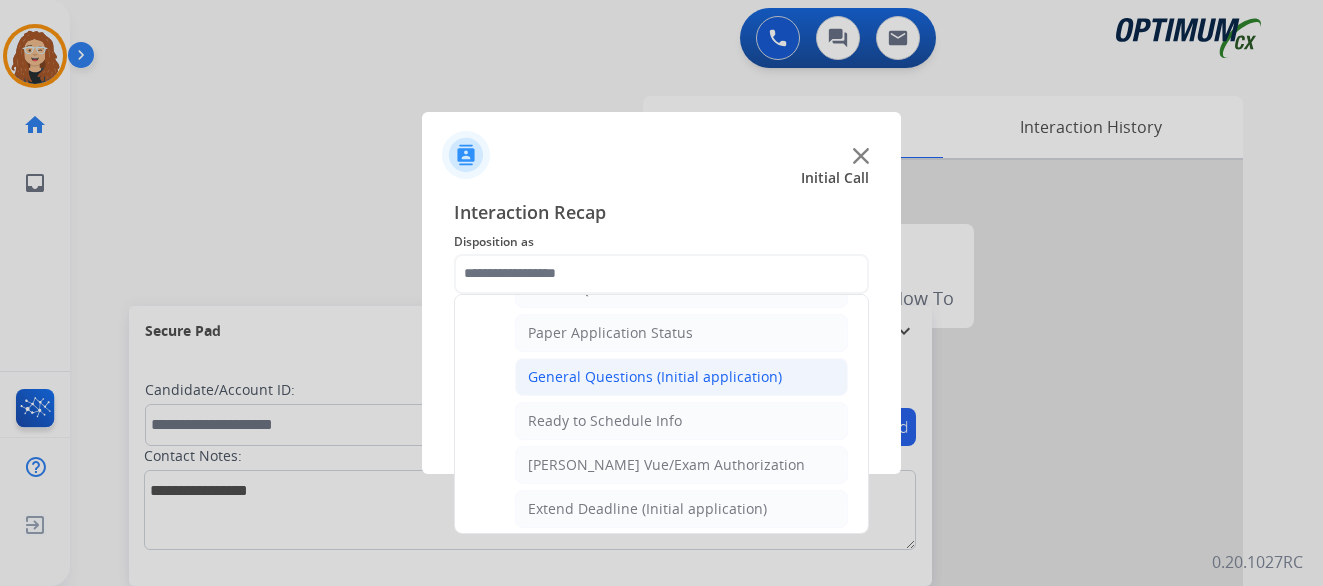 click on "General Questions (Initial application)" 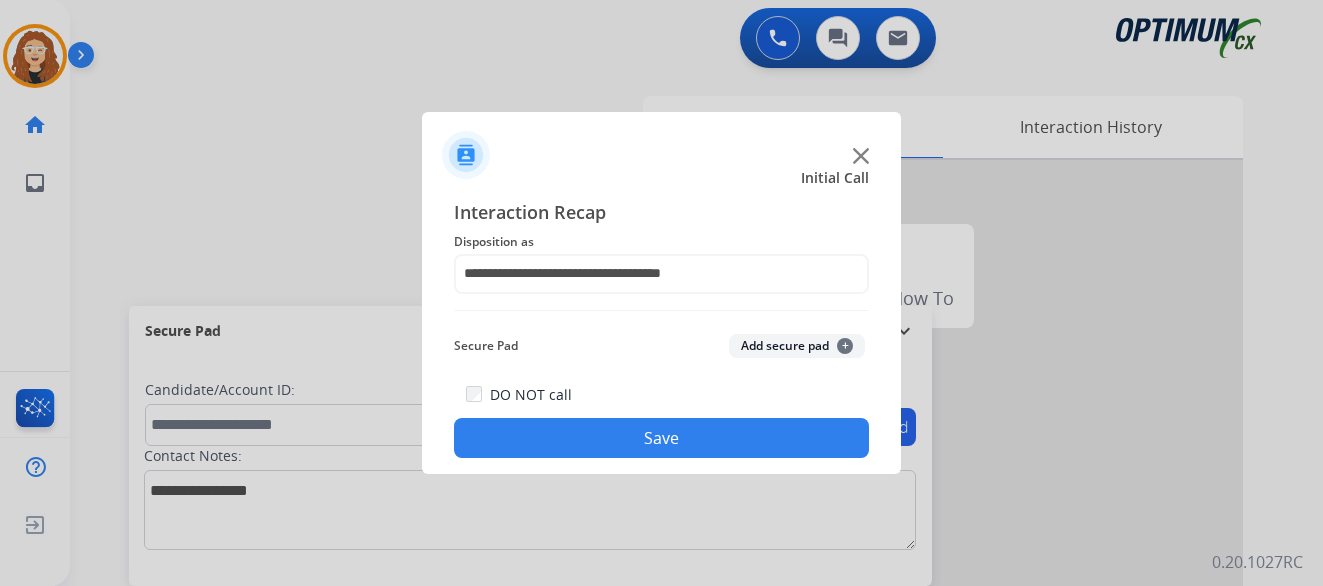 click on "Save" 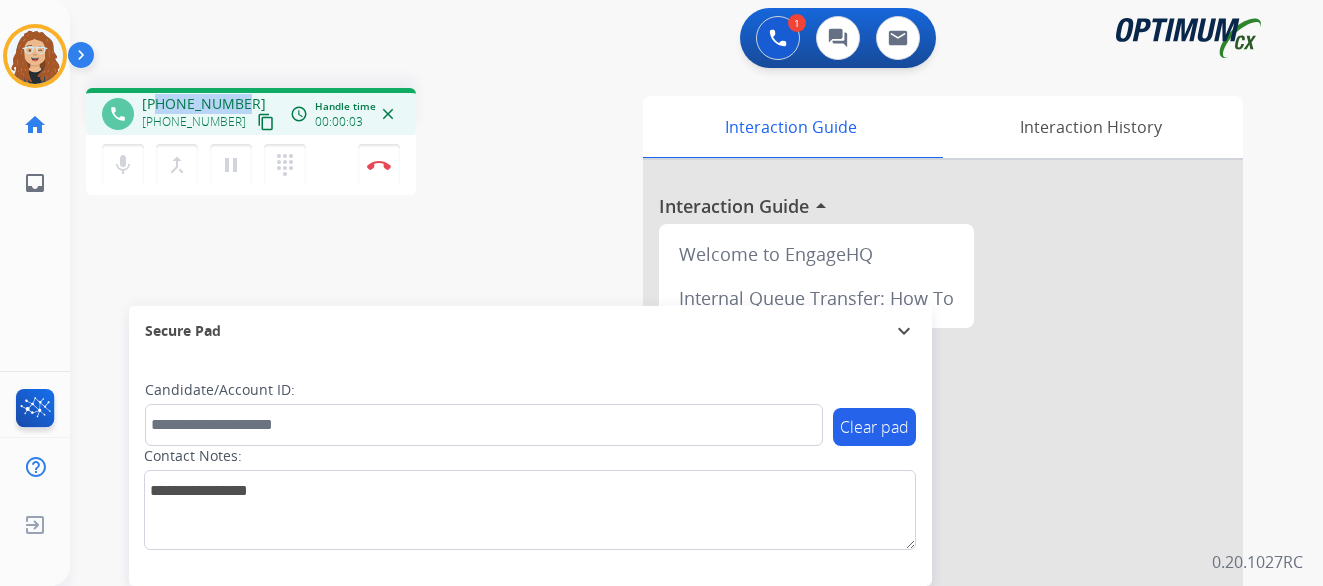 drag, startPoint x: 157, startPoint y: 100, endPoint x: 242, endPoint y: 91, distance: 85.47514 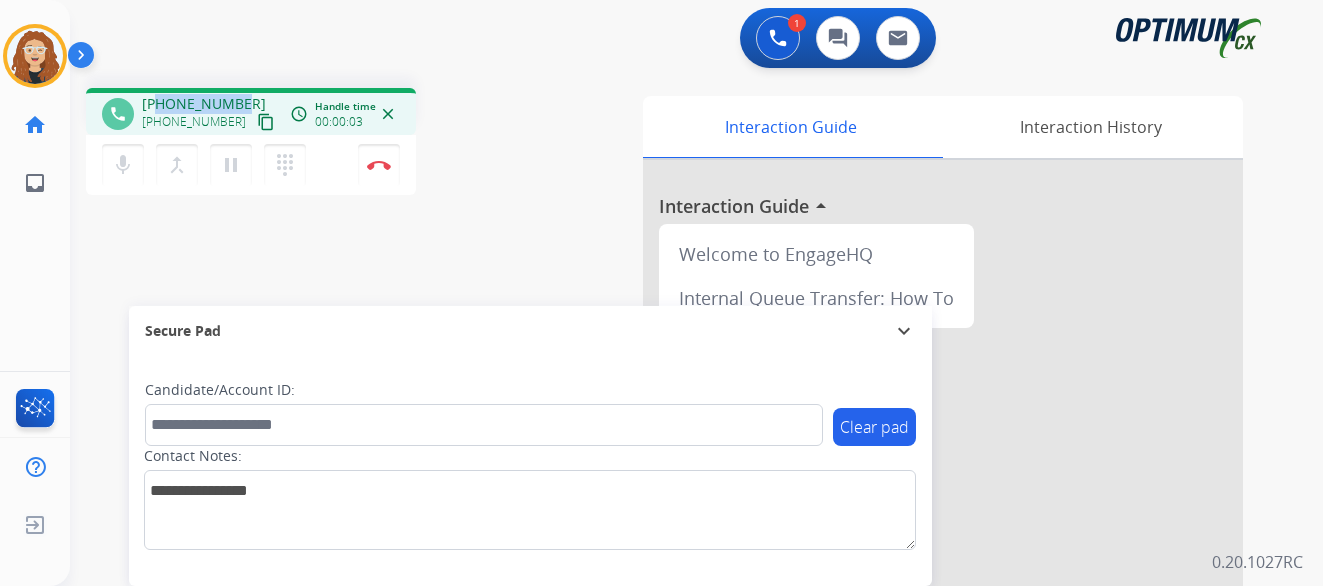click on "phone [PHONE_NUMBER] [PHONE_NUMBER] content_copy access_time Call metrics Queue   00:11 Hold   00:00 Talk   00:04 Total   00:14 Handle time 00:00:03 close" at bounding box center [251, 111] 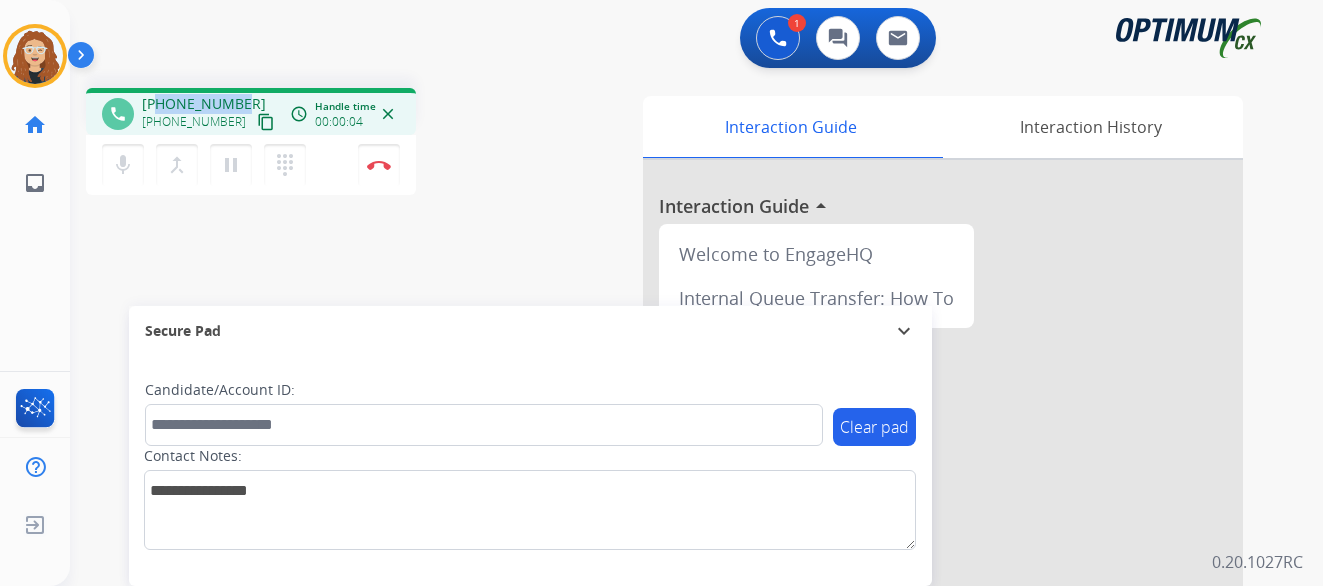 copy on "4695583972" 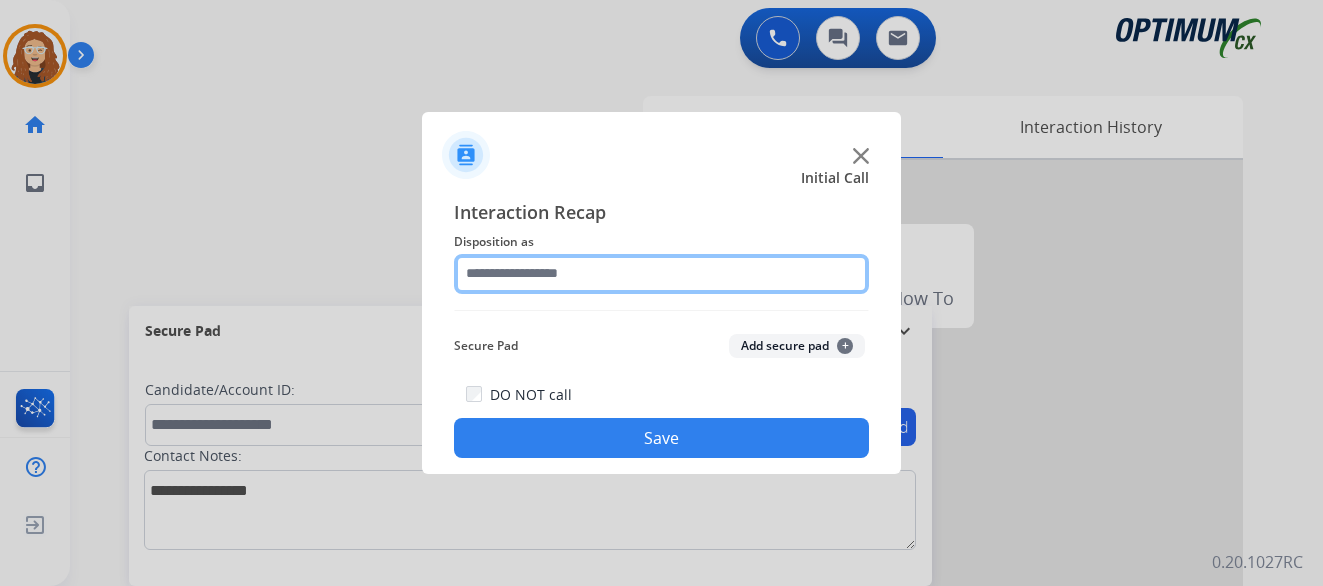 click 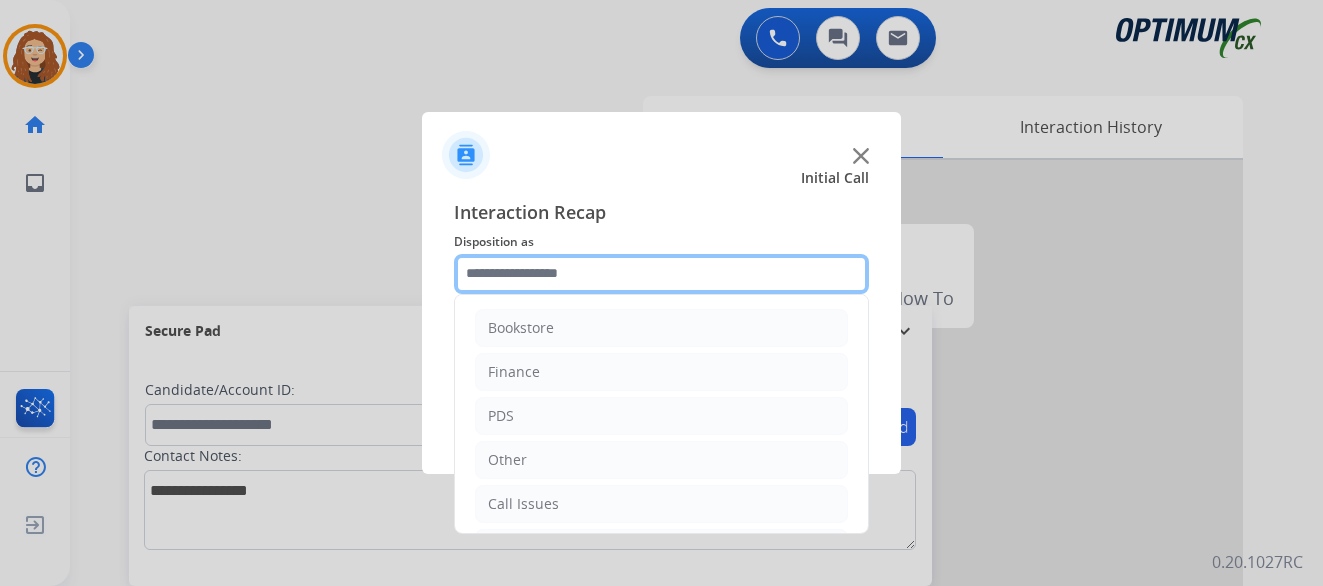 scroll, scrollTop: 136, scrollLeft: 0, axis: vertical 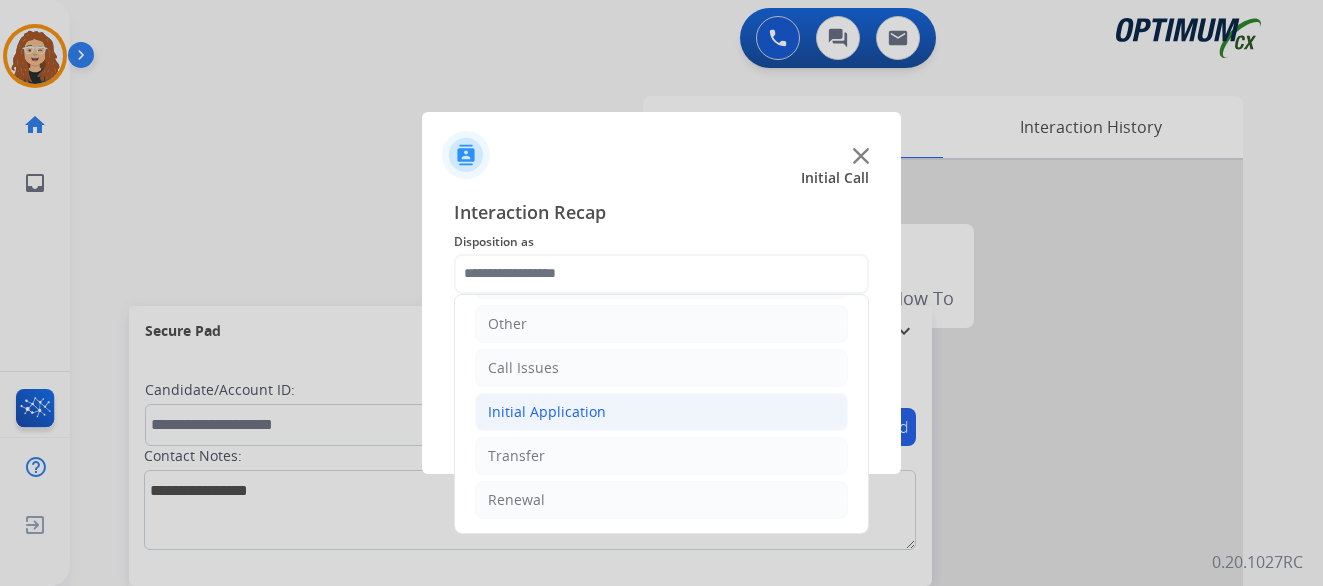click on "Initial Application" 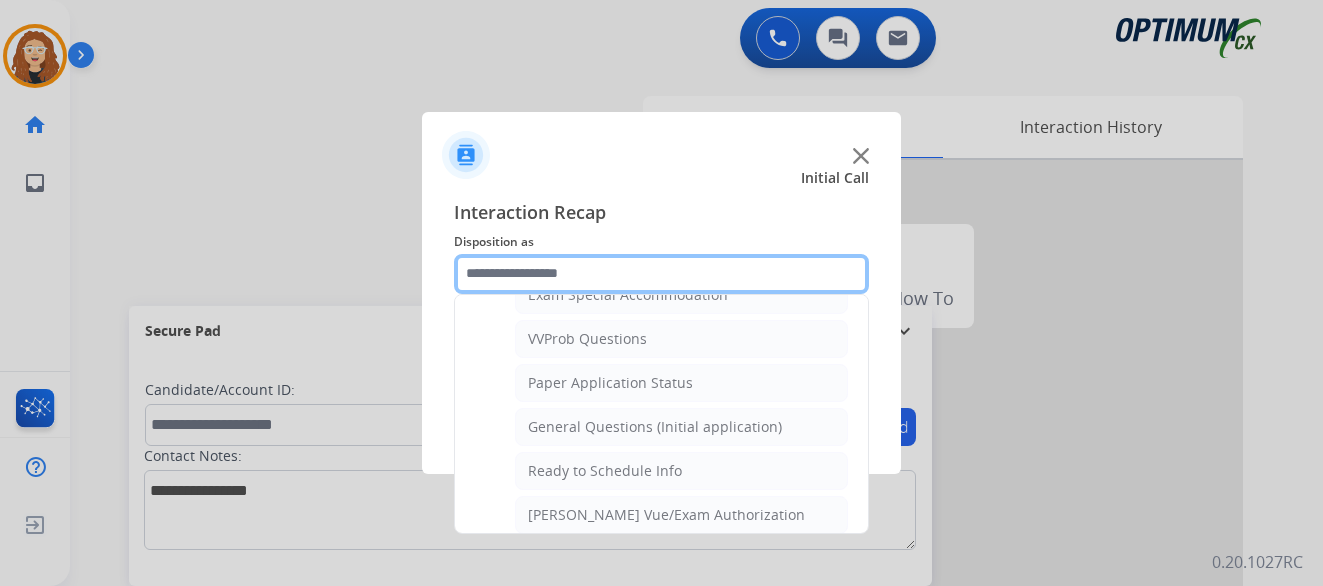 scroll, scrollTop: 1054, scrollLeft: 0, axis: vertical 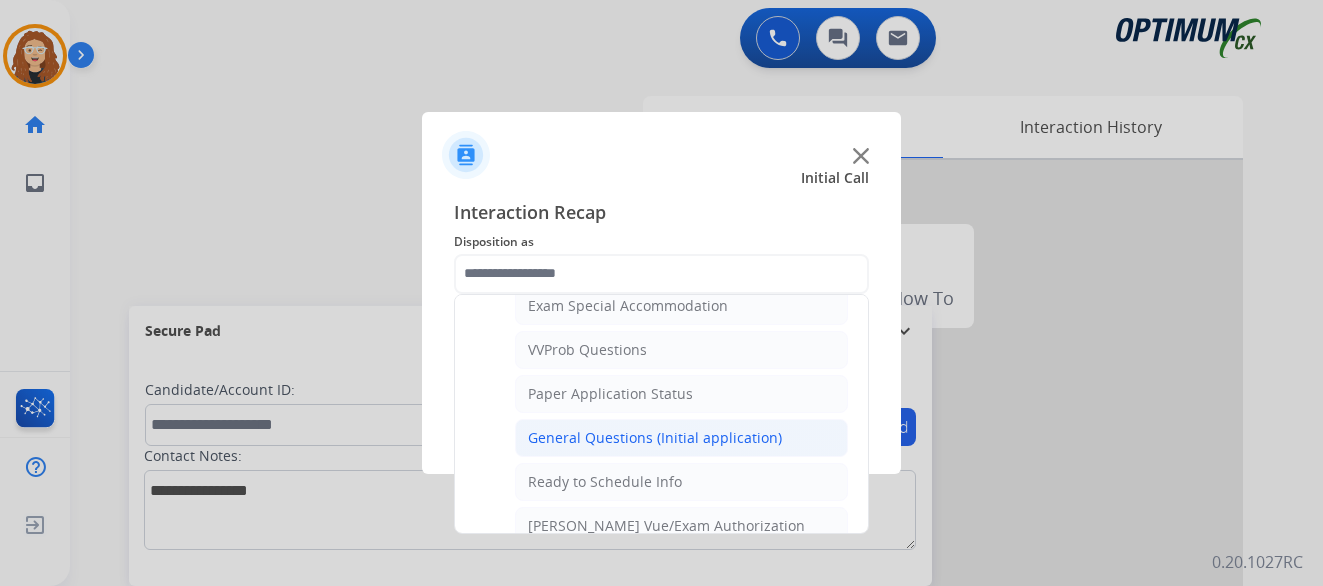 click on "General Questions (Initial application)" 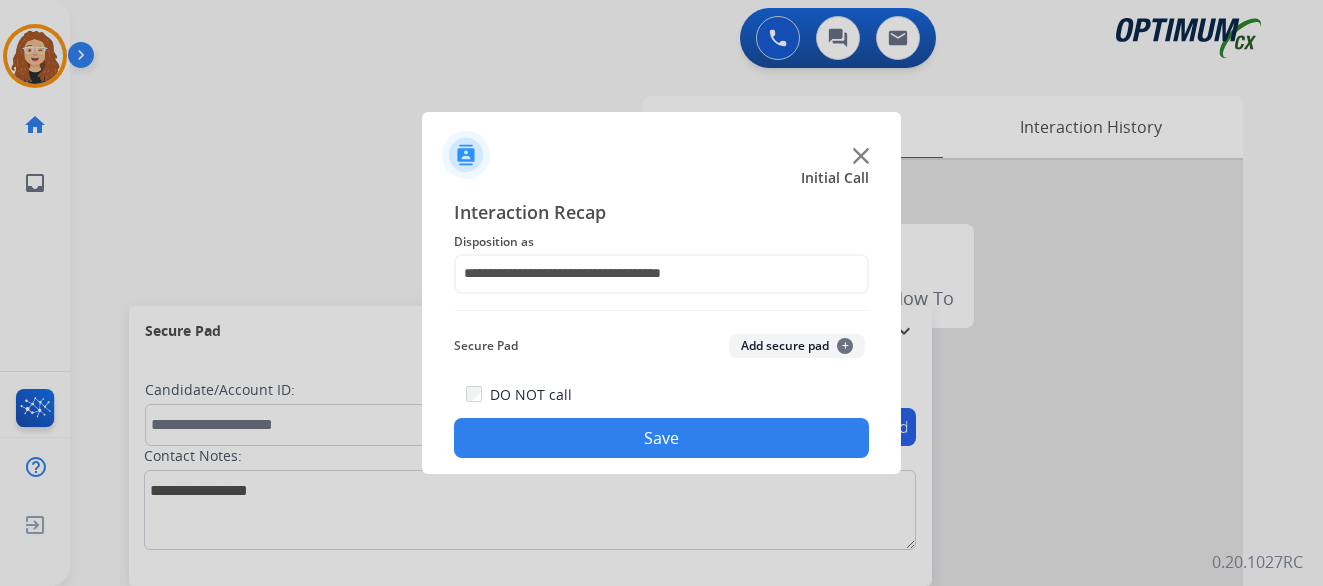 click on "Save" 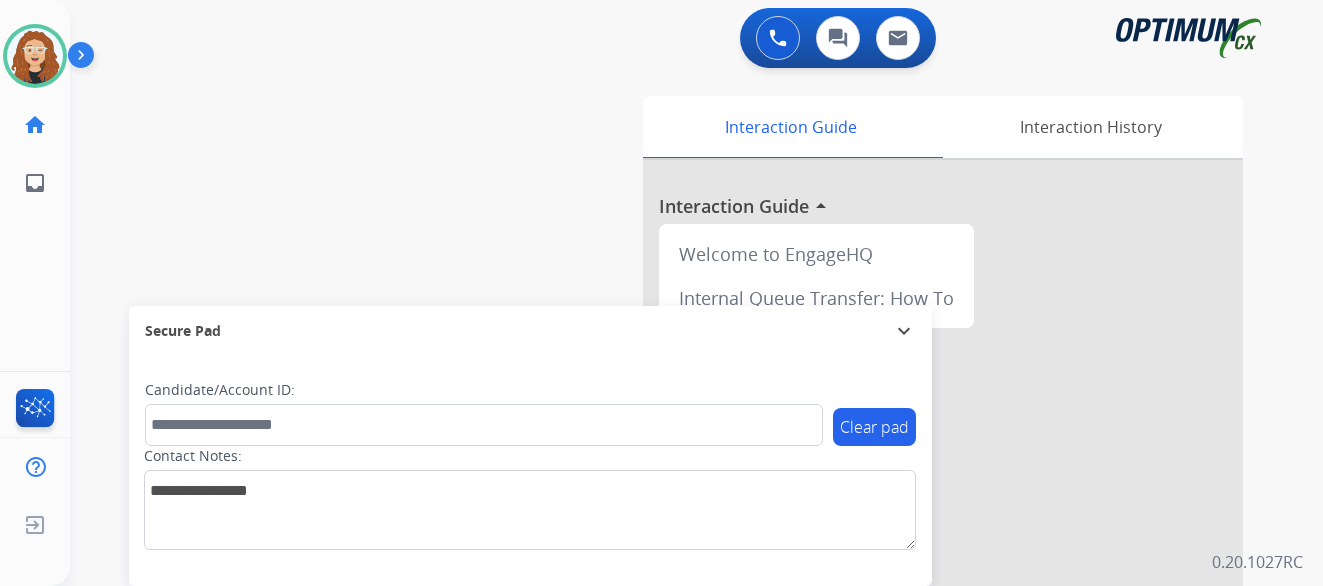 click on "swap_horiz Break voice bridge close_fullscreen Connect 3-Way Call merge_type Separate 3-Way Call  Interaction Guide   Interaction History  Interaction Guide arrow_drop_up  Welcome to EngageHQ   Internal Queue Transfer: How To  Secure Pad expand_more Clear pad Candidate/Account ID: Contact Notes:" at bounding box center (672, 489) 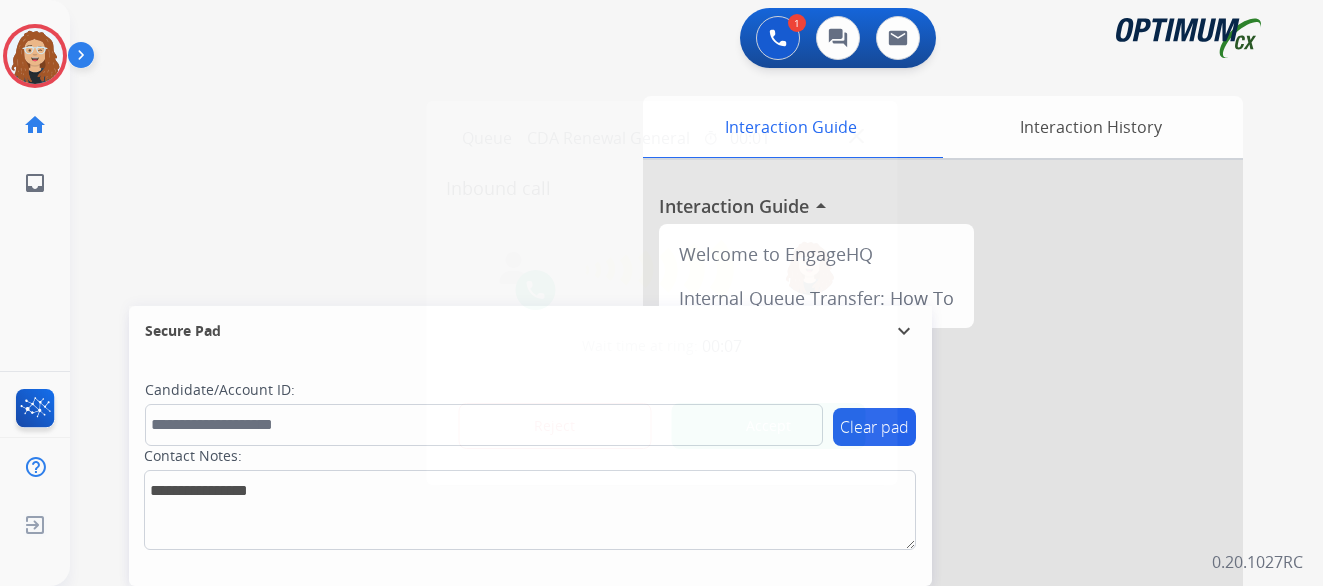 click at bounding box center [661, 293] 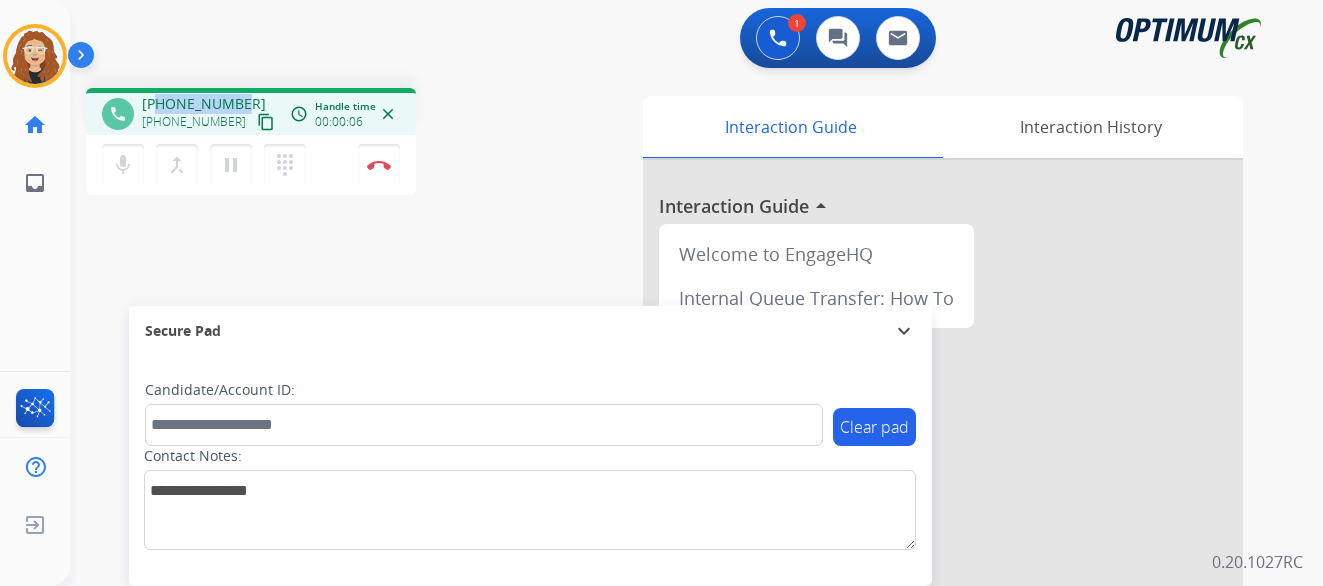 drag, startPoint x: 157, startPoint y: 102, endPoint x: 243, endPoint y: 99, distance: 86.05231 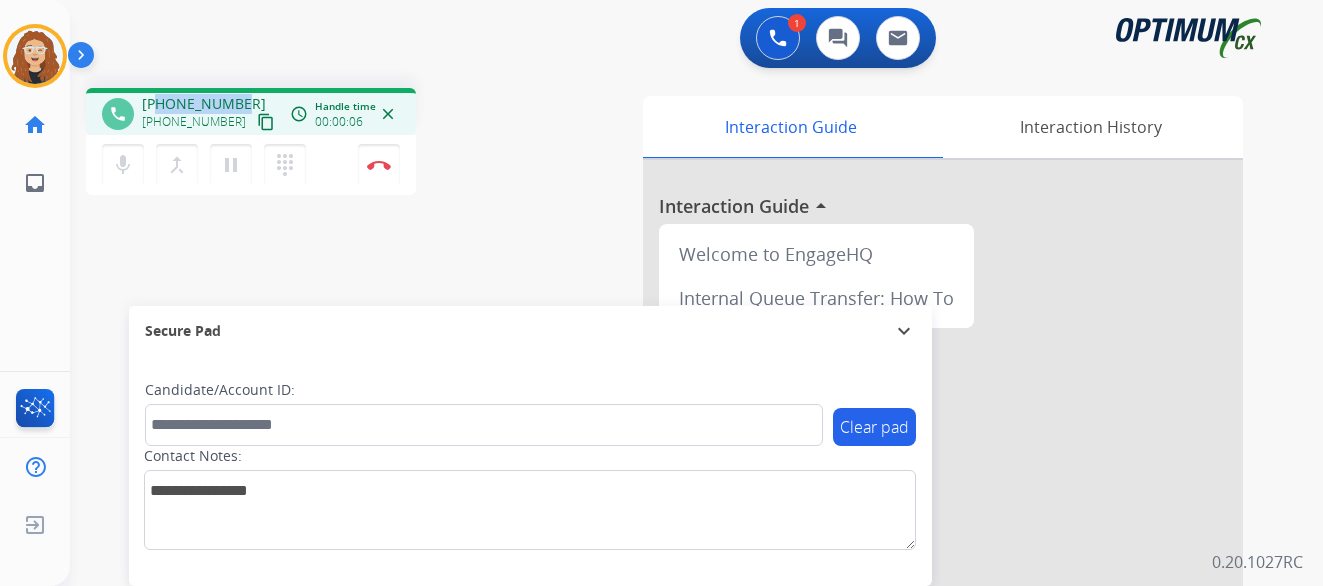 click on "[PHONE_NUMBER] [PHONE_NUMBER] content_copy" at bounding box center (210, 114) 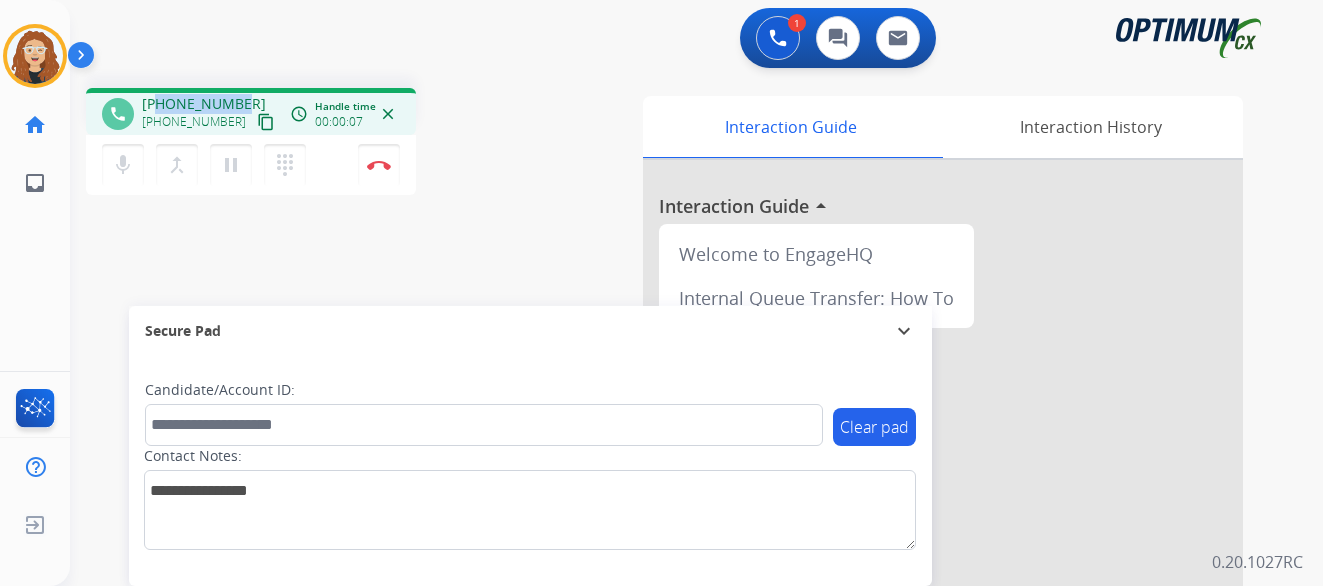 copy on "8634487853" 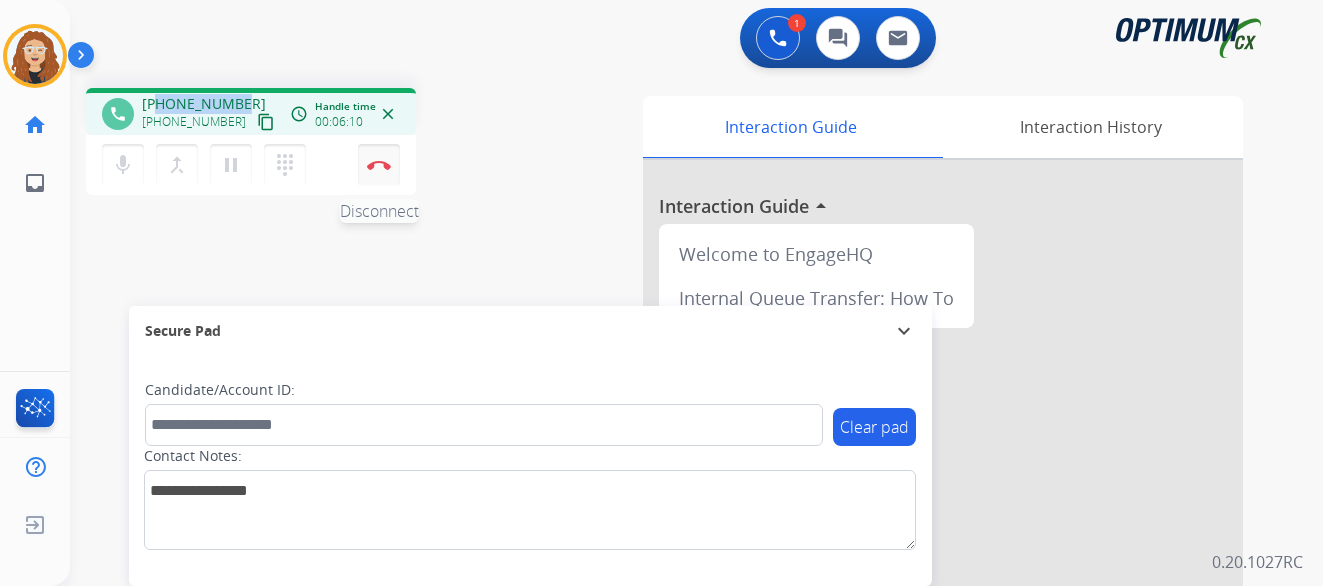click at bounding box center (379, 165) 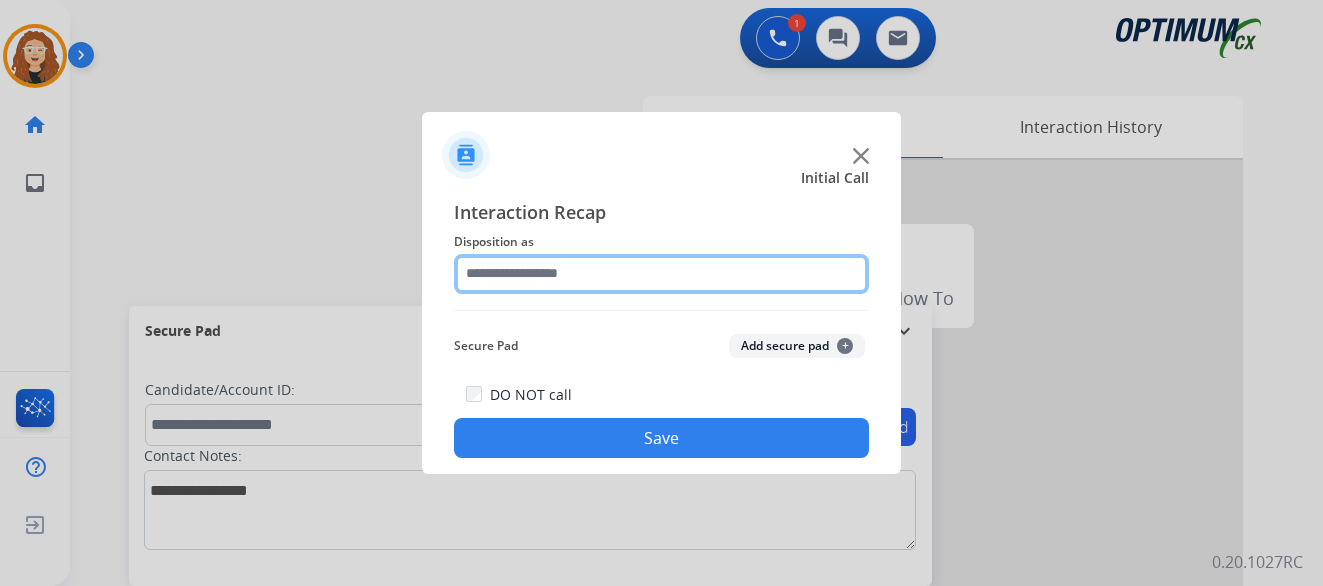 click 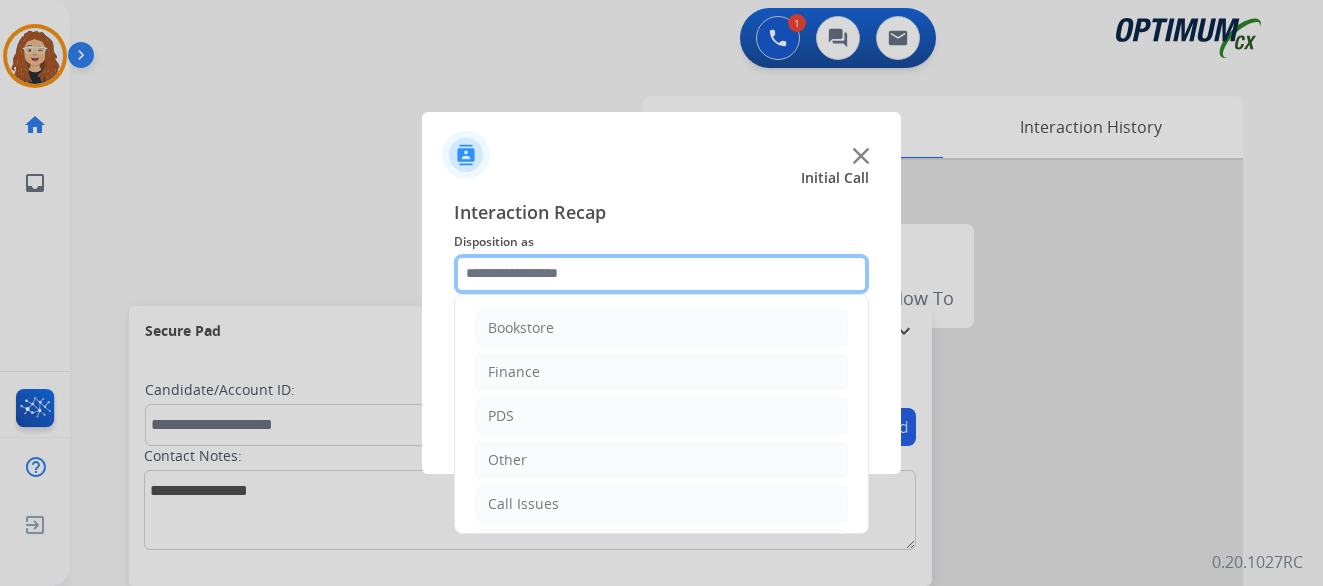 scroll, scrollTop: 136, scrollLeft: 0, axis: vertical 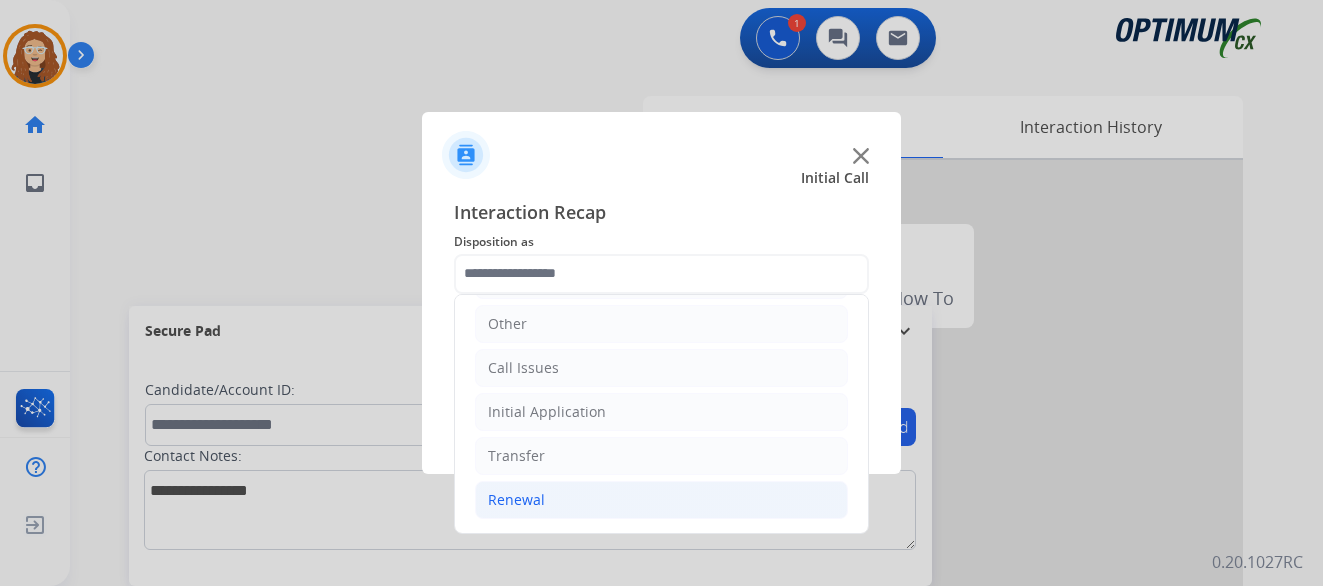 drag, startPoint x: 676, startPoint y: 499, endPoint x: 698, endPoint y: 499, distance: 22 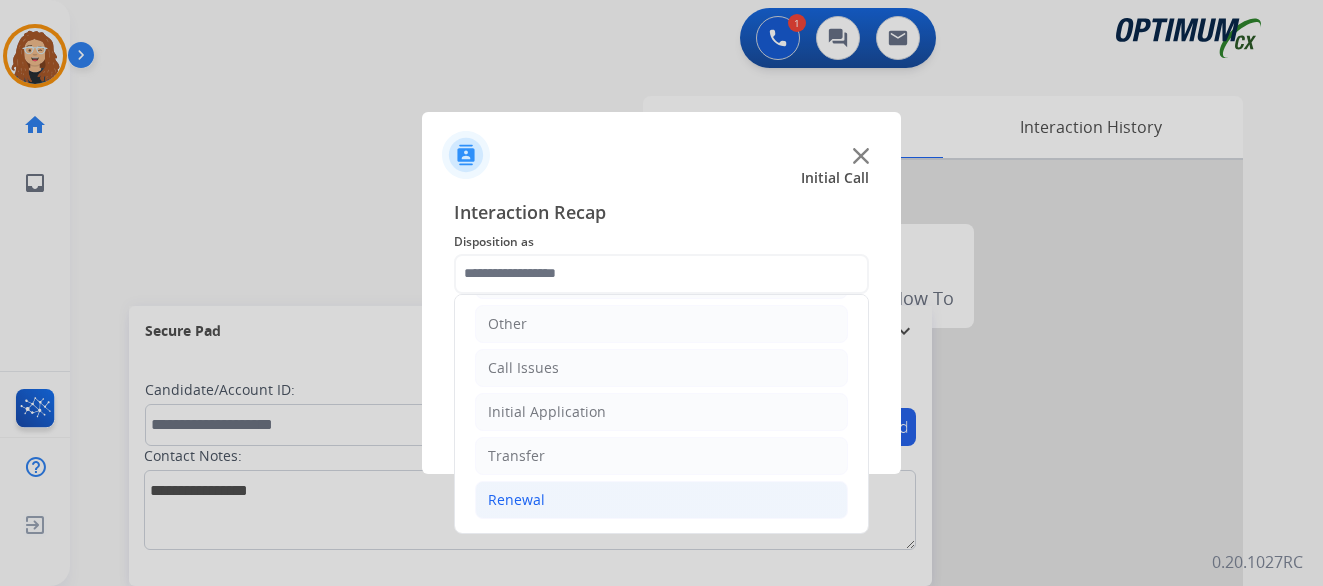 click on "Renewal" 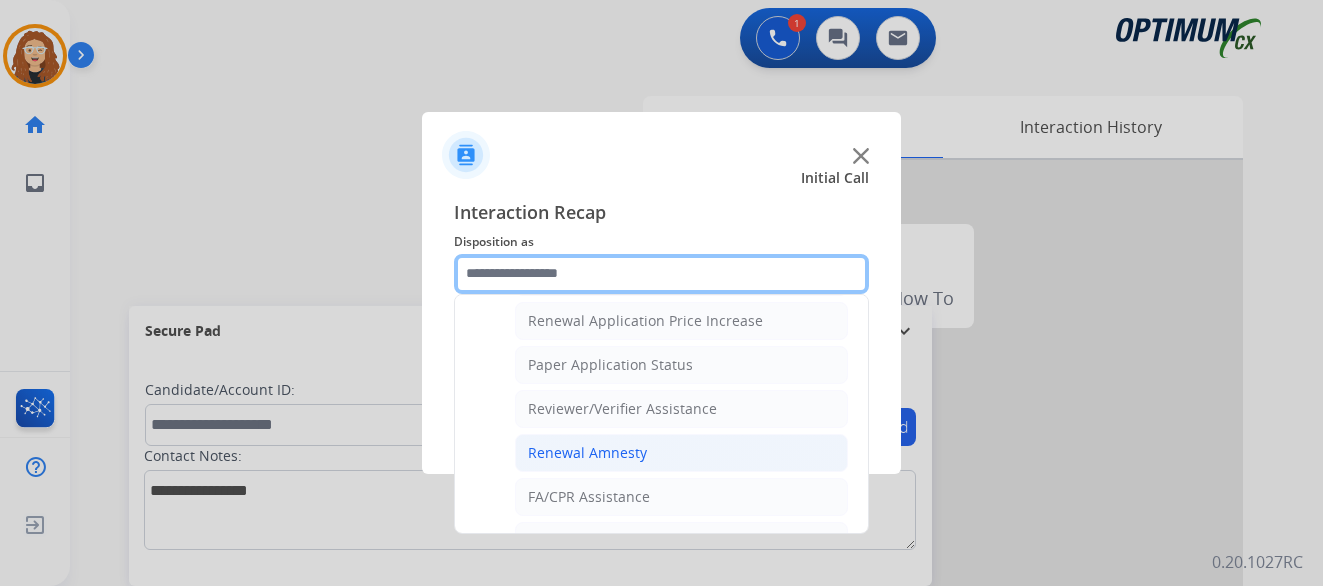 scroll, scrollTop: 696, scrollLeft: 0, axis: vertical 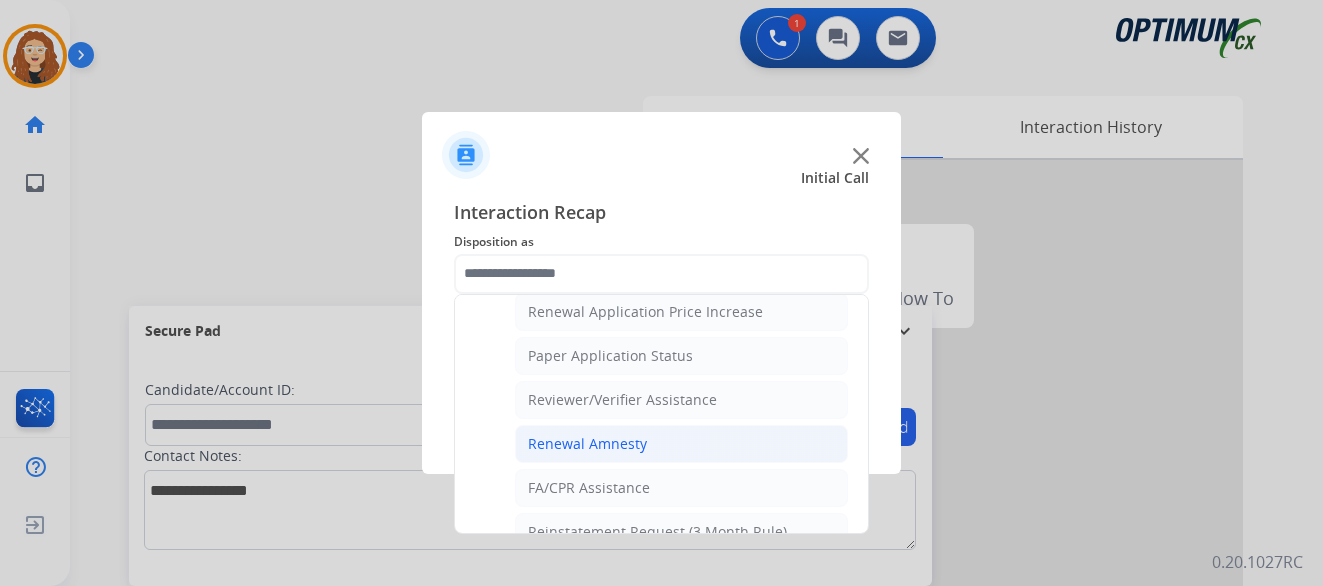 click on "Renewal Amnesty" 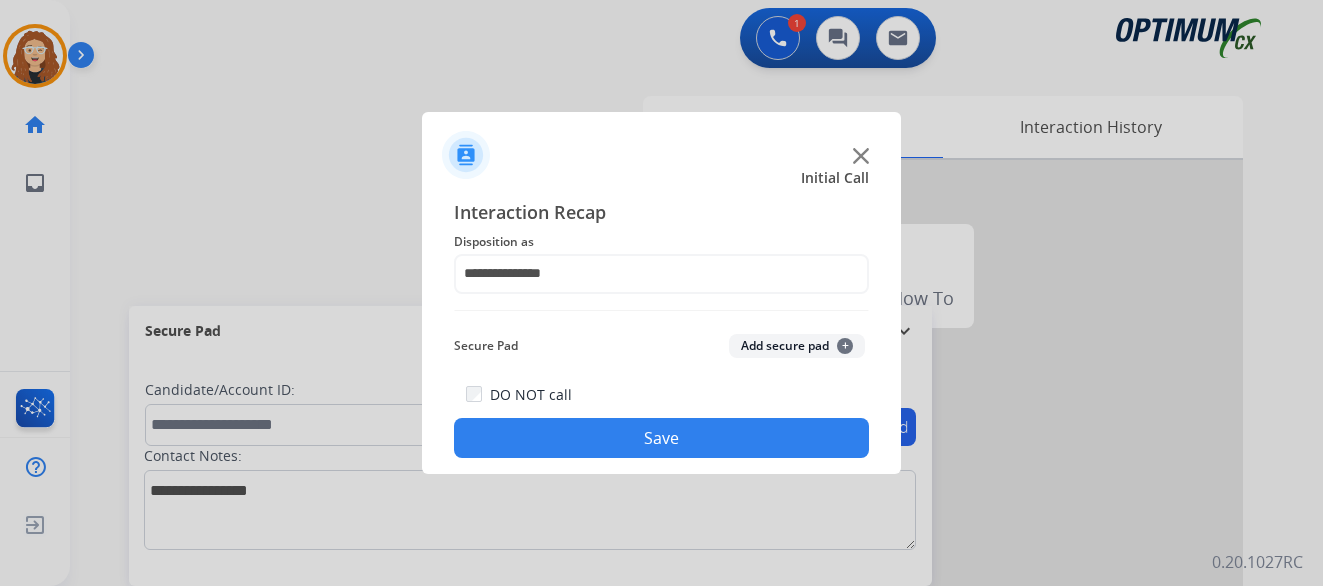 click on "Save" 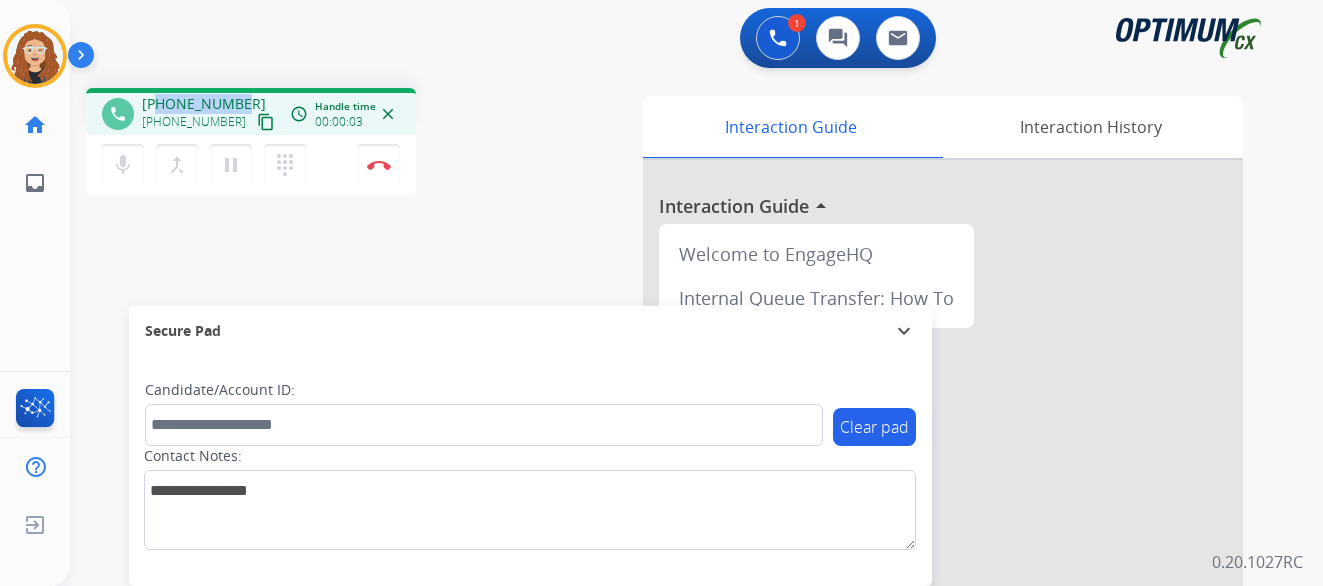 drag, startPoint x: 158, startPoint y: 105, endPoint x: 240, endPoint y: 97, distance: 82.38932 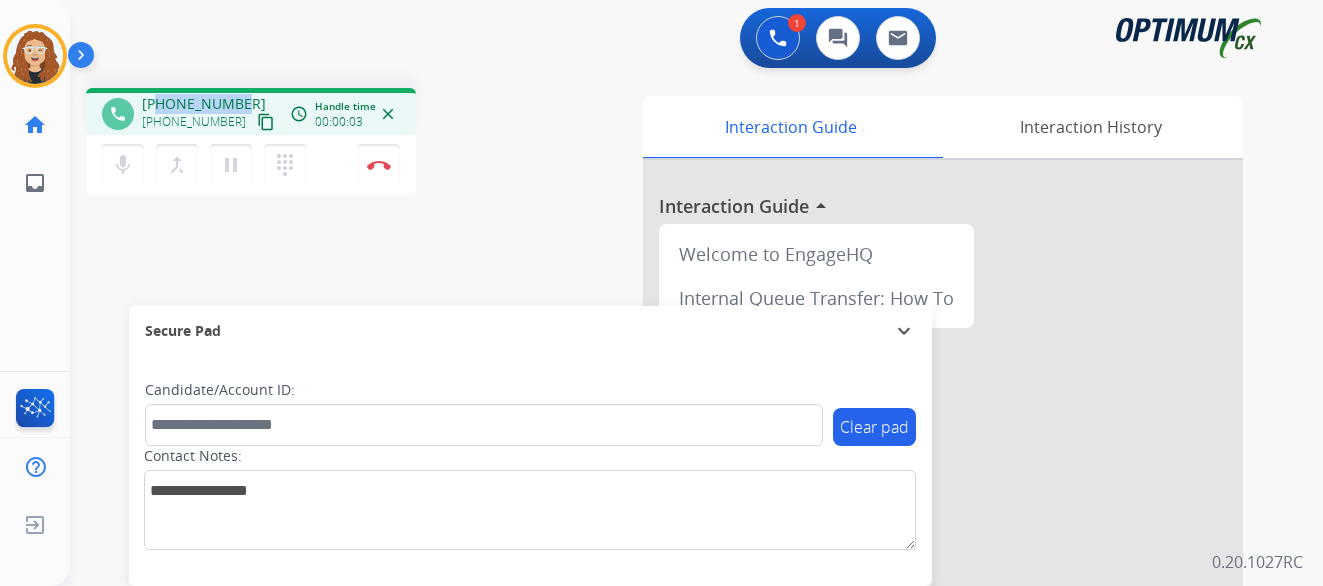 click on "[PHONE_NUMBER] [PHONE_NUMBER] content_copy" at bounding box center [210, 114] 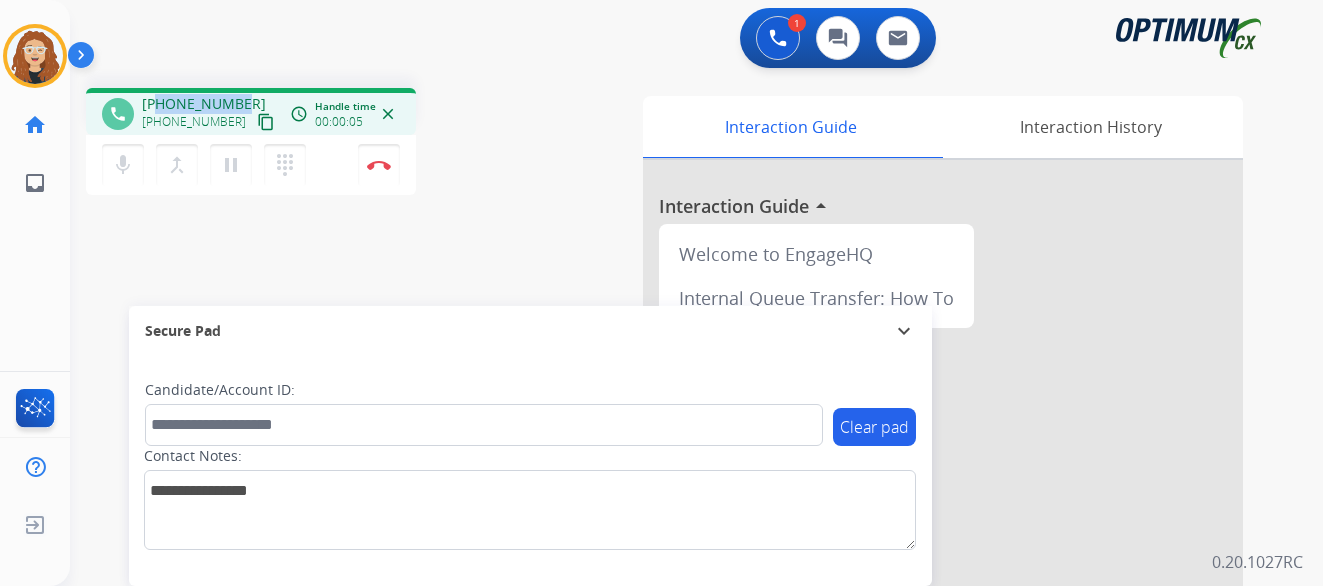 copy on "9366356253" 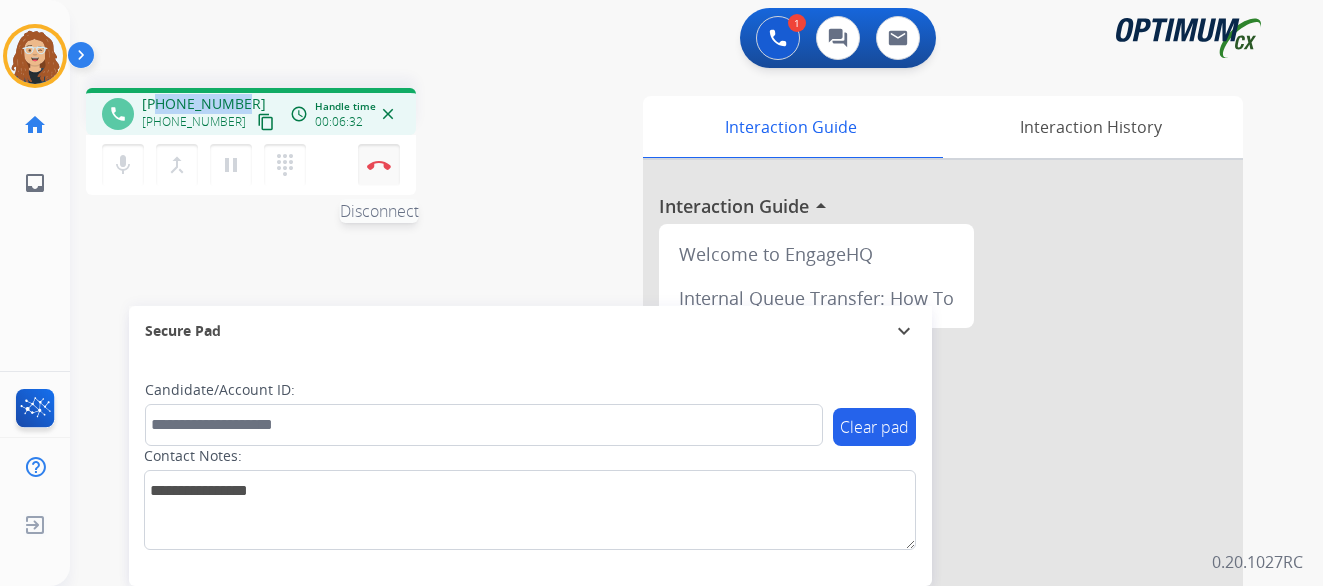 click at bounding box center [379, 165] 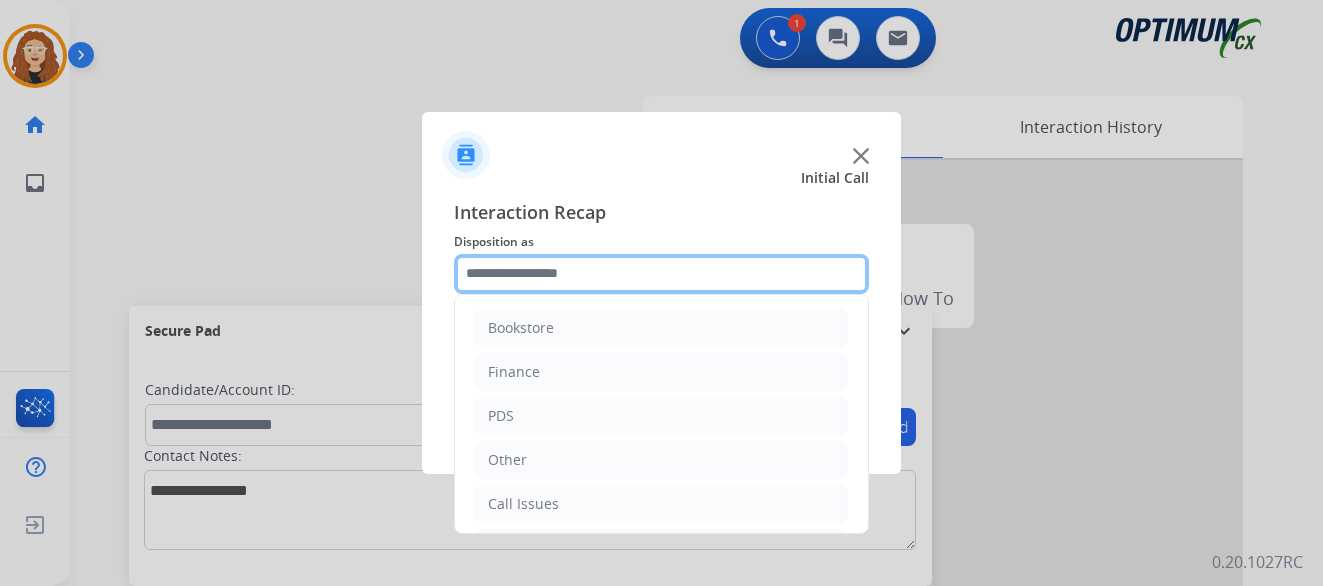 click 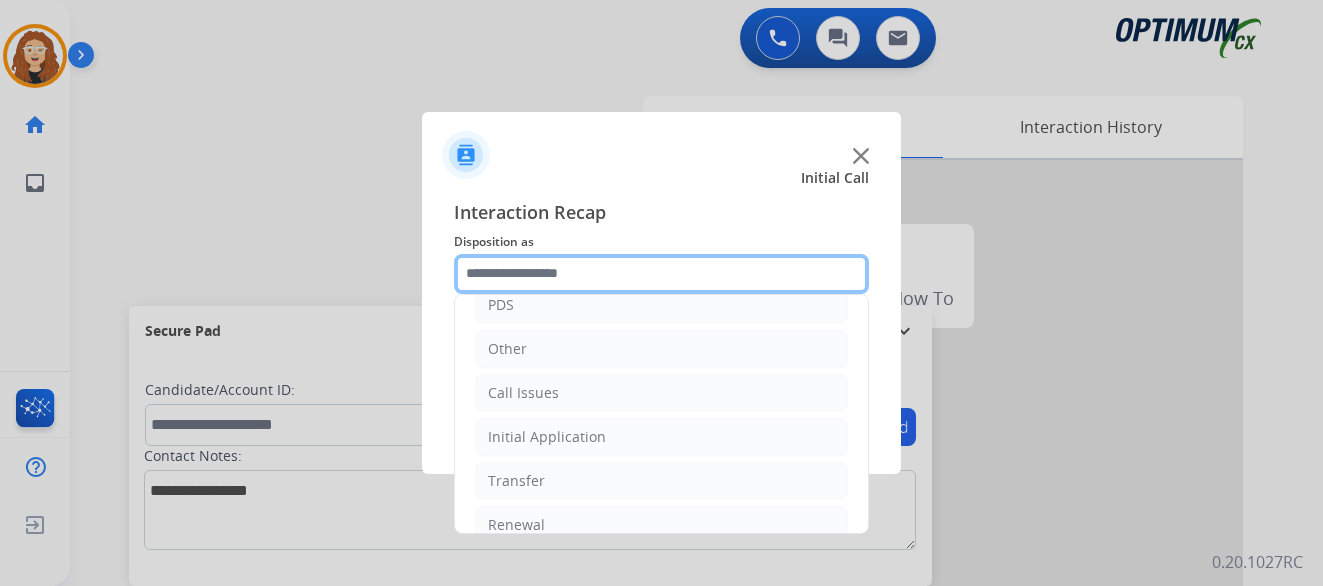 scroll, scrollTop: 136, scrollLeft: 0, axis: vertical 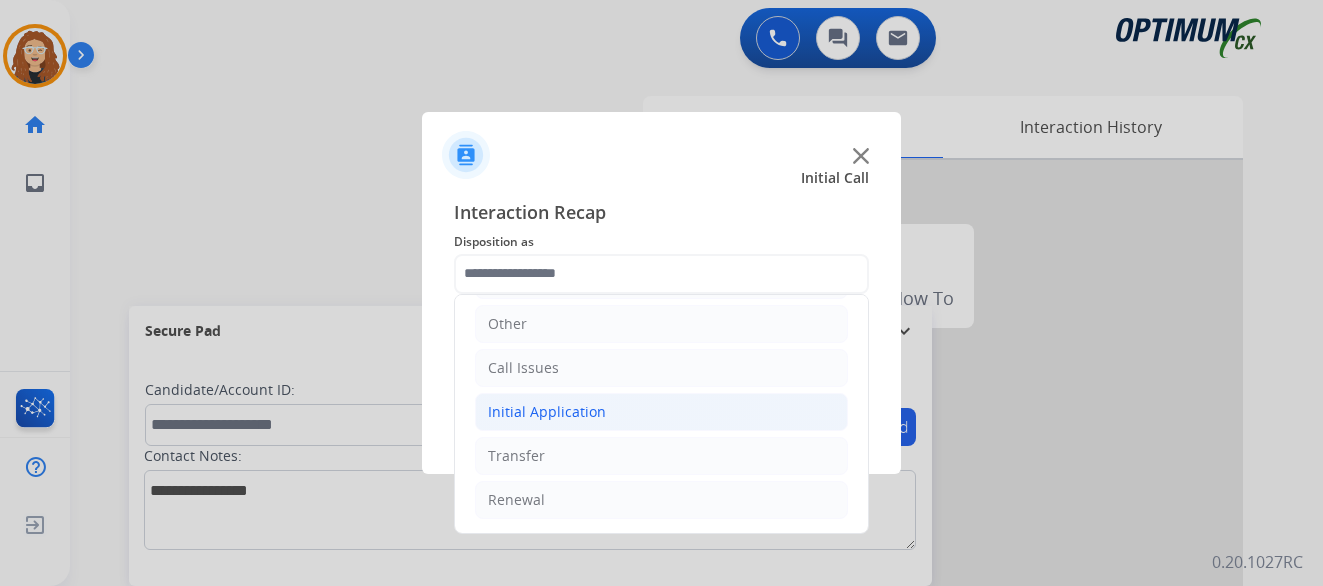 click on "Initial Application" 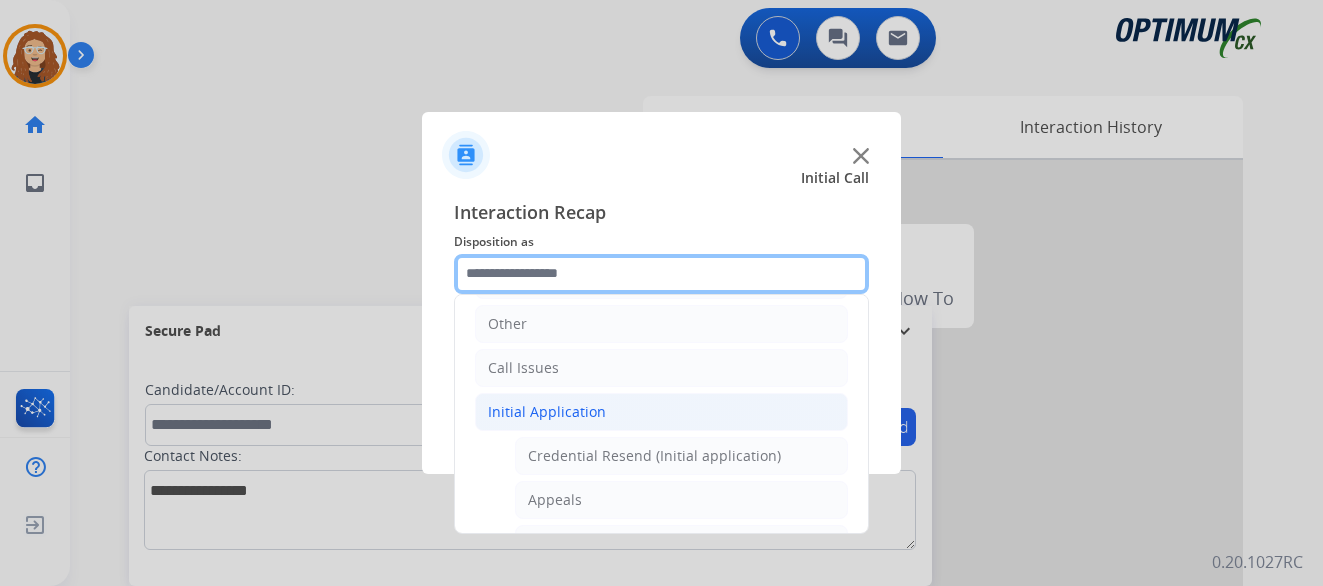 scroll, scrollTop: 268, scrollLeft: 0, axis: vertical 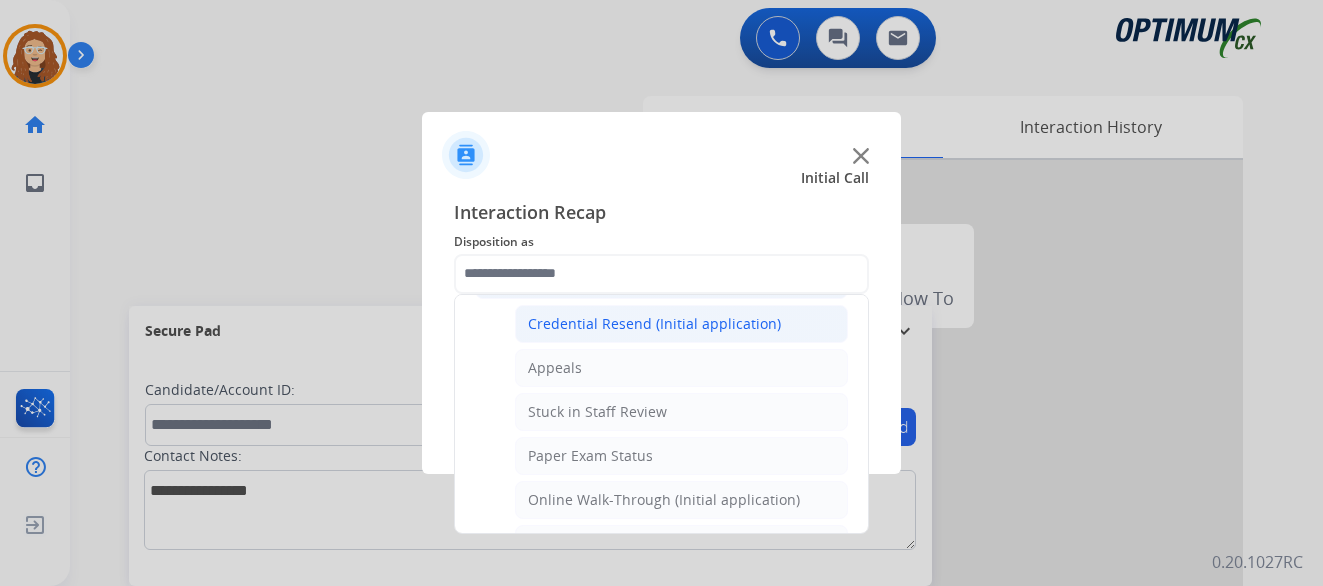 click on "Credential Resend (Initial application)" 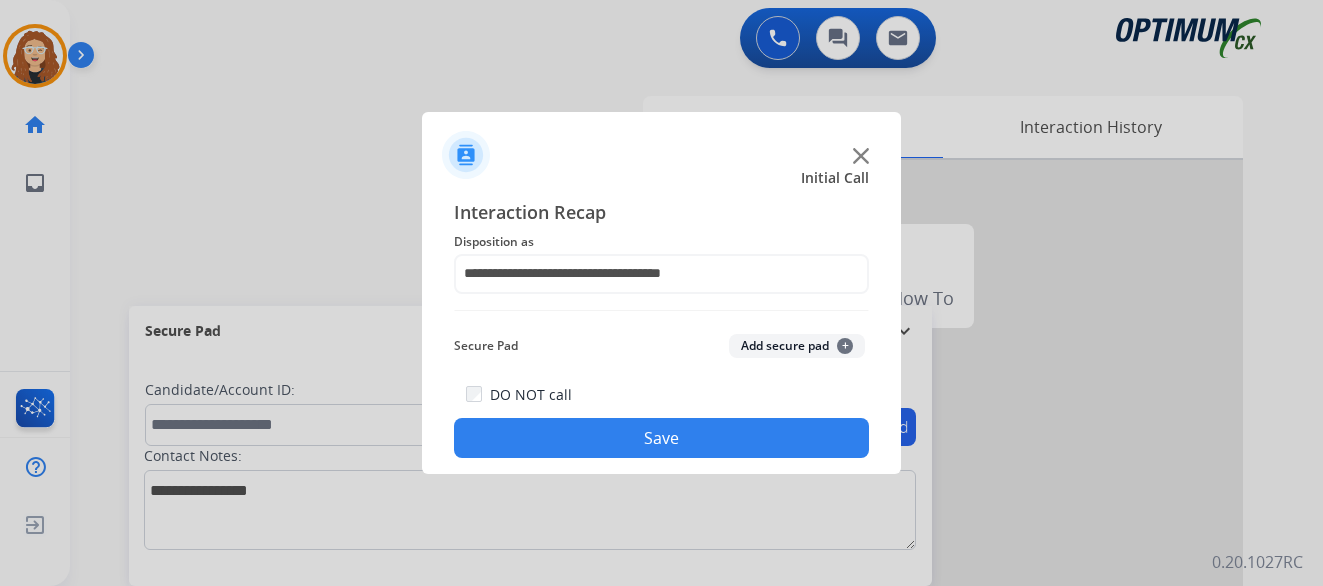 click on "Save" 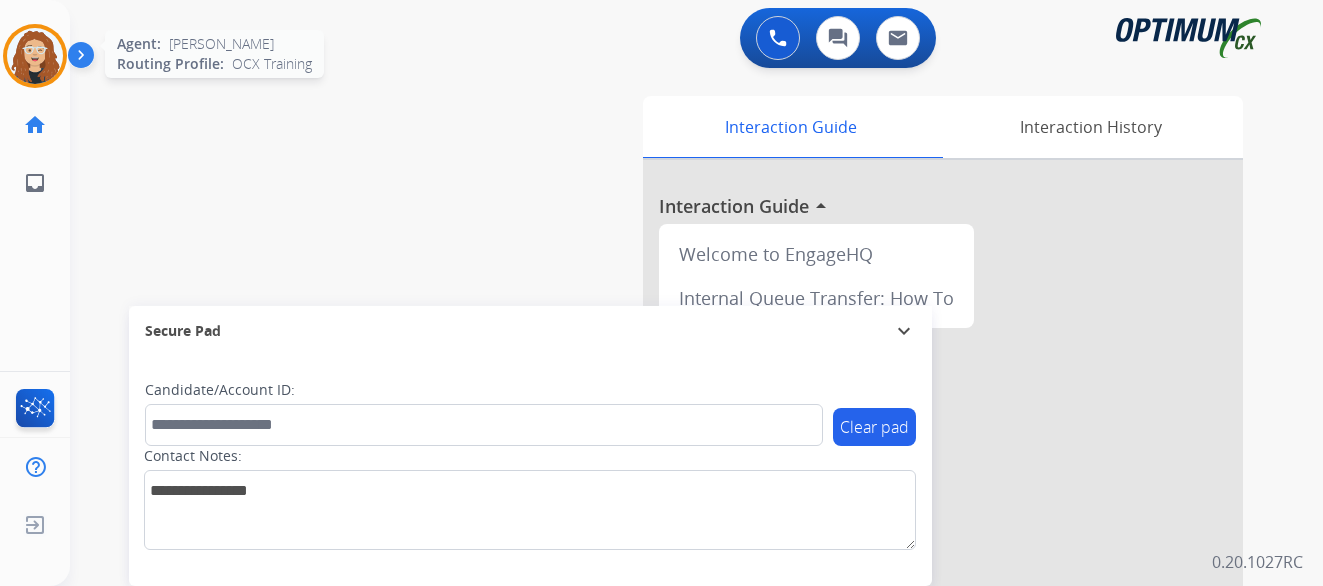 click at bounding box center [35, 56] 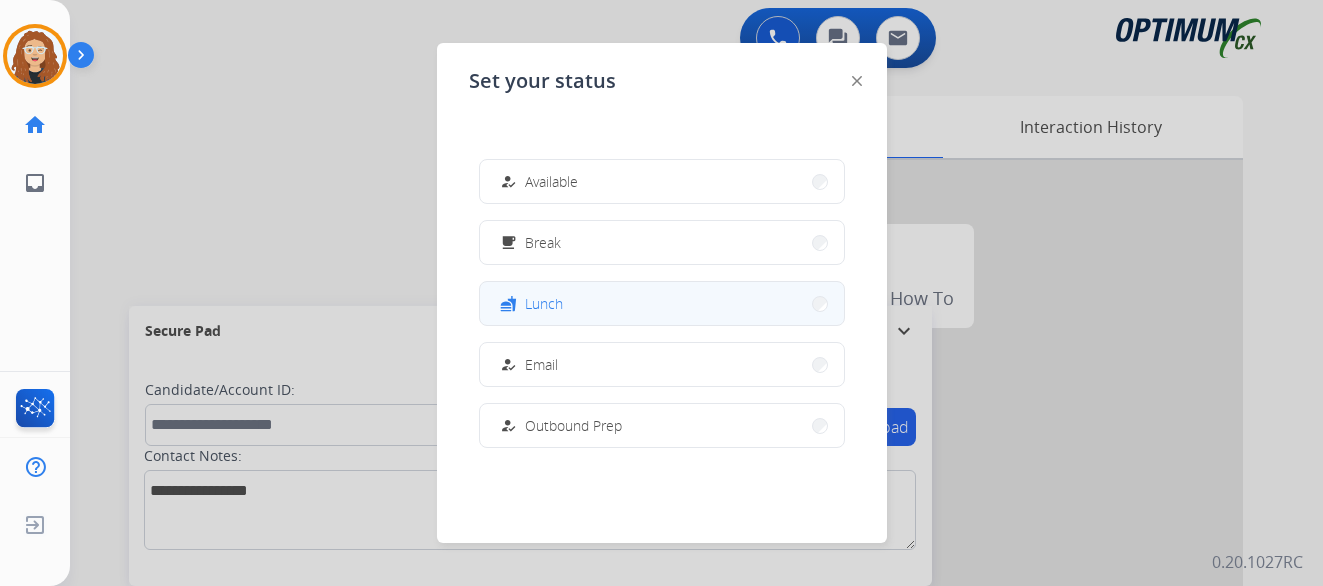 click on "fastfood Lunch" at bounding box center (662, 303) 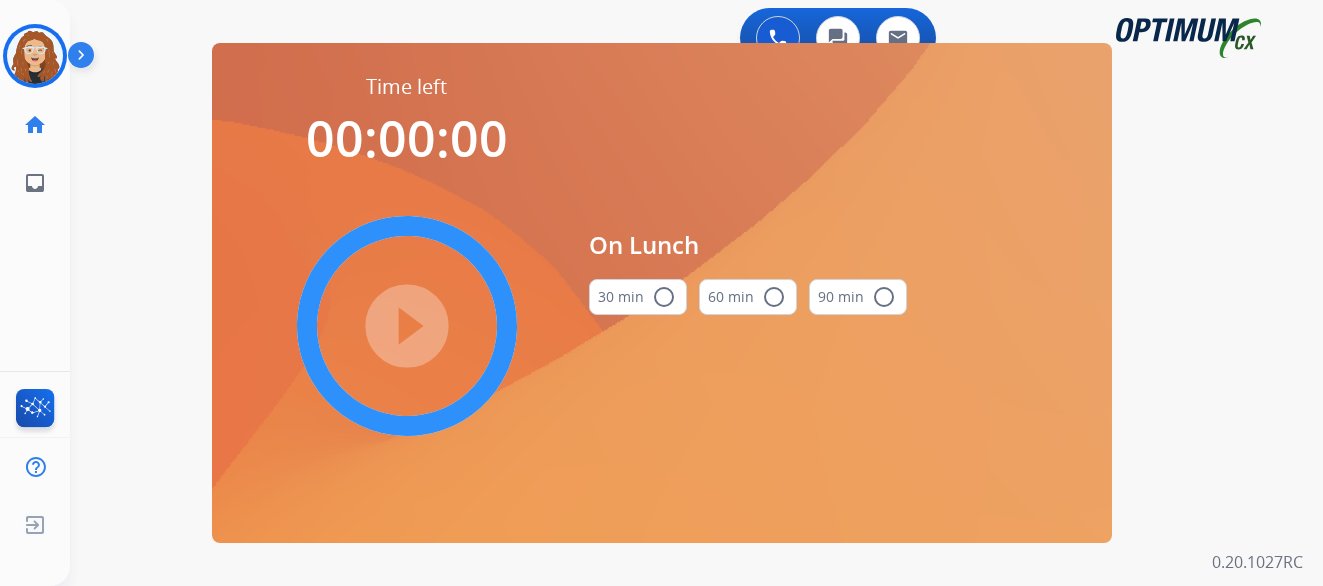 click on "radio_button_unchecked" at bounding box center (664, 297) 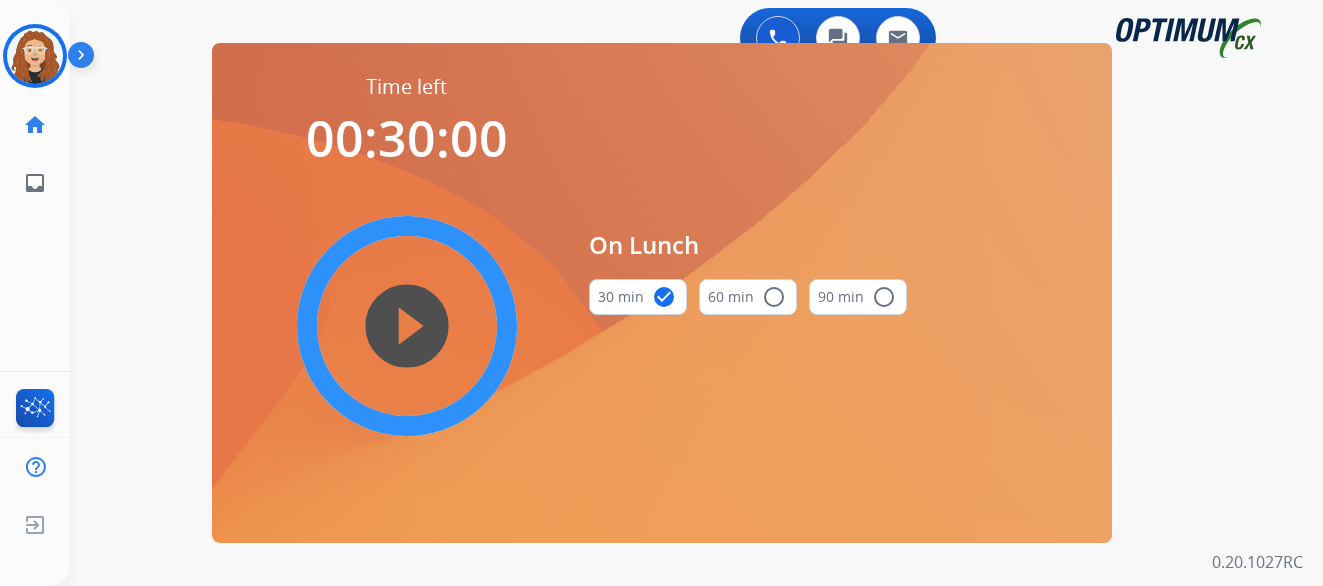 click on "play_circle_filled" at bounding box center [407, 326] 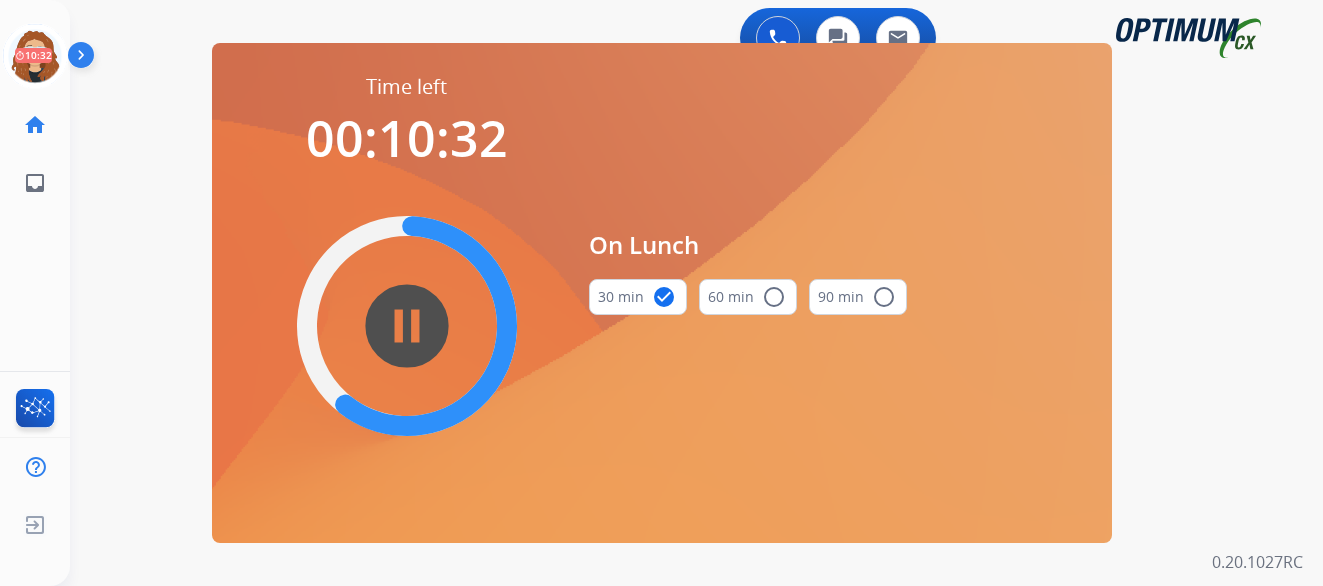 click on "0 Voice Interactions  0  Chat Interactions   0  Email Interactions swap_horiz Break voice bridge close_fullscreen Connect 3-Way Call merge_type Separate 3-Way Call Time left 00:10:32 pause_circle_filled On Lunch  30 min  check_circle  60 min  radio_button_unchecked  90 min  radio_button_unchecked  Interaction Guide   Interaction History  Interaction Guide arrow_drop_up  Welcome to EngageHQ   Internal Queue Transfer: How To  Secure Pad expand_more Clear pad Candidate/Account ID: Contact Notes:                  0.20.1027RC" at bounding box center [696, 293] 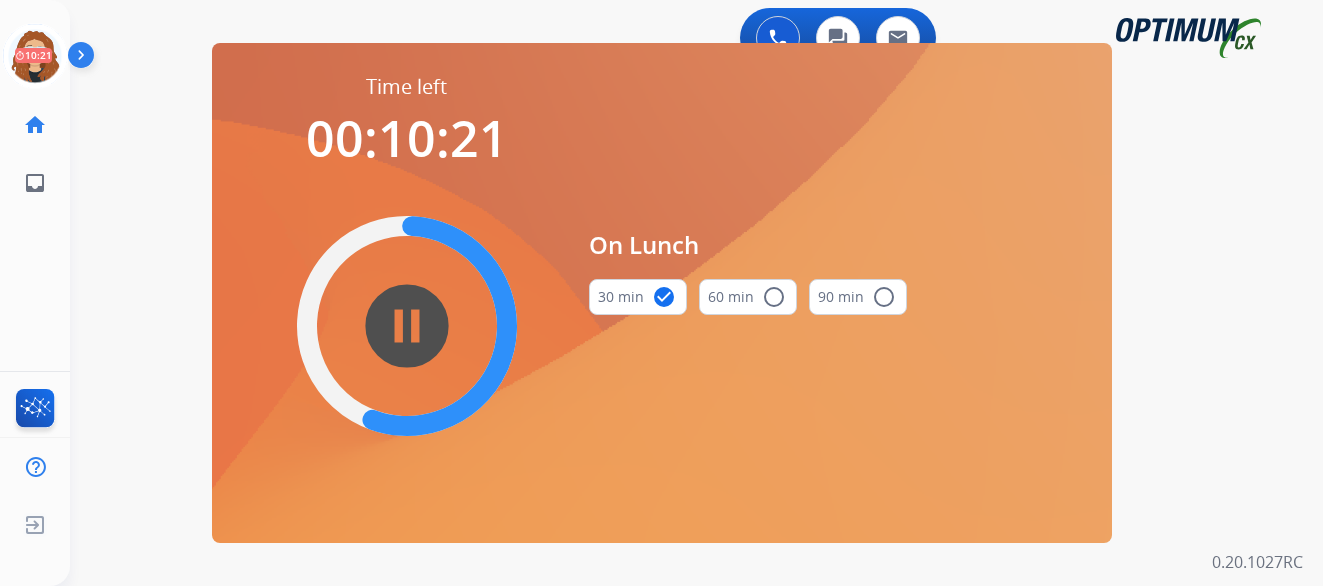 click on "0 Voice Interactions  0  Chat Interactions   0  Email Interactions swap_horiz Break voice bridge close_fullscreen Connect 3-Way Call merge_type Separate 3-Way Call Time left 00:10:21 pause_circle_filled On Lunch  30 min  check_circle  60 min  radio_button_unchecked  90 min  radio_button_unchecked  Interaction Guide   Interaction History  Interaction Guide arrow_drop_up  Welcome to EngageHQ   Internal Queue Transfer: How To  Secure Pad expand_more Clear pad Candidate/Account ID: Contact Notes:                  0.20.1027RC" at bounding box center (696, 293) 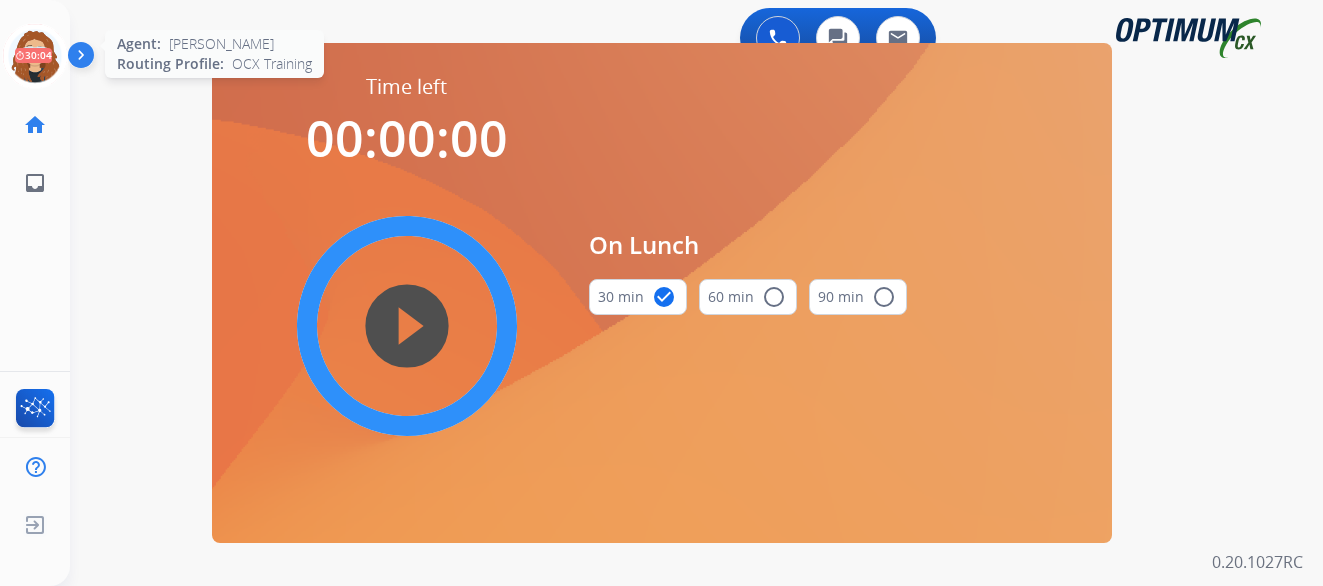 click 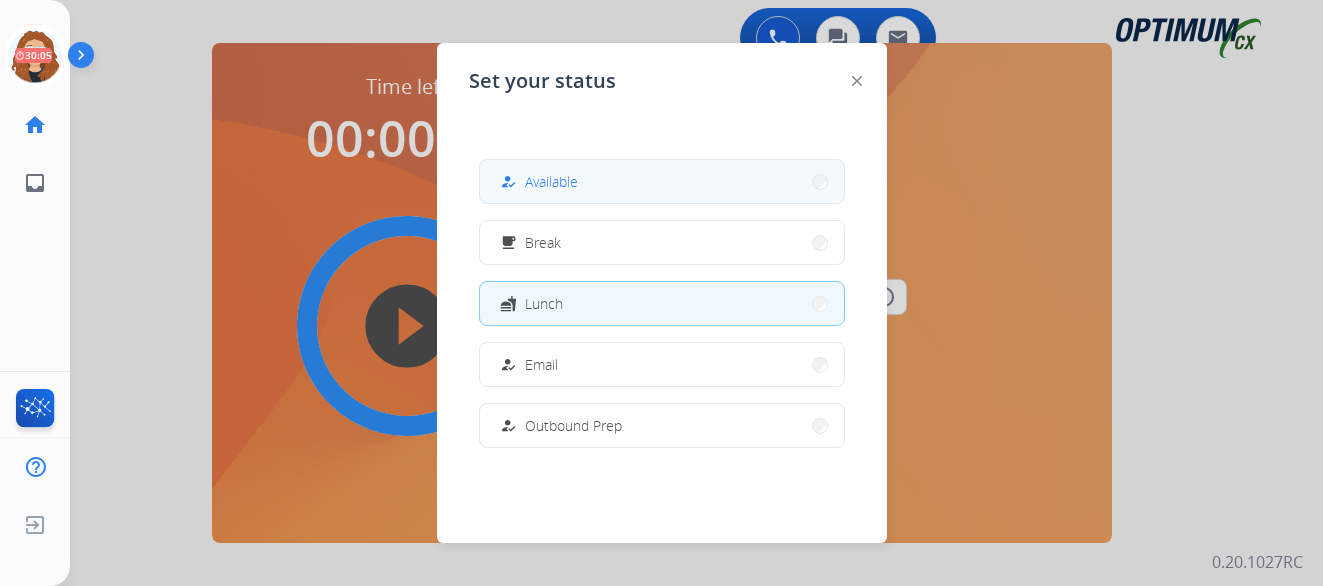 click on "Available" at bounding box center (551, 181) 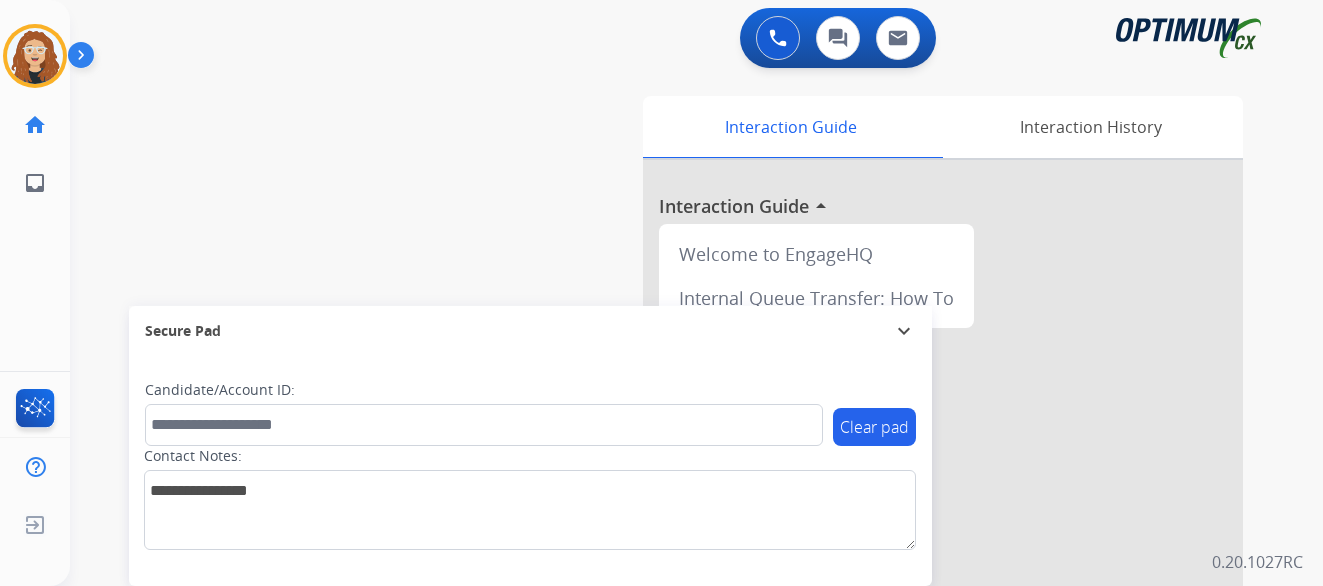 click on "swap_horiz Break voice bridge close_fullscreen Connect 3-Way Call merge_type Separate 3-Way Call  Interaction Guide   Interaction History  Interaction Guide arrow_drop_up  Welcome to EngageHQ   Internal Queue Transfer: How To  Secure Pad expand_more Clear pad Candidate/Account ID: Contact Notes:" at bounding box center [672, 489] 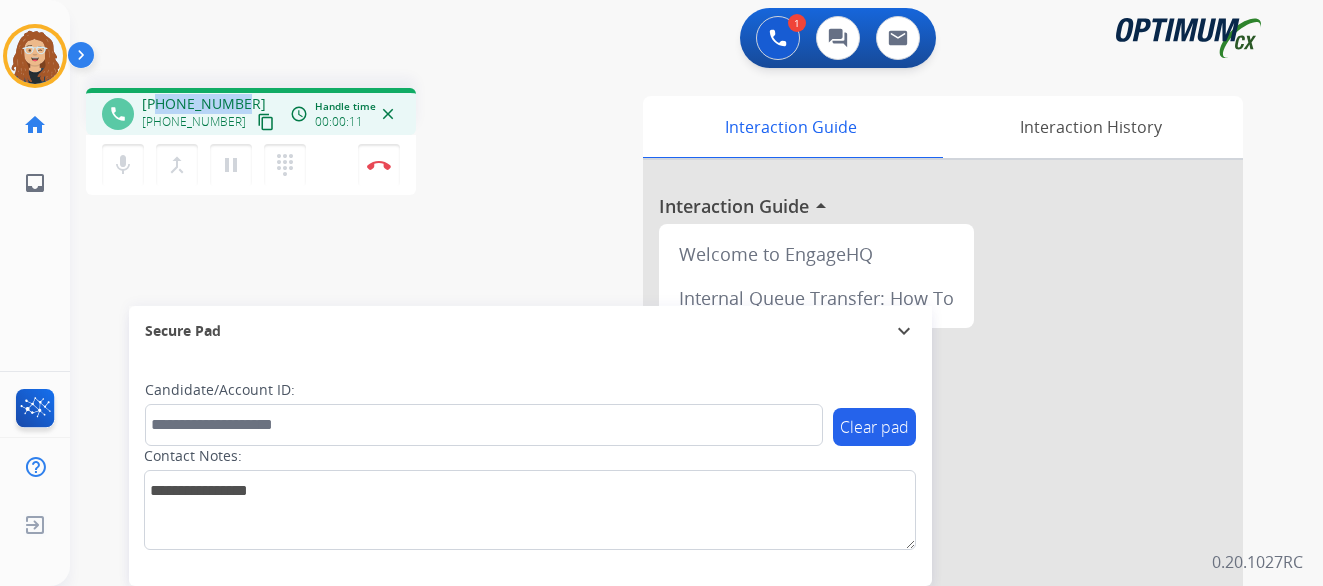 drag, startPoint x: 158, startPoint y: 102, endPoint x: 243, endPoint y: 94, distance: 85.37564 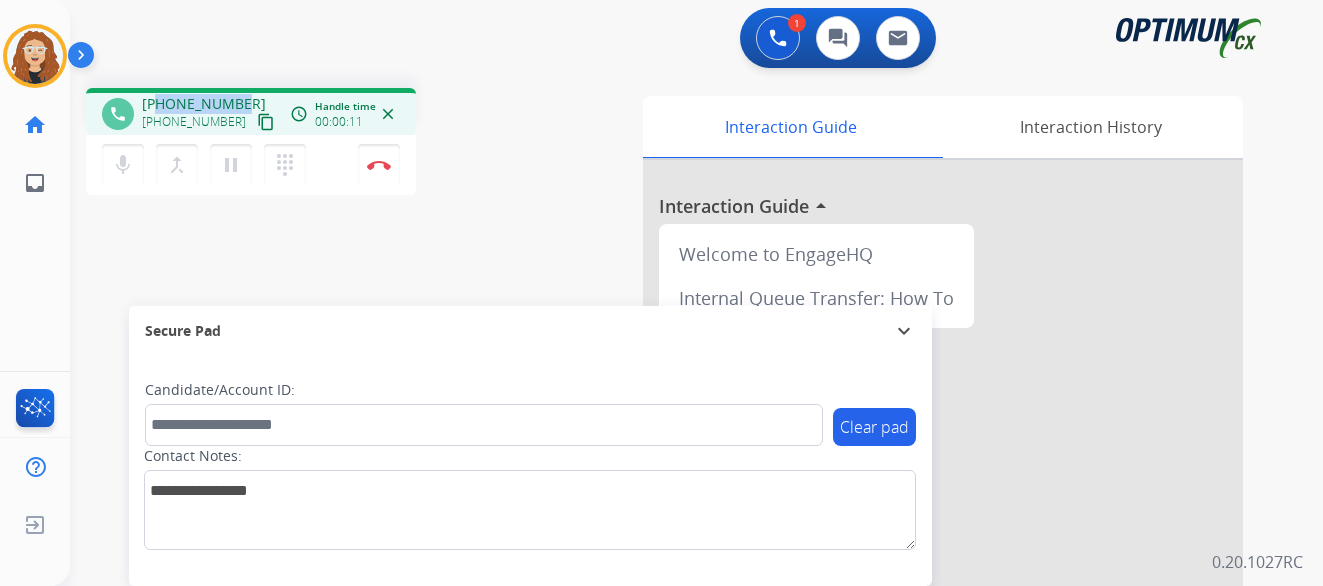 click on "[PHONE_NUMBER] [PHONE_NUMBER] content_copy" at bounding box center (210, 114) 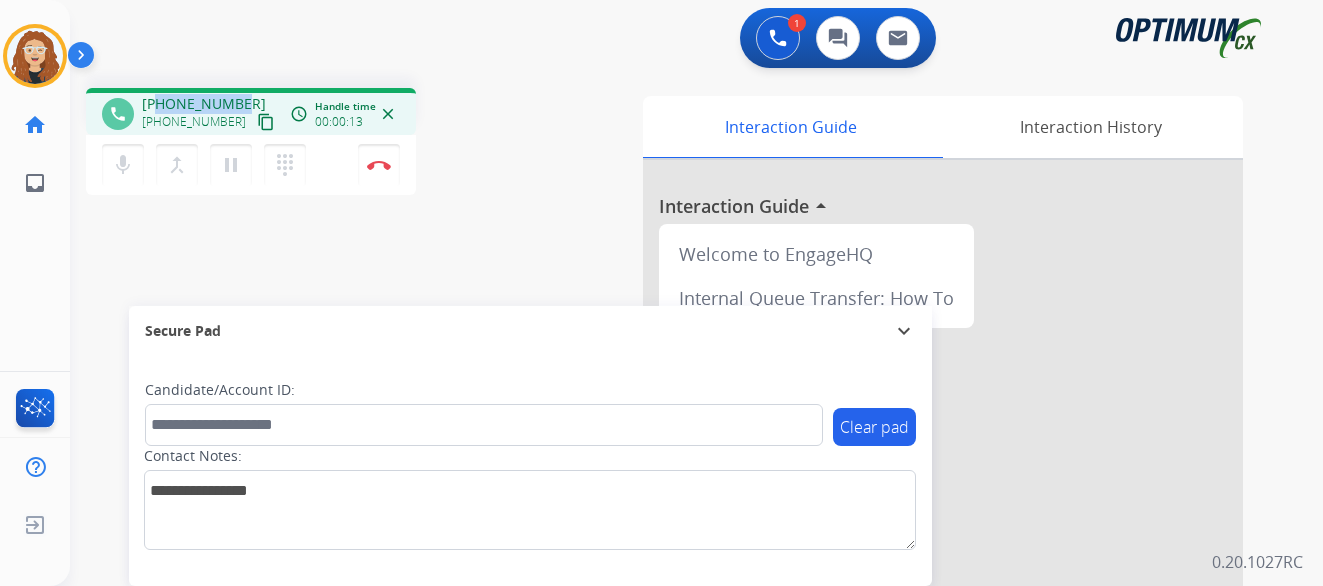 copy on "2029716839" 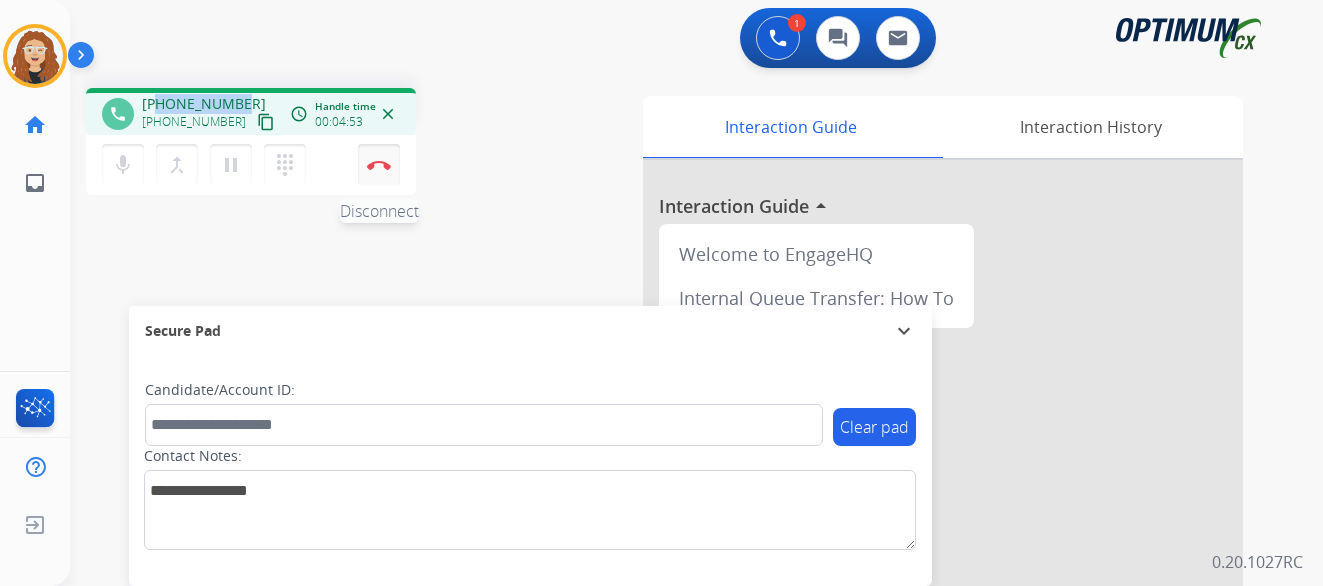 click at bounding box center (379, 165) 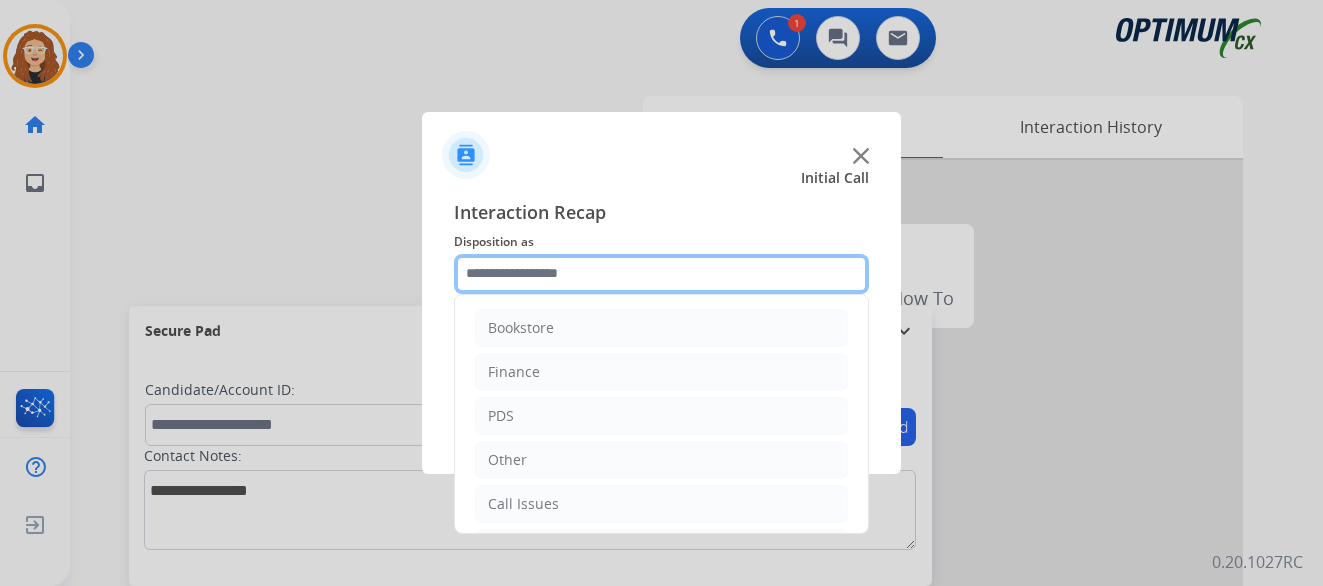 click 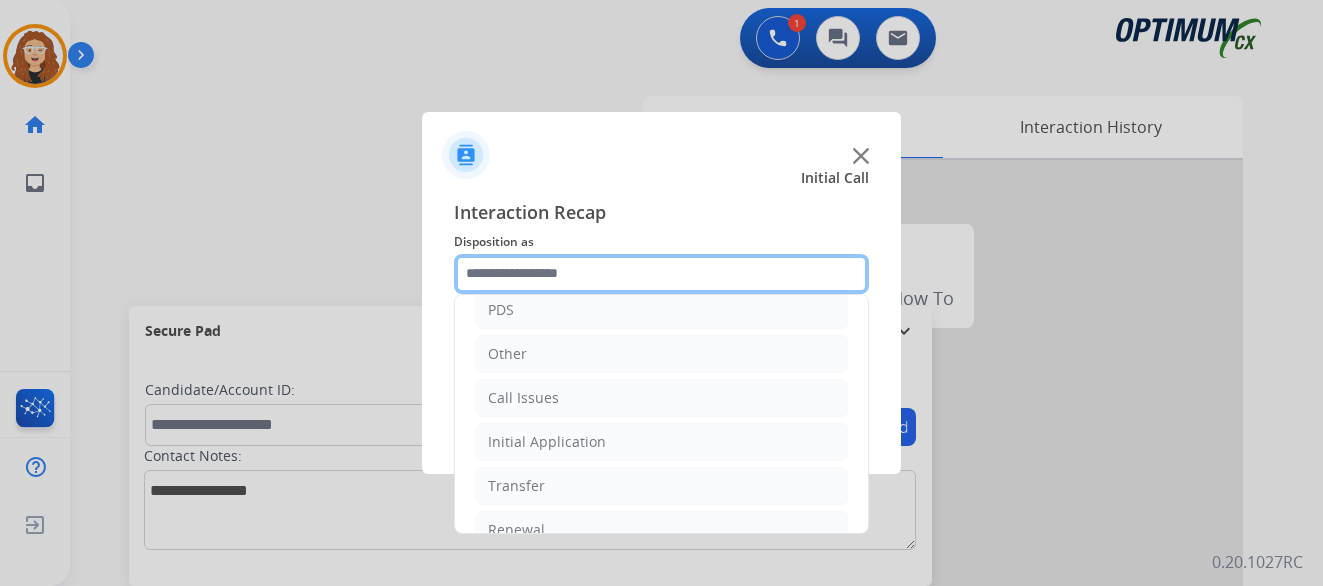 scroll, scrollTop: 136, scrollLeft: 0, axis: vertical 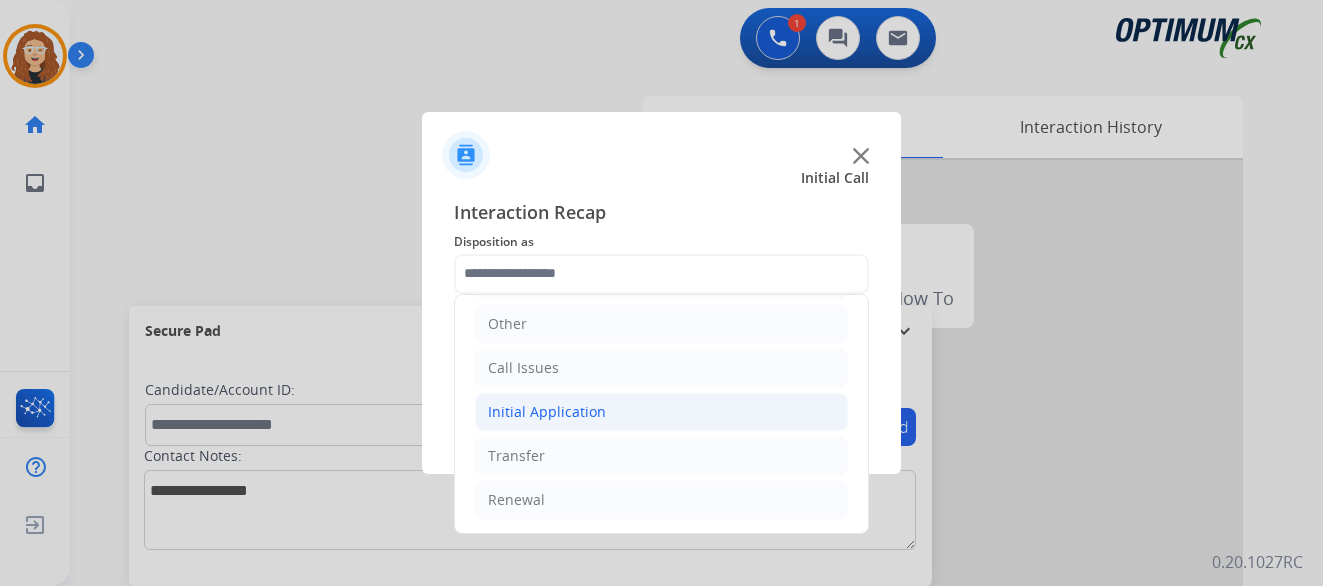 click on "Initial Application" 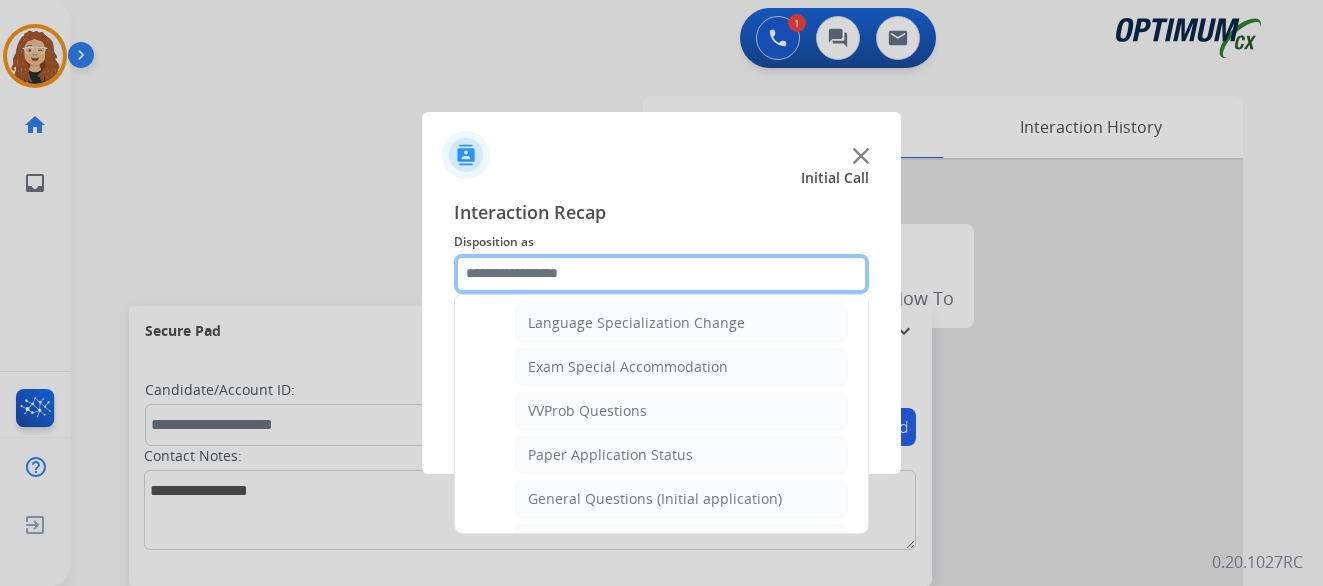scroll, scrollTop: 1017, scrollLeft: 0, axis: vertical 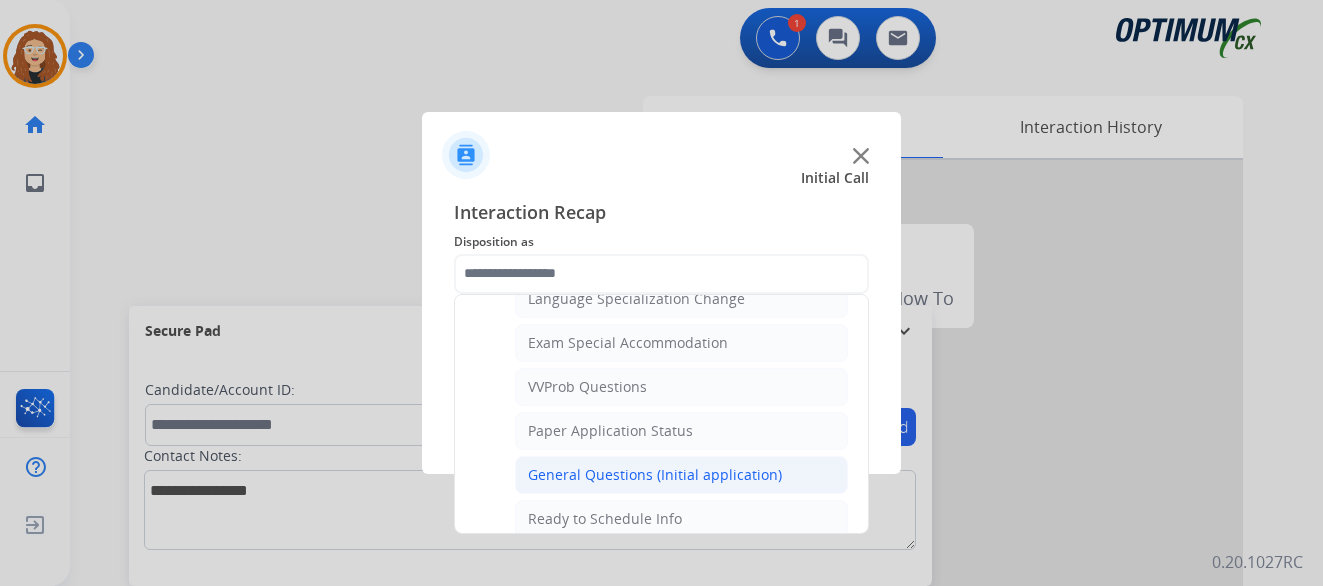 click on "General Questions (Initial application)" 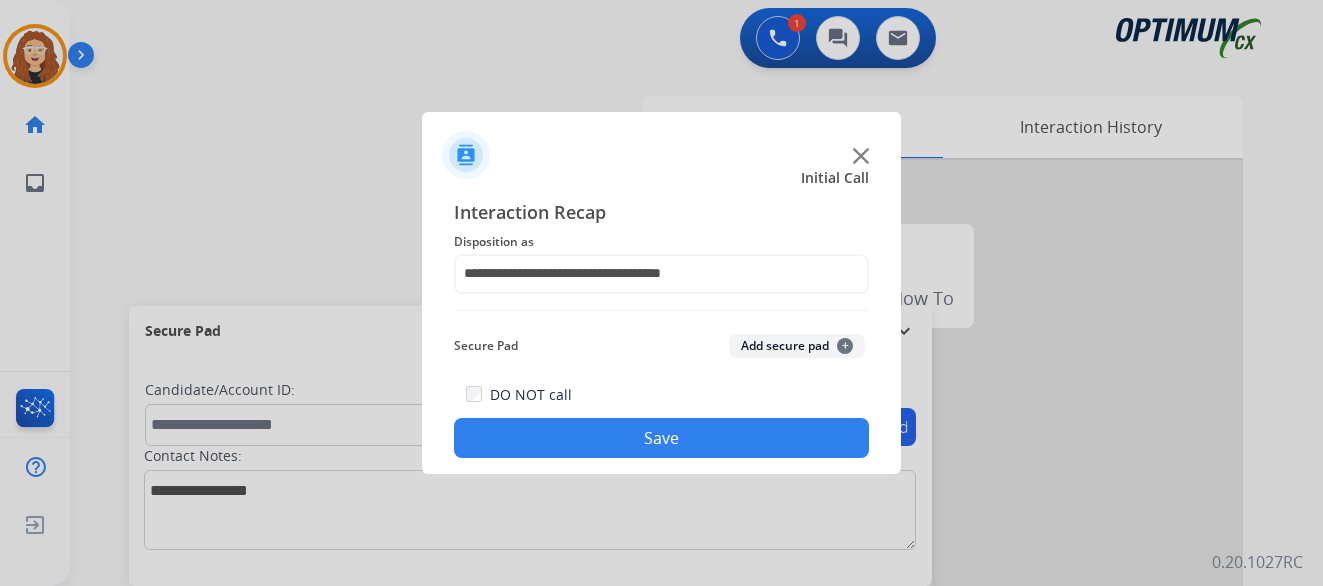 click on "Save" 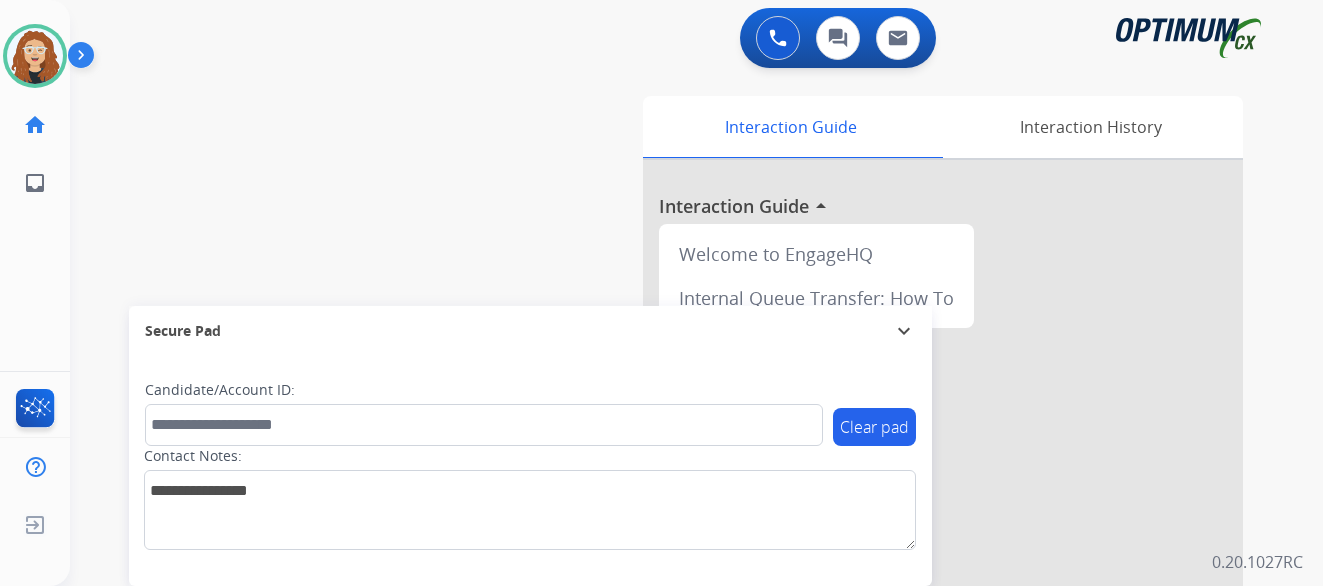 click on "swap_horiz Break voice bridge close_fullscreen Connect 3-Way Call merge_type Separate 3-Way Call  Interaction Guide   Interaction History  Interaction Guide arrow_drop_up  Welcome to EngageHQ   Internal Queue Transfer: How To  Secure Pad expand_more Clear pad Candidate/Account ID: Contact Notes:" at bounding box center (672, 489) 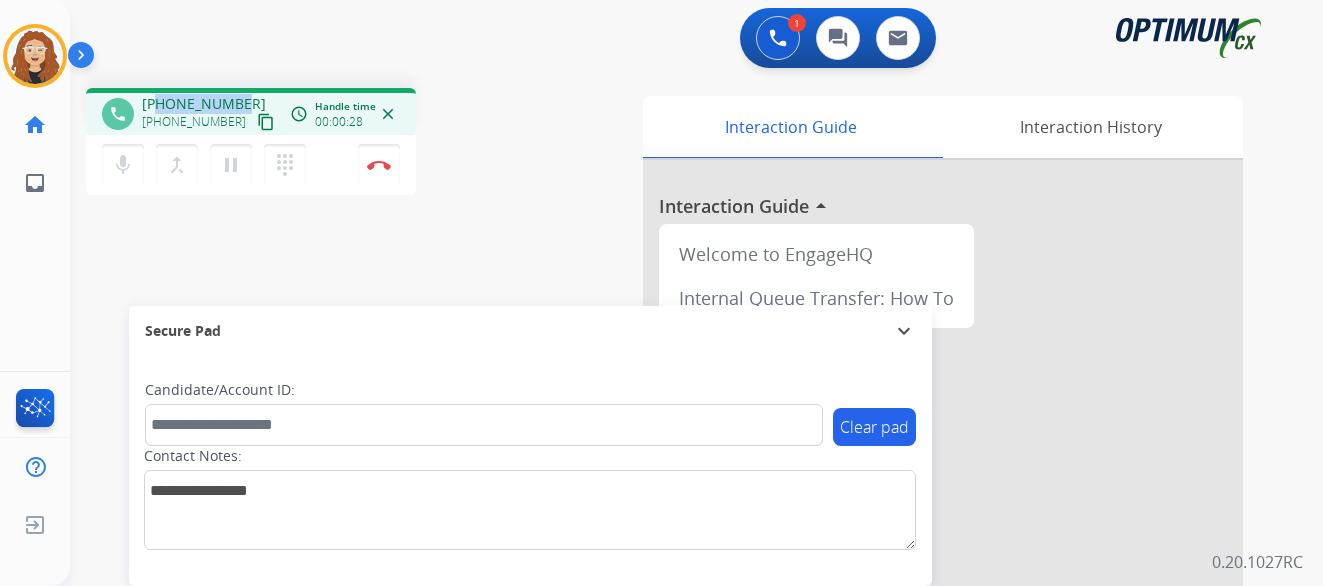 drag, startPoint x: 160, startPoint y: 102, endPoint x: 232, endPoint y: 99, distance: 72.06247 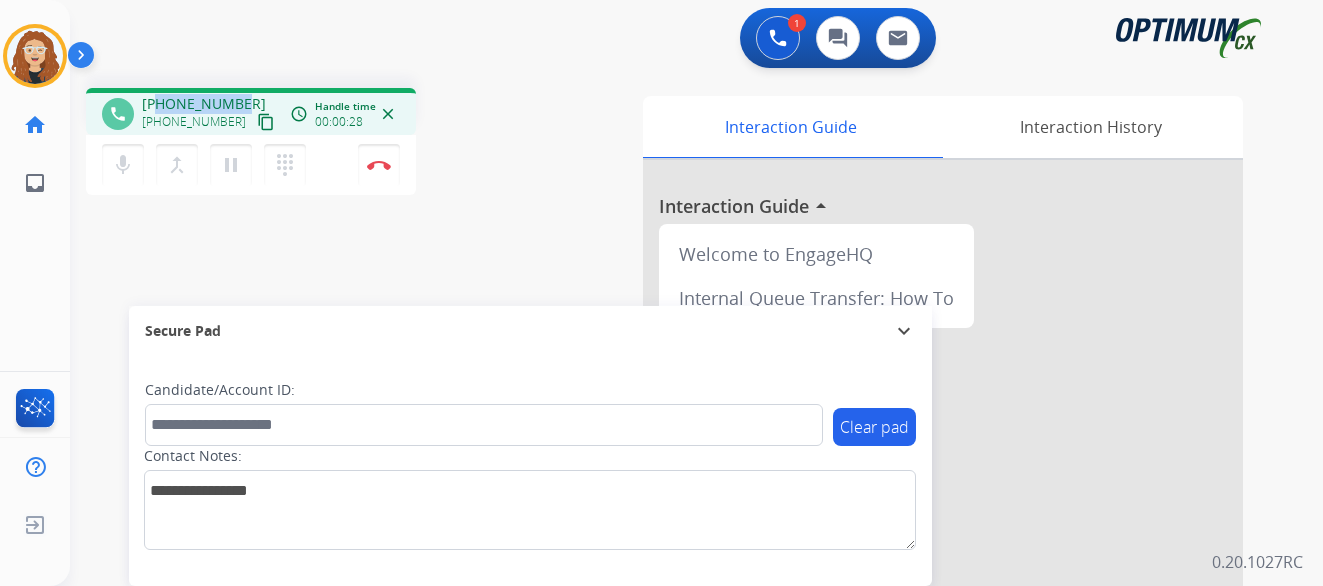 click on "[PHONE_NUMBER] [PHONE_NUMBER] content_copy" at bounding box center (210, 114) 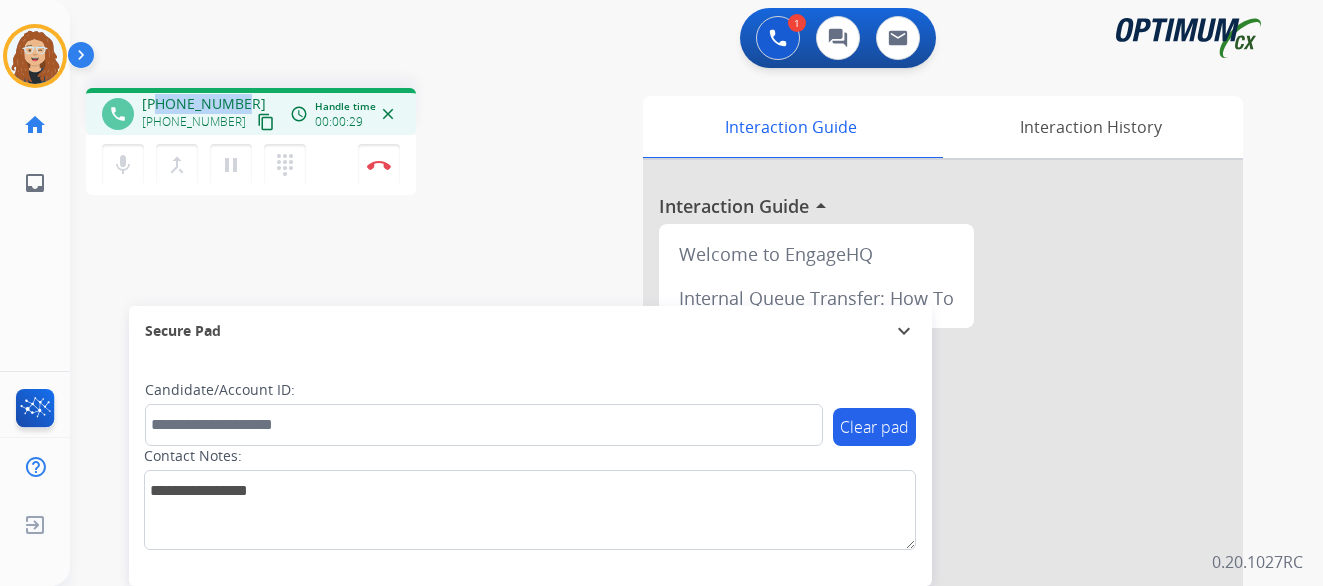 copy on "2024134068" 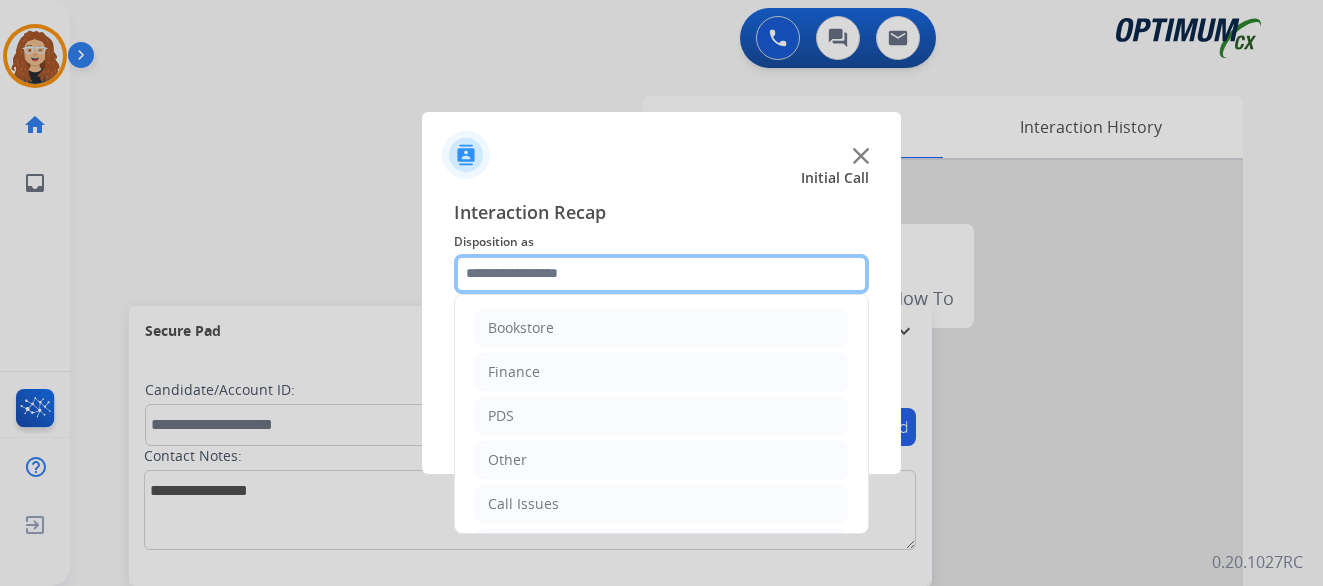 click 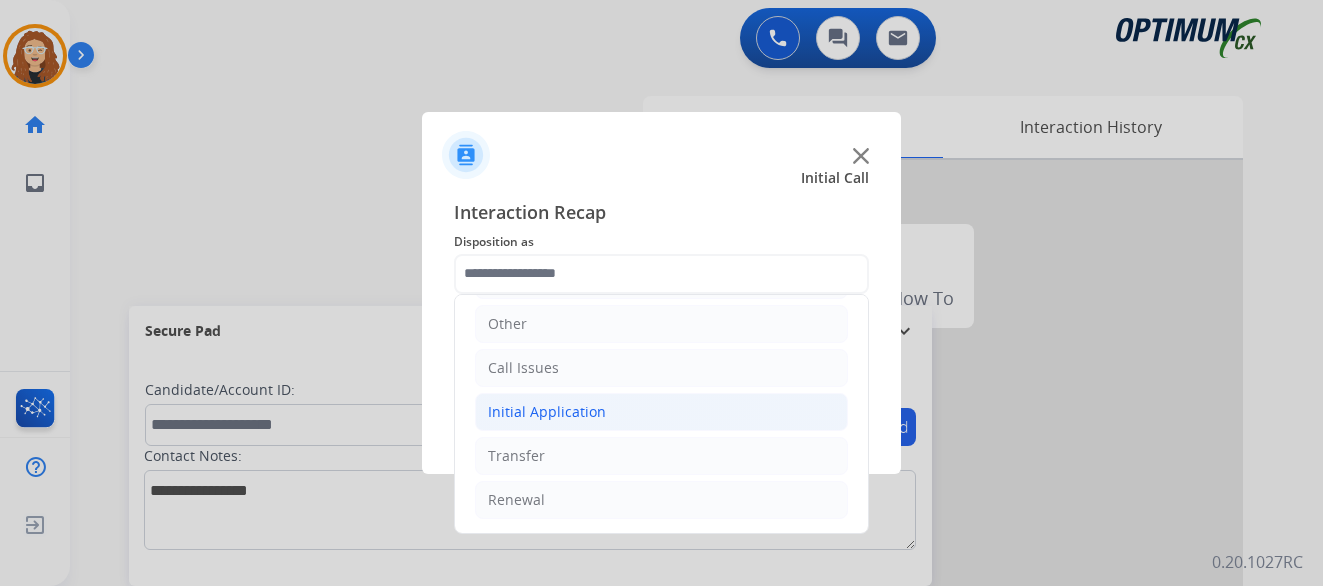 click on "Initial Application" 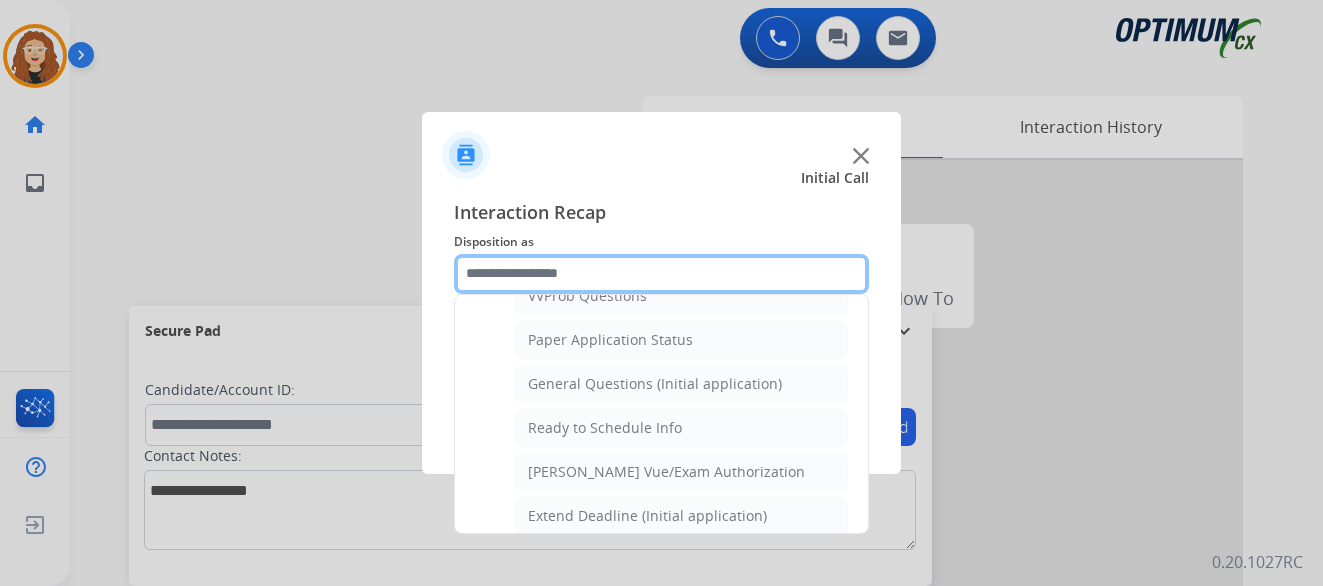 scroll, scrollTop: 1145, scrollLeft: 0, axis: vertical 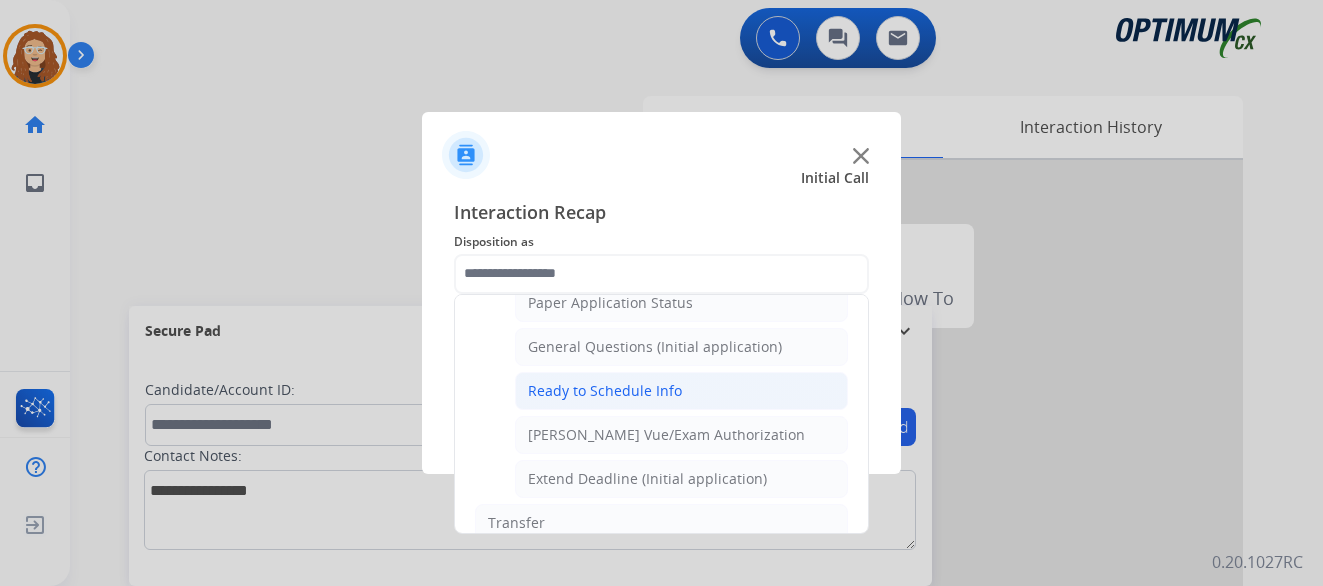 click on "Ready to Schedule Info" 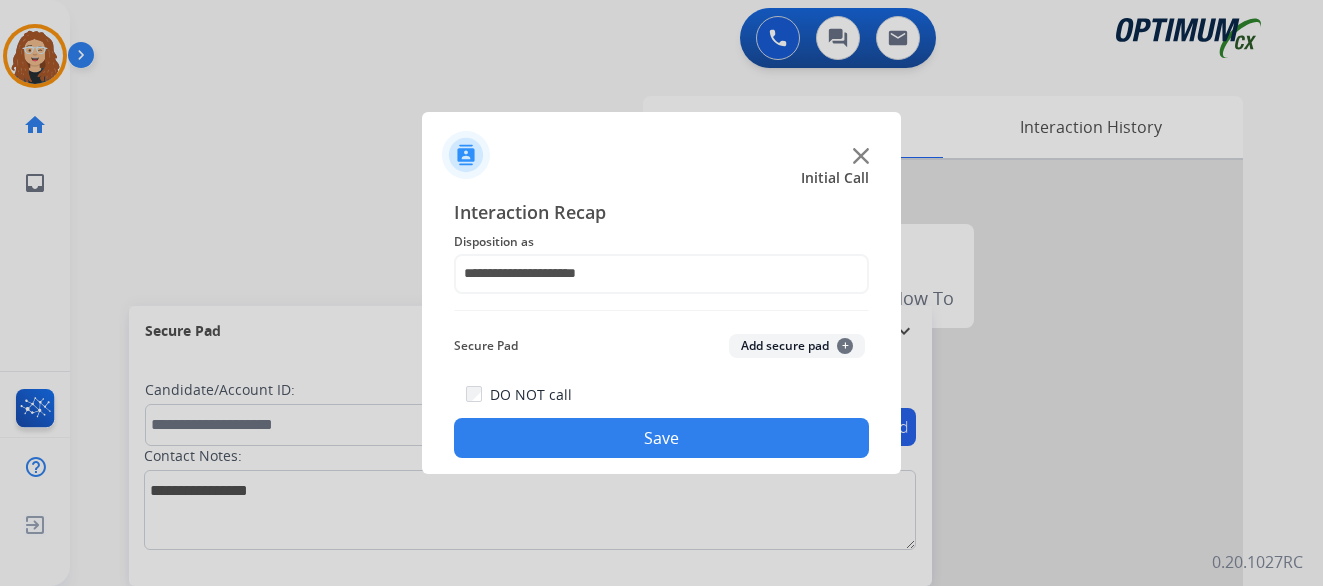 click on "Save" 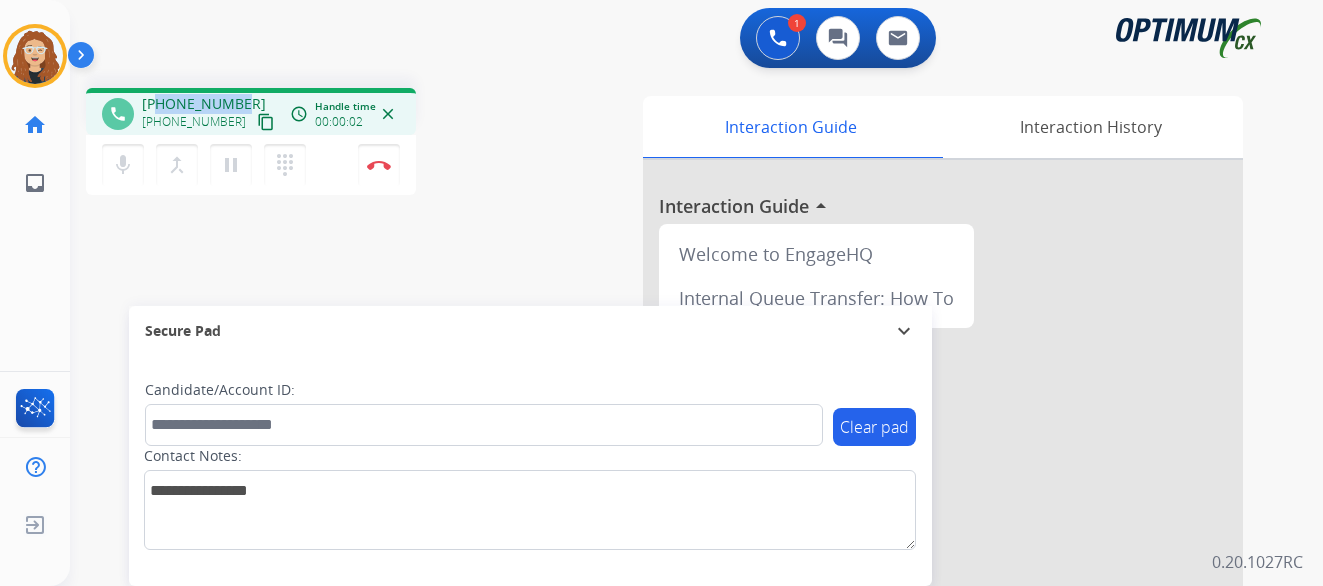 drag, startPoint x: 158, startPoint y: 101, endPoint x: 242, endPoint y: 94, distance: 84.29116 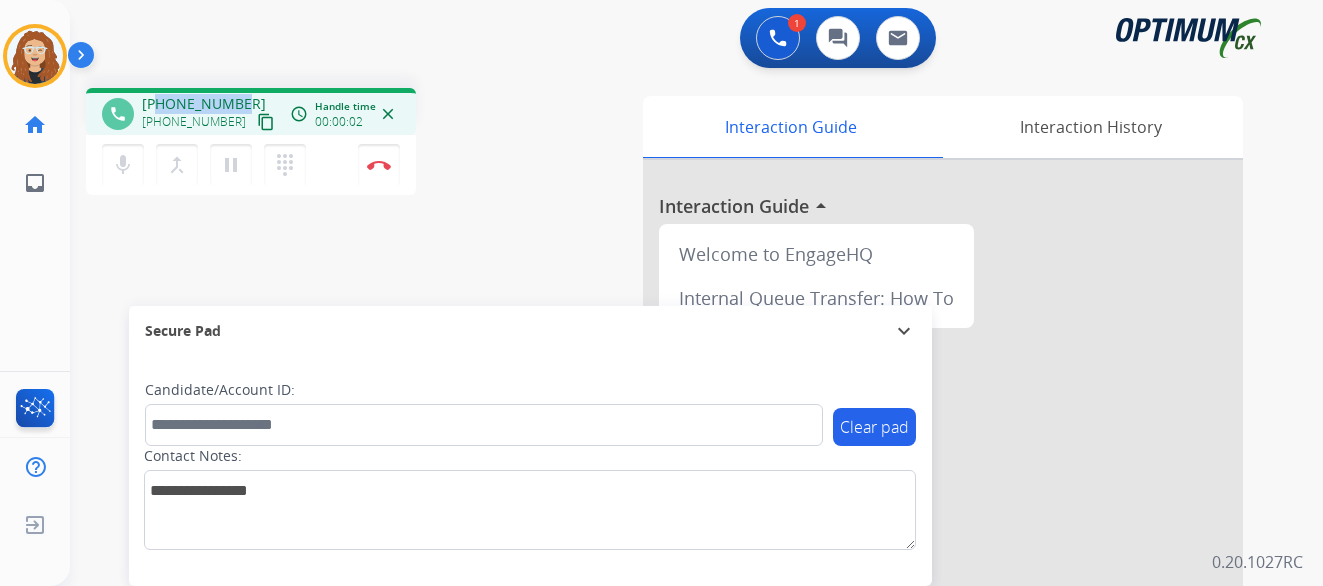 click on "[PHONE_NUMBER] [PHONE_NUMBER] content_copy" at bounding box center (210, 114) 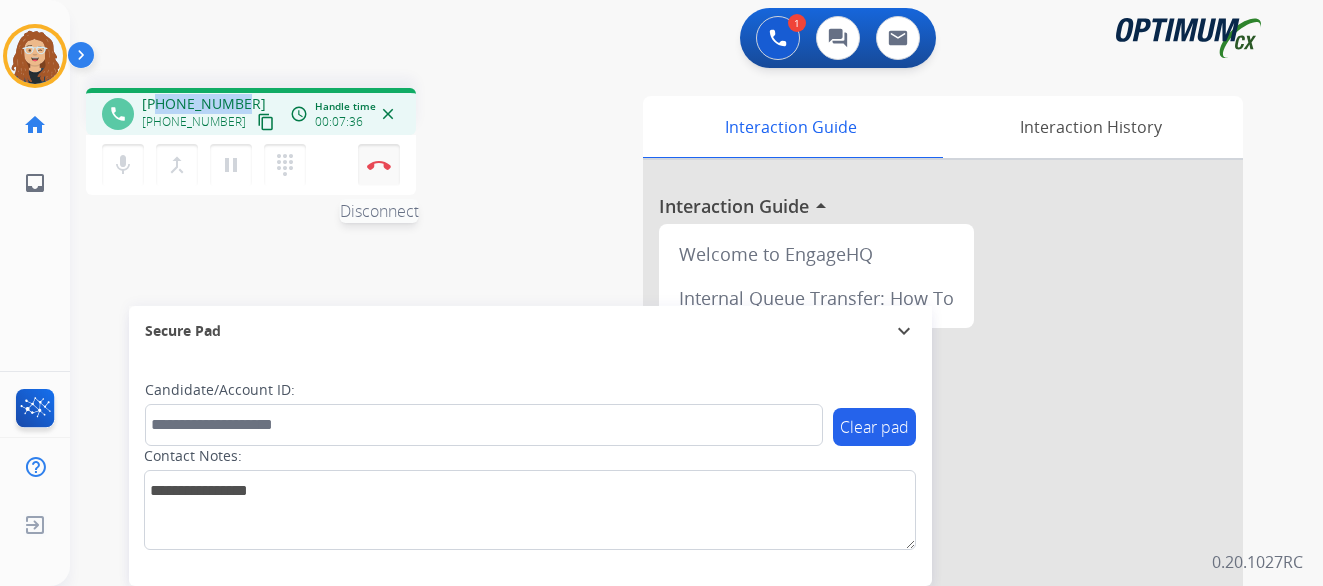 click on "Disconnect" at bounding box center (379, 165) 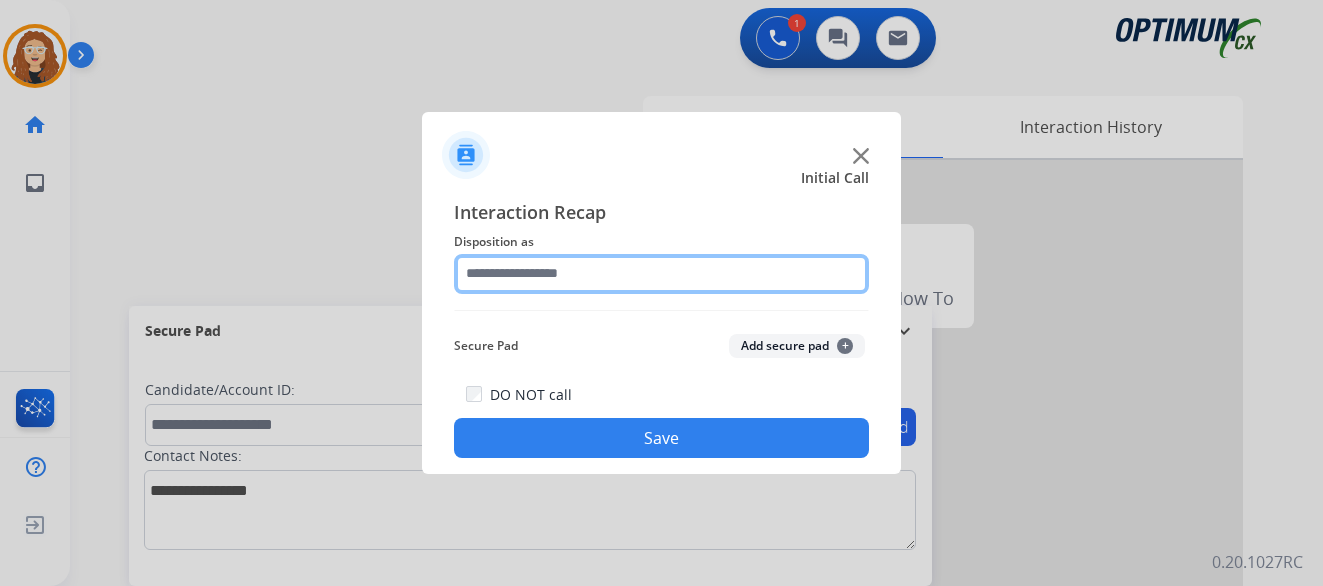click 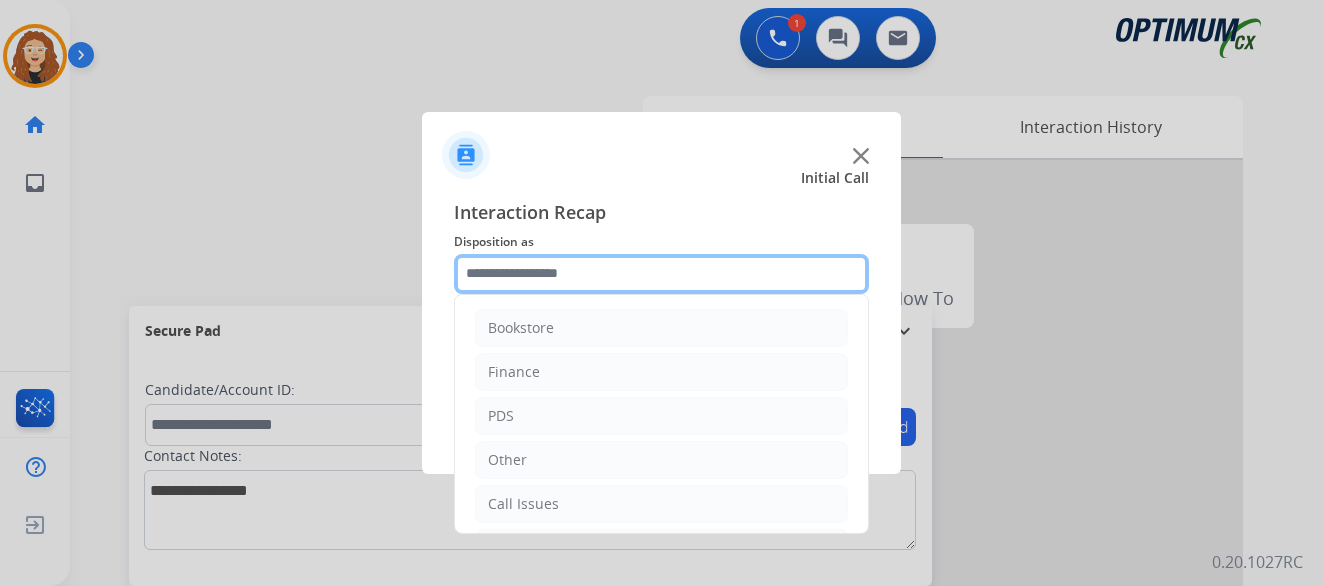 scroll, scrollTop: 136, scrollLeft: 0, axis: vertical 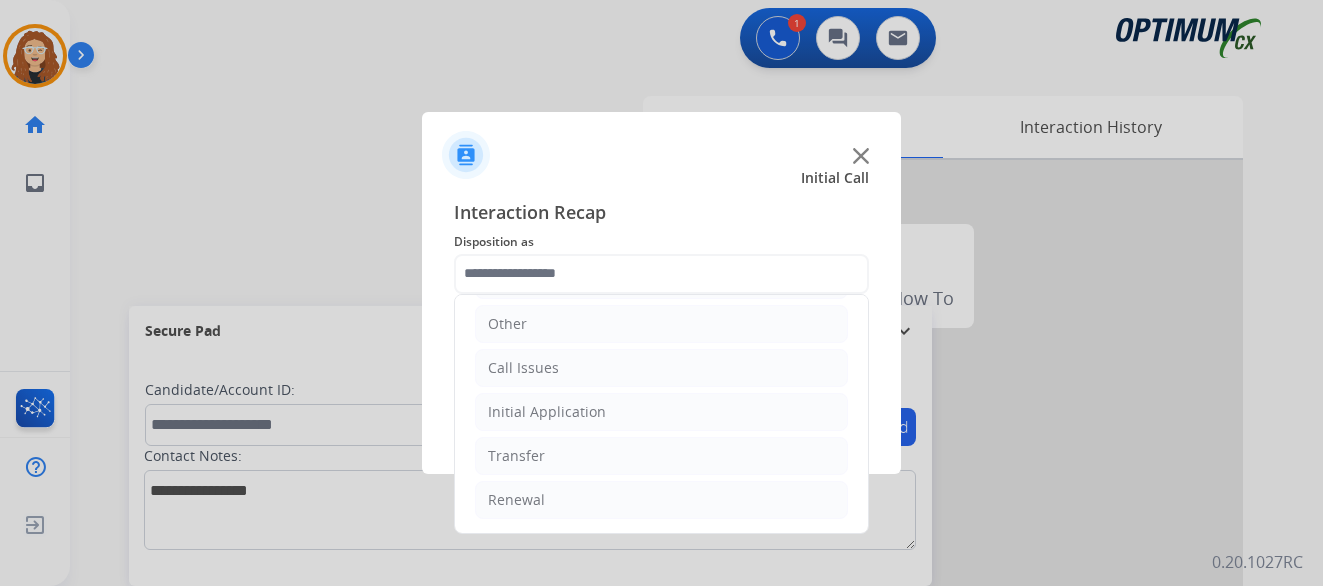 drag, startPoint x: 560, startPoint y: 408, endPoint x: 642, endPoint y: 433, distance: 85.72631 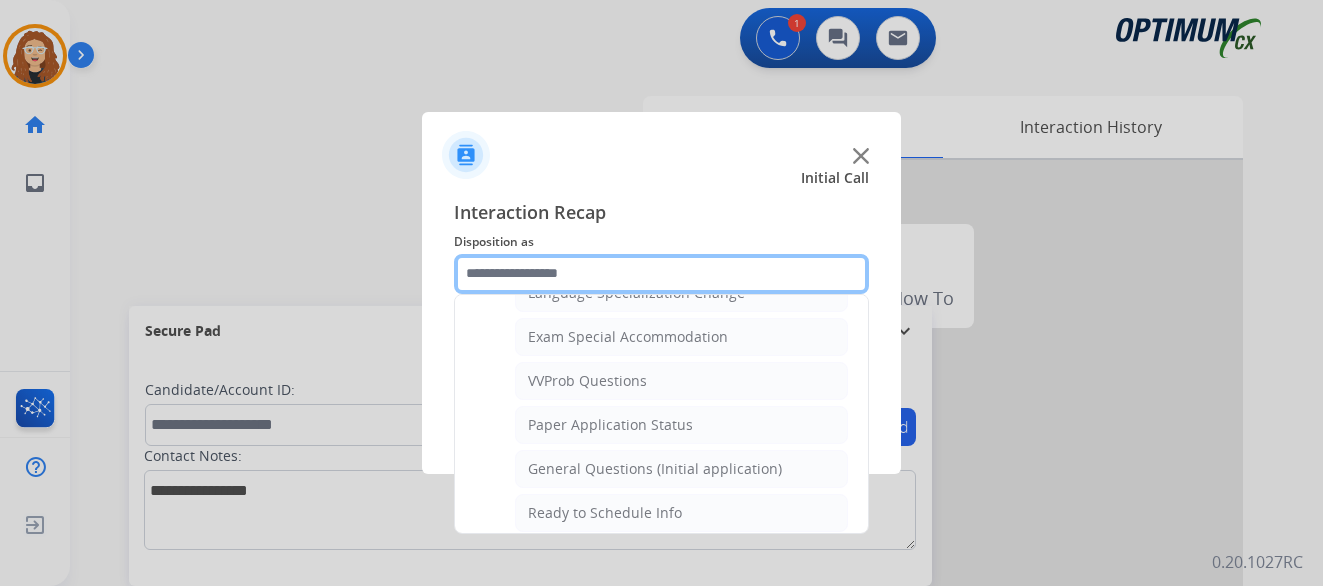 scroll, scrollTop: 1060, scrollLeft: 0, axis: vertical 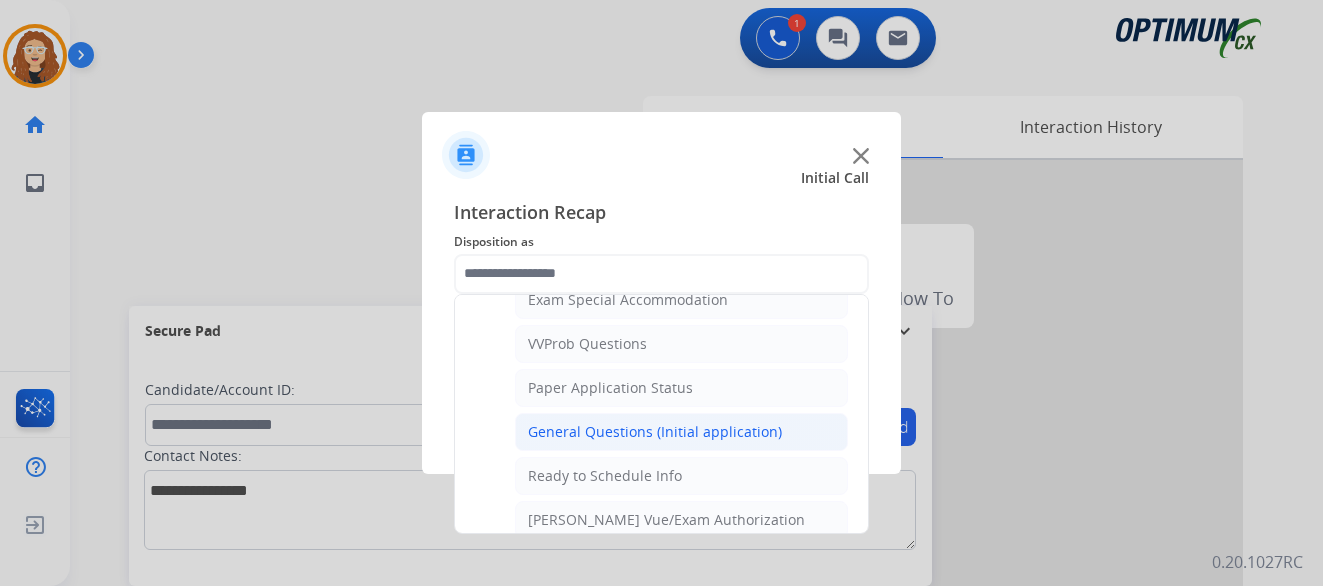click on "General Questions (Initial application)" 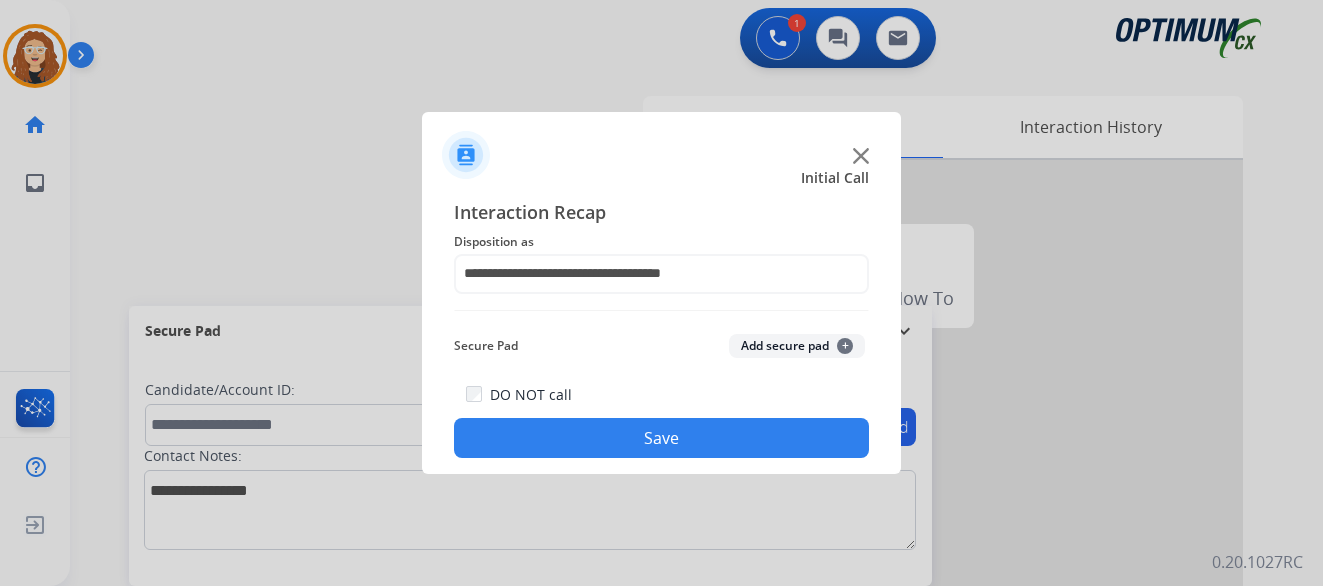 click on "Save" 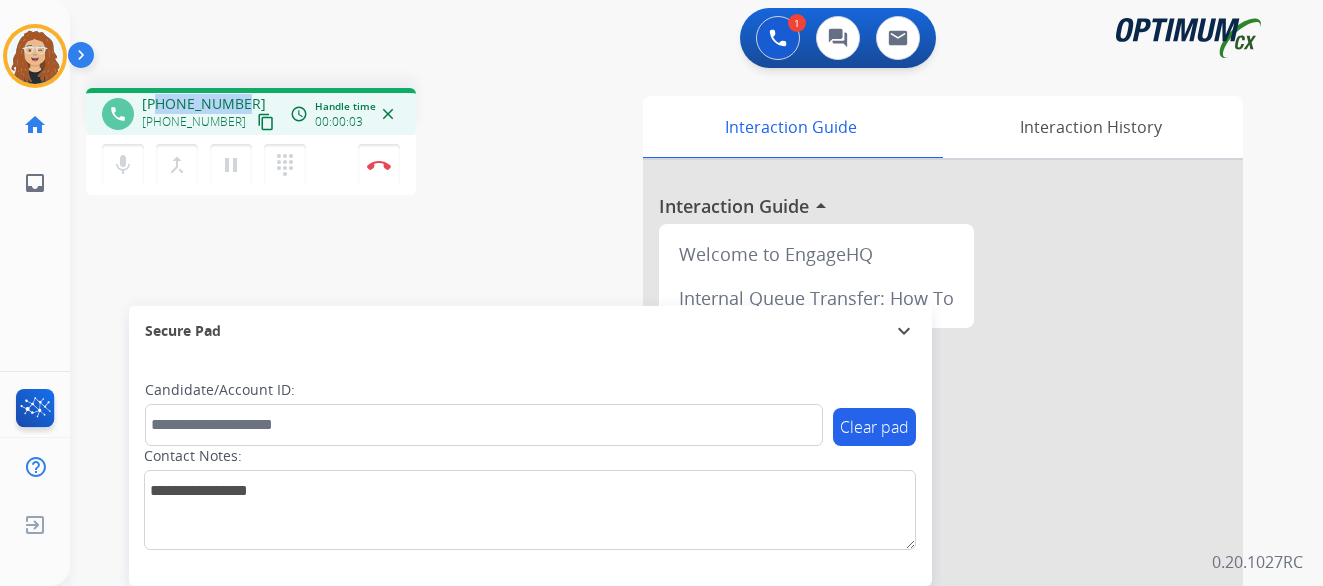 drag, startPoint x: 157, startPoint y: 103, endPoint x: 239, endPoint y: 88, distance: 83.360664 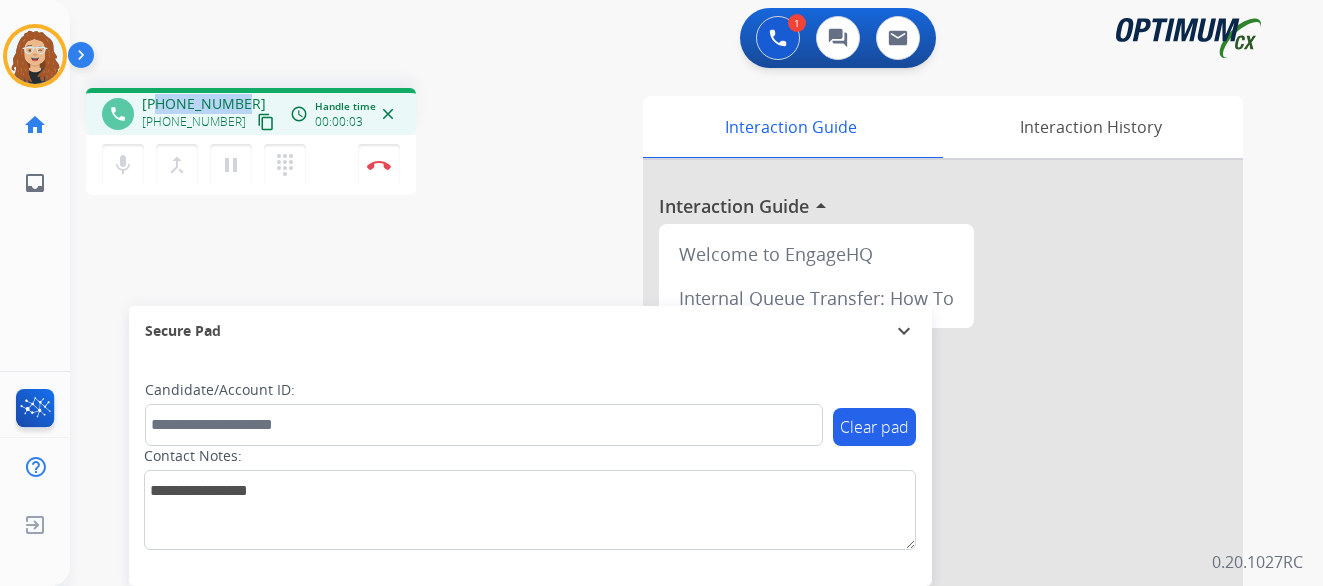 click on "phone [PHONE_NUMBER] [PHONE_NUMBER] content_copy access_time Call metrics Queue   00:08 Hold   00:00 Talk   00:04 Total   00:11 Handle time 00:00:03 close" at bounding box center [251, 111] 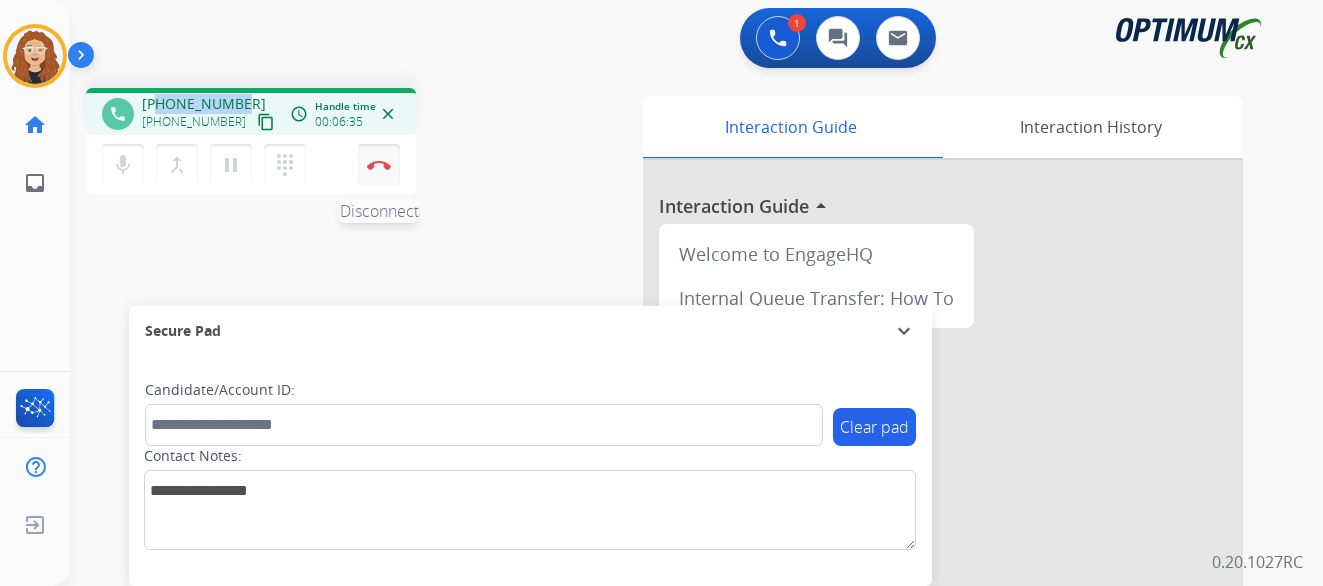 click at bounding box center [379, 165] 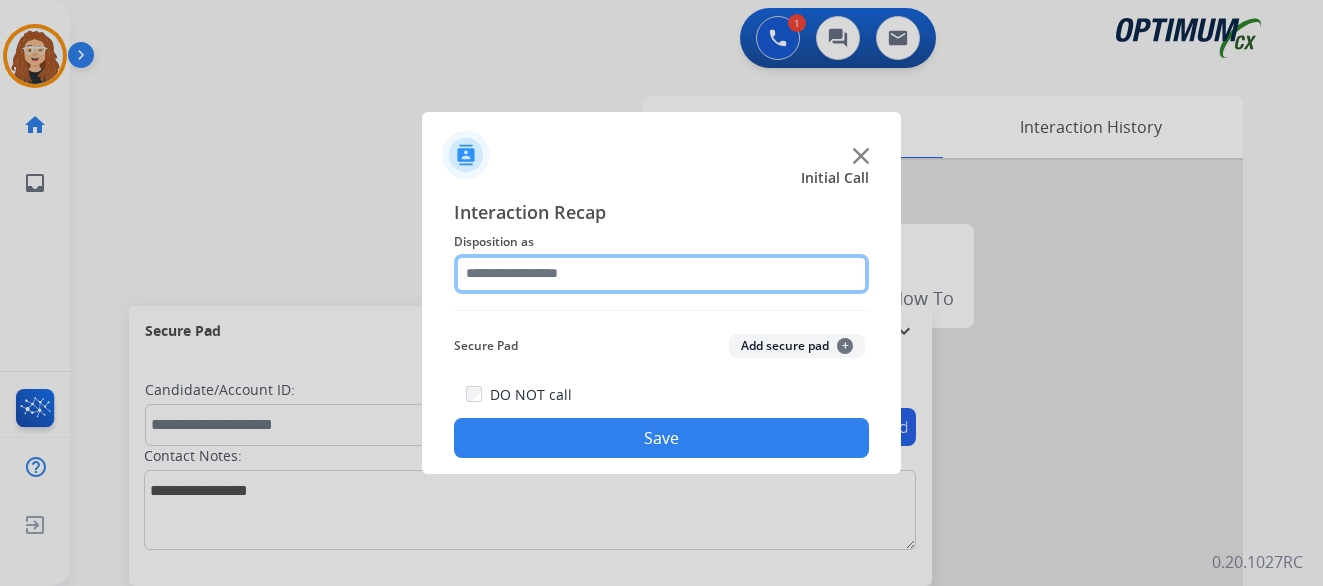 click 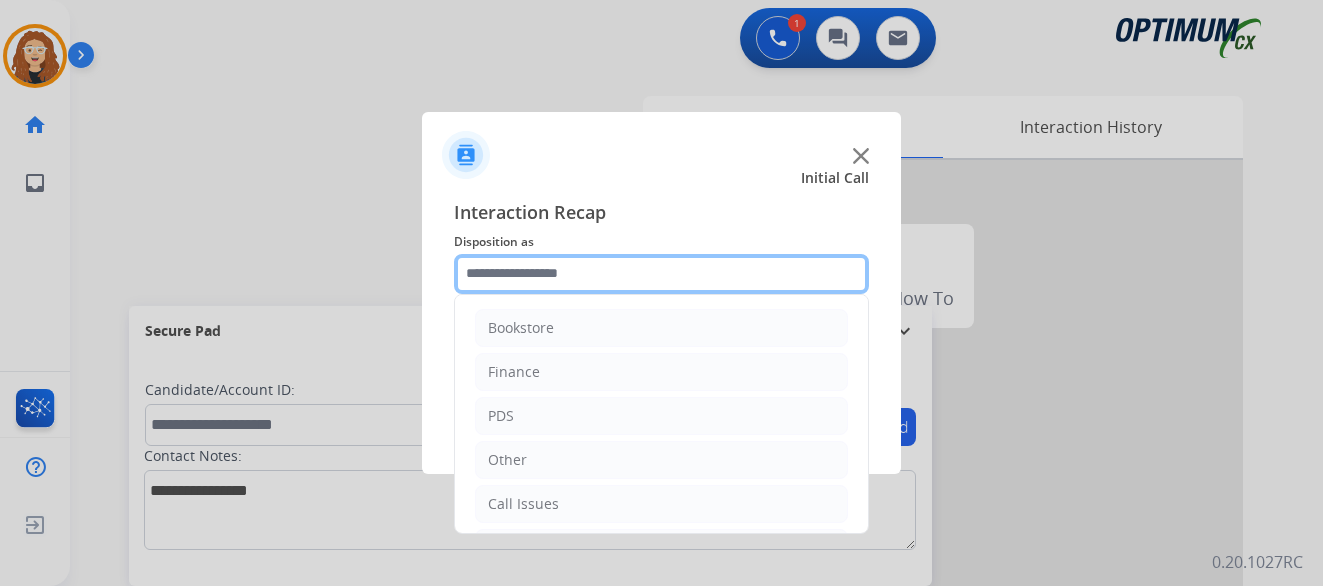 scroll, scrollTop: 136, scrollLeft: 0, axis: vertical 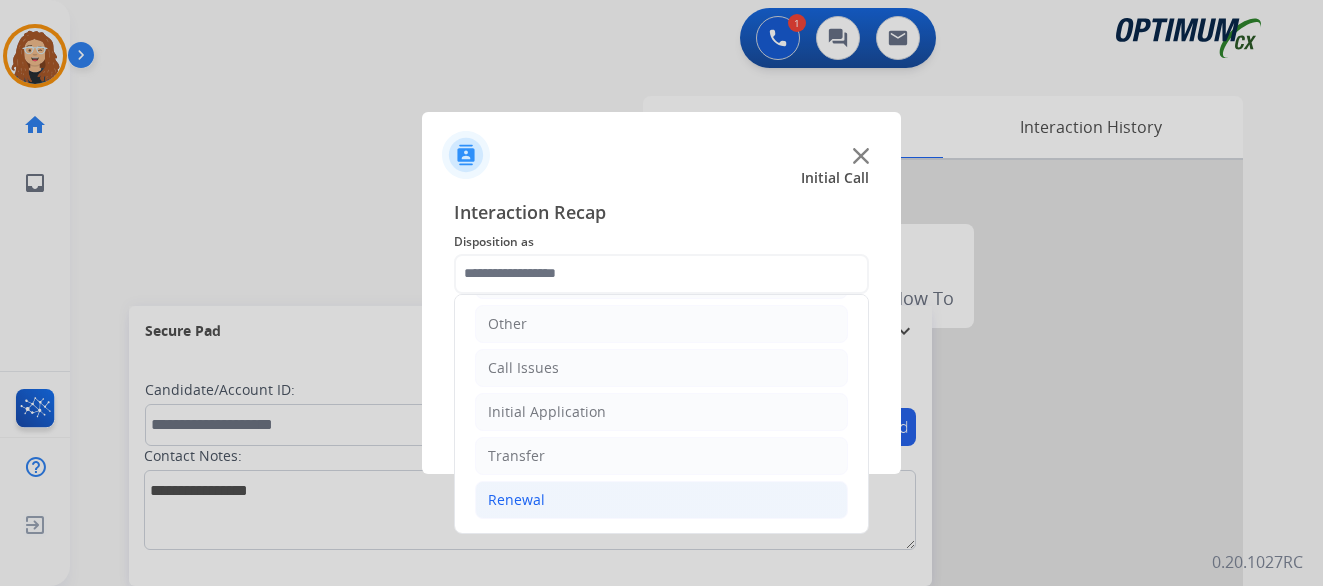 drag, startPoint x: 646, startPoint y: 497, endPoint x: 668, endPoint y: 498, distance: 22.022715 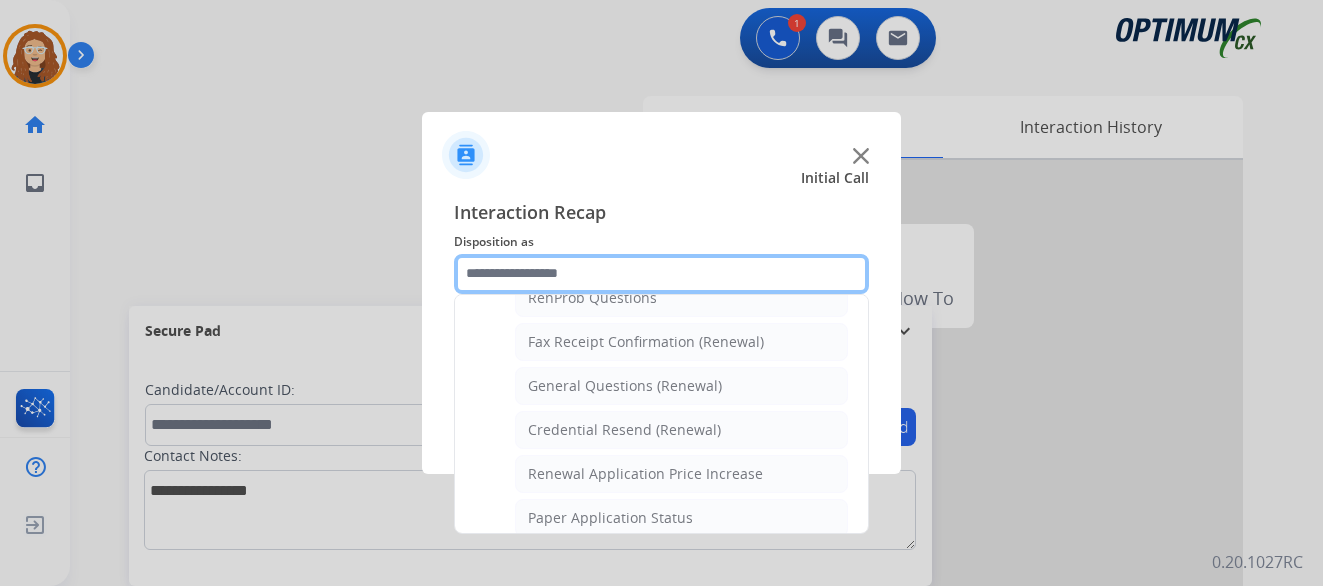 scroll, scrollTop: 539, scrollLeft: 0, axis: vertical 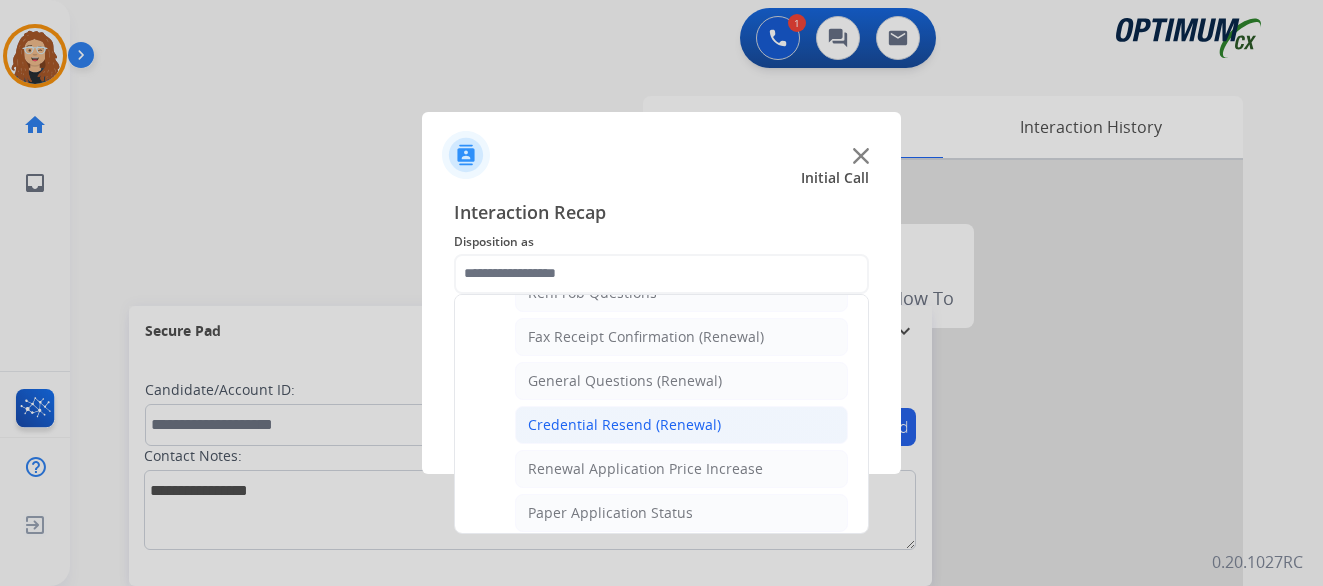 click on "Credential Resend (Renewal)" 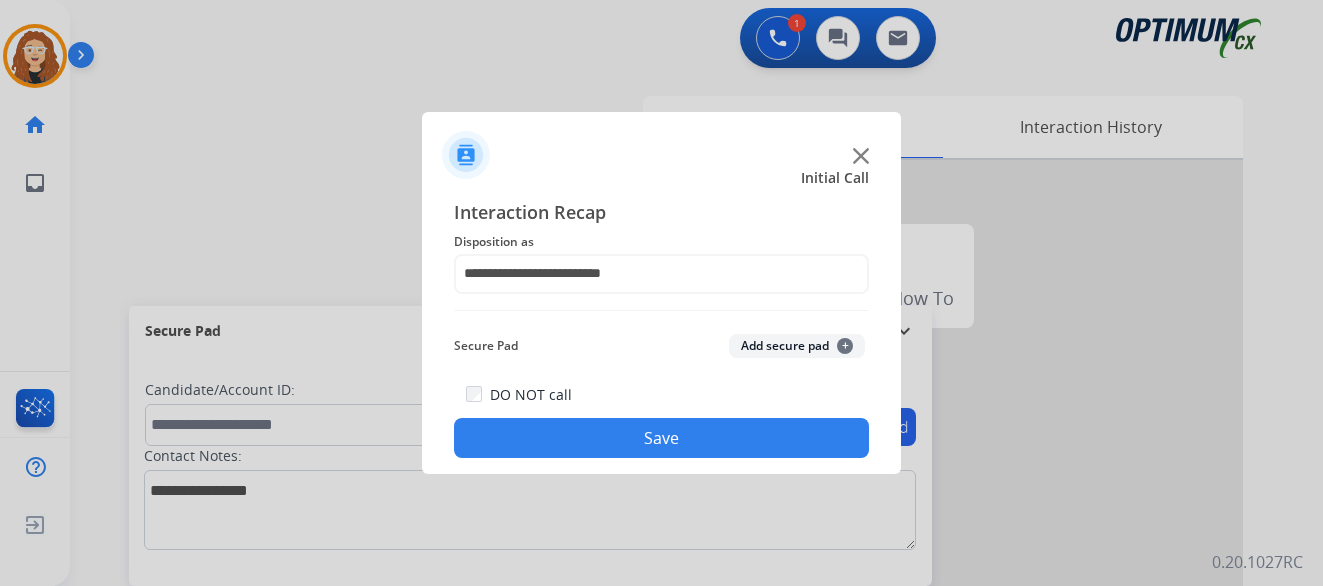click on "Save" 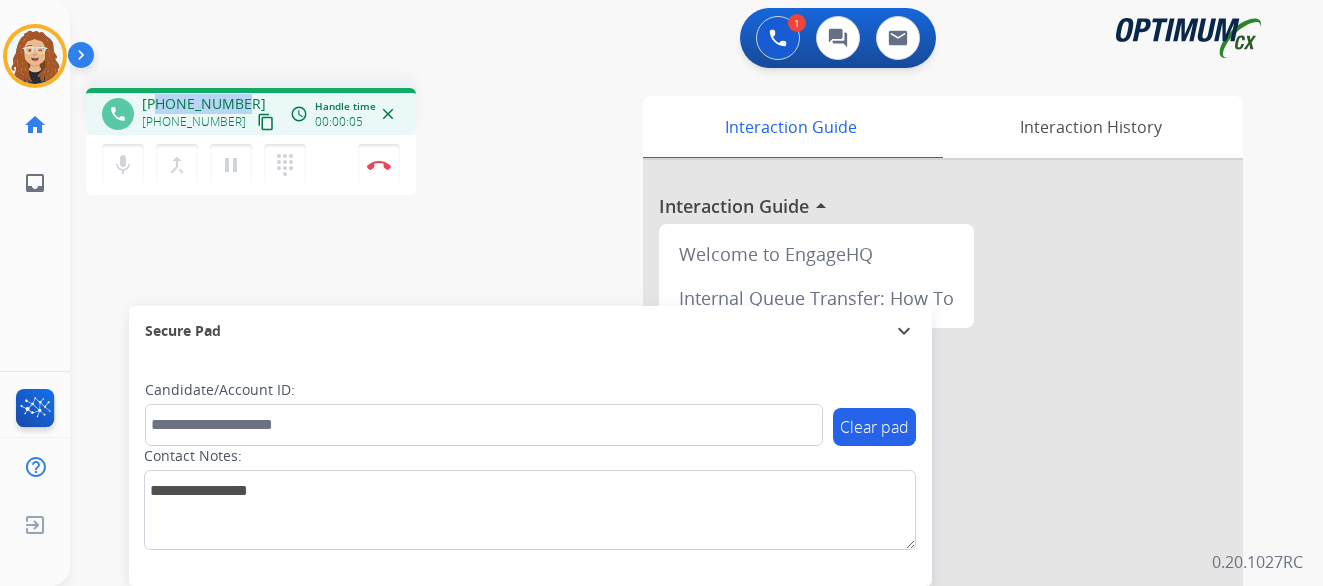 drag, startPoint x: 157, startPoint y: 103, endPoint x: 244, endPoint y: 100, distance: 87.05171 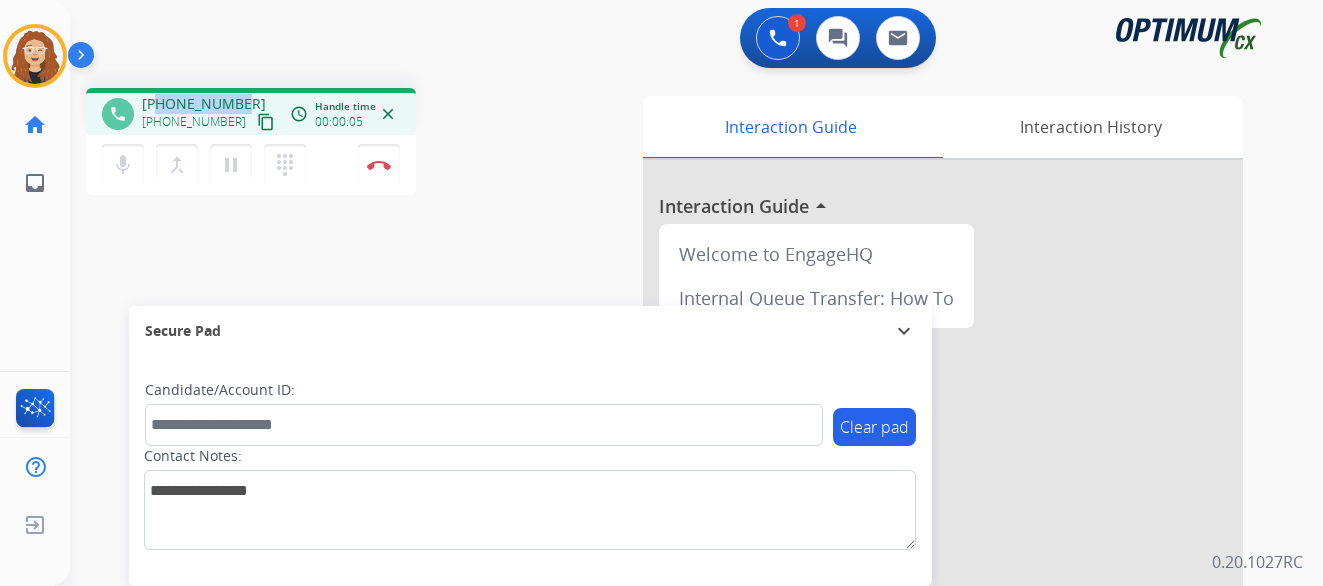 click on "[PHONE_NUMBER] [PHONE_NUMBER] content_copy" at bounding box center [210, 114] 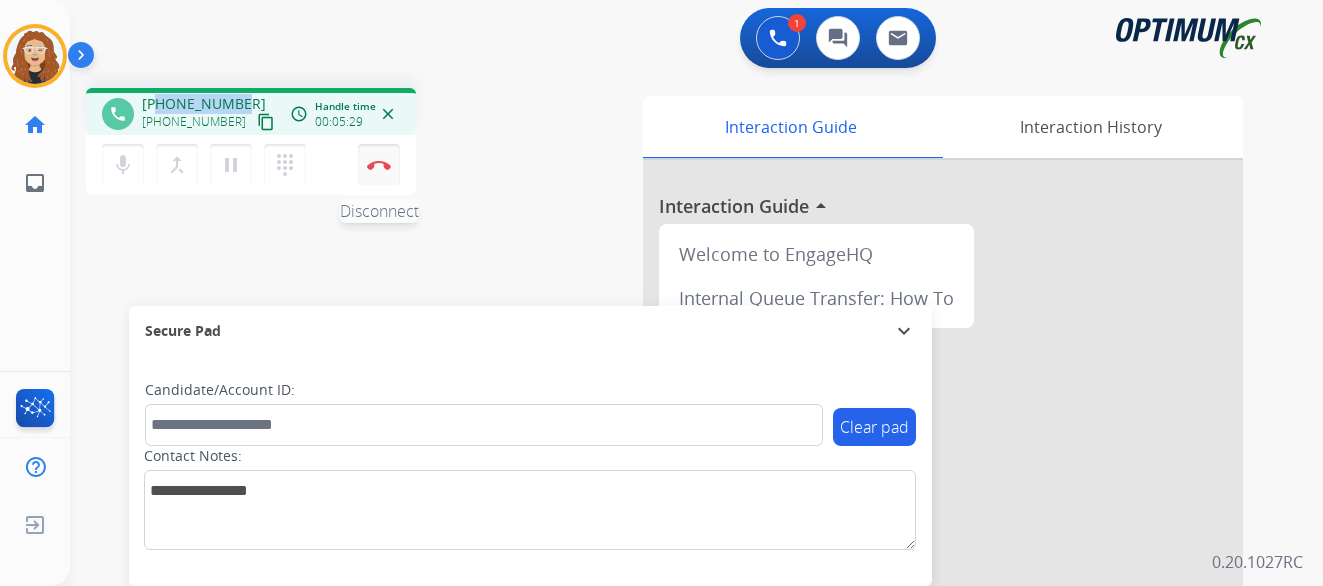 click at bounding box center [379, 165] 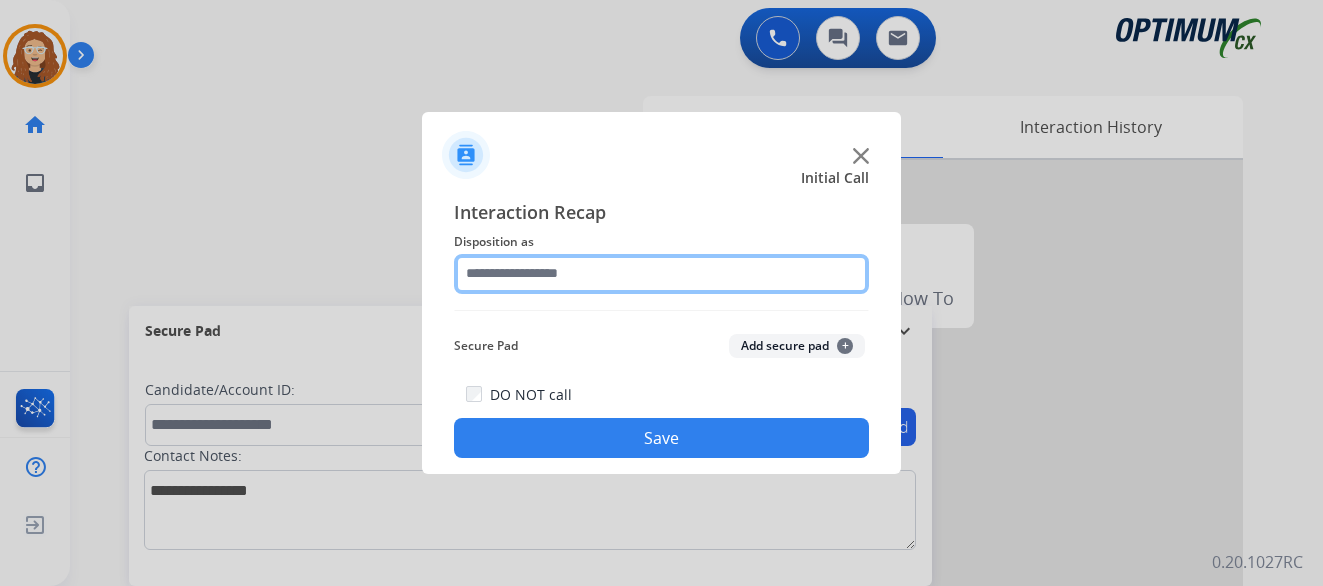 click 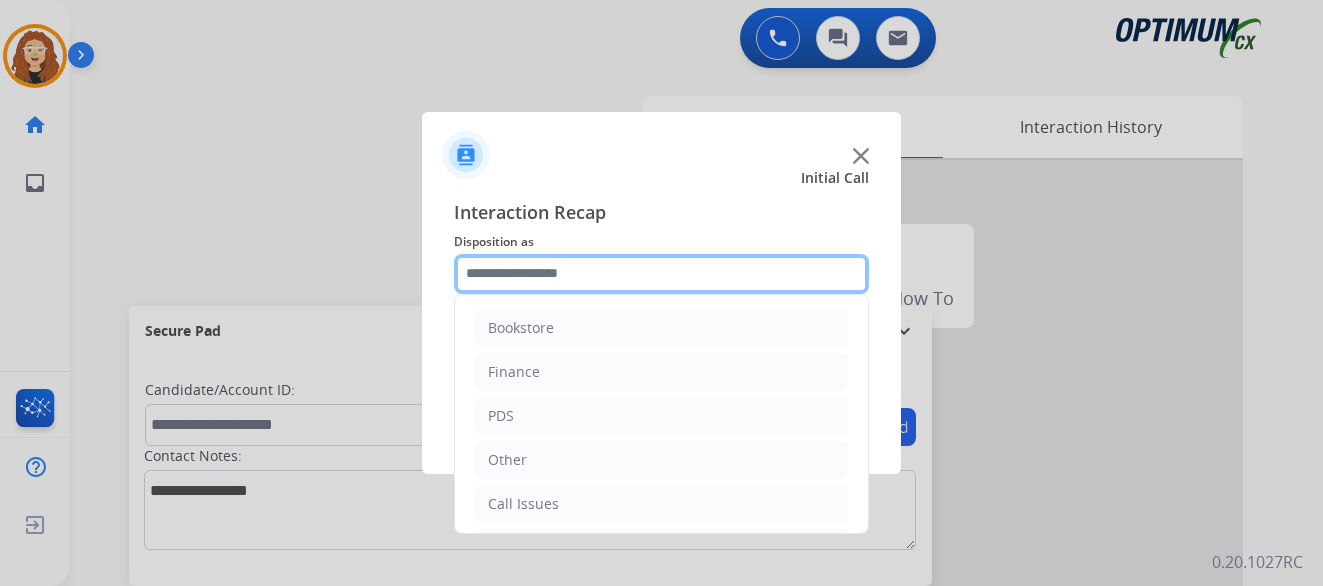 scroll, scrollTop: 136, scrollLeft: 0, axis: vertical 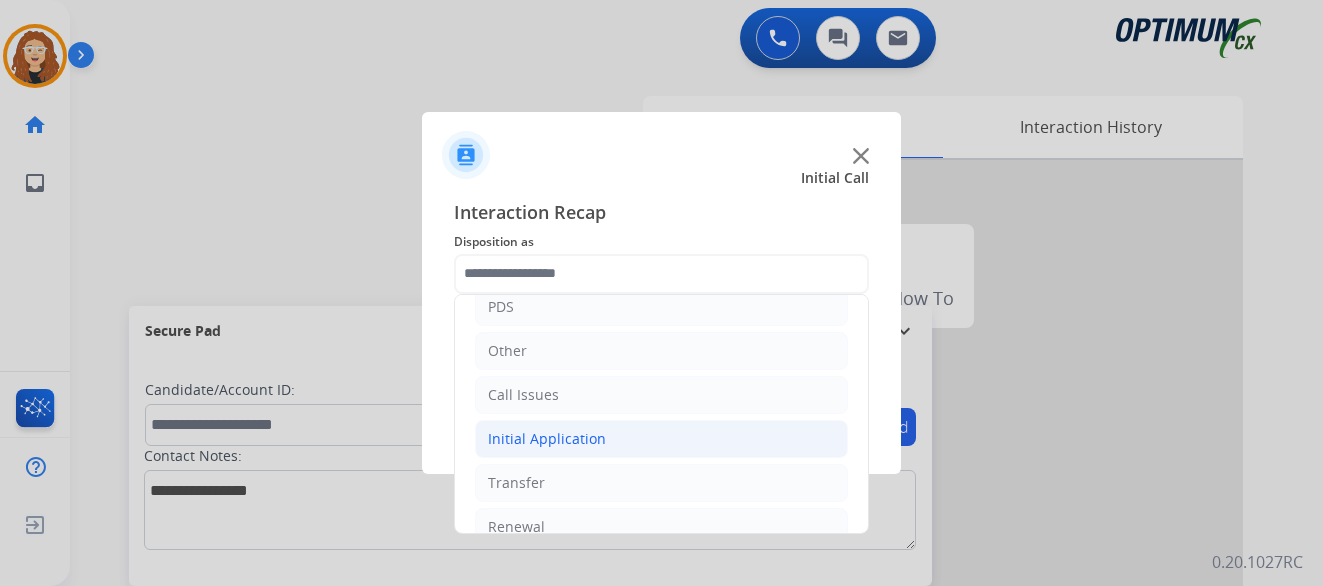 drag, startPoint x: 610, startPoint y: 445, endPoint x: 716, endPoint y: 428, distance: 107.35455 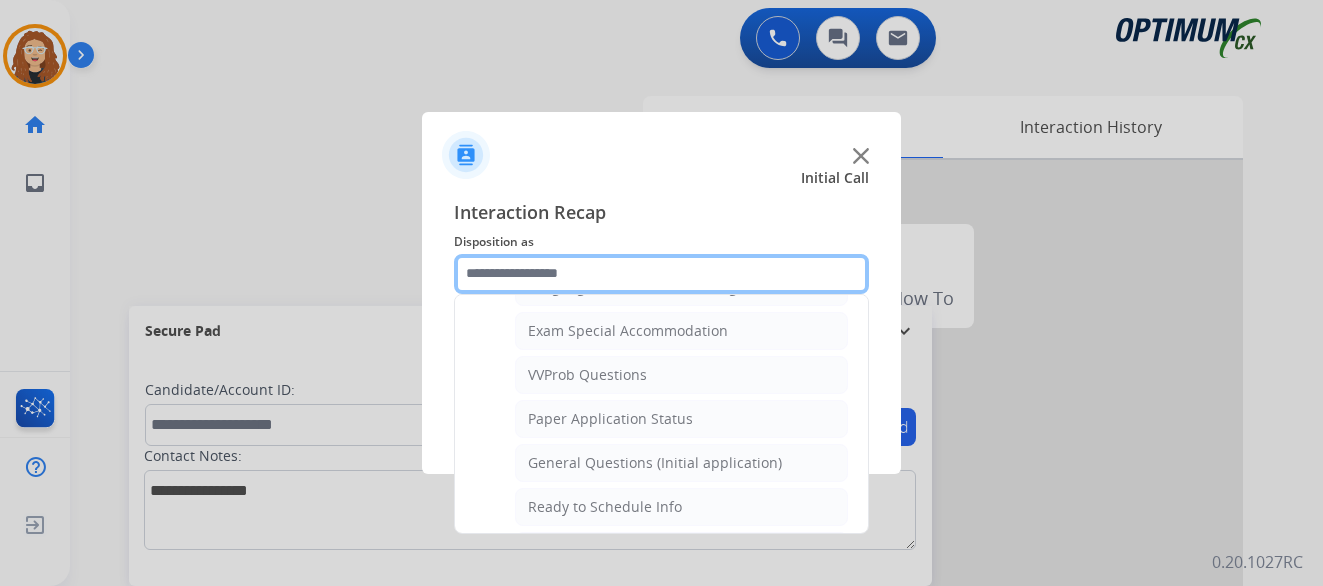 scroll, scrollTop: 1041, scrollLeft: 0, axis: vertical 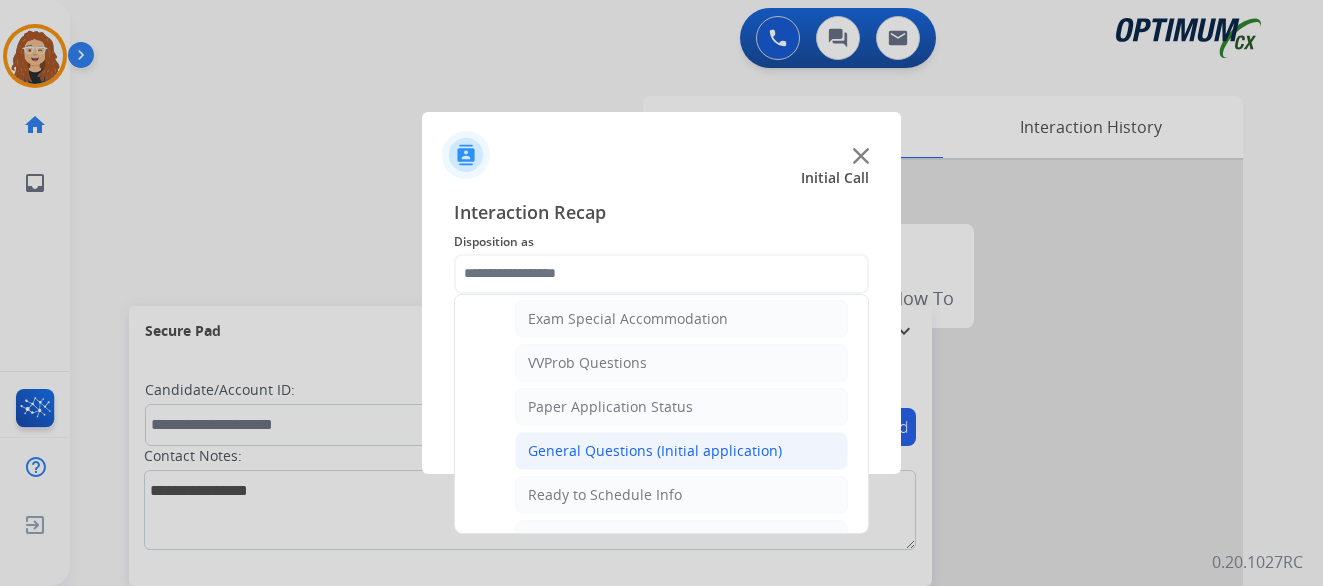 click on "General Questions (Initial application)" 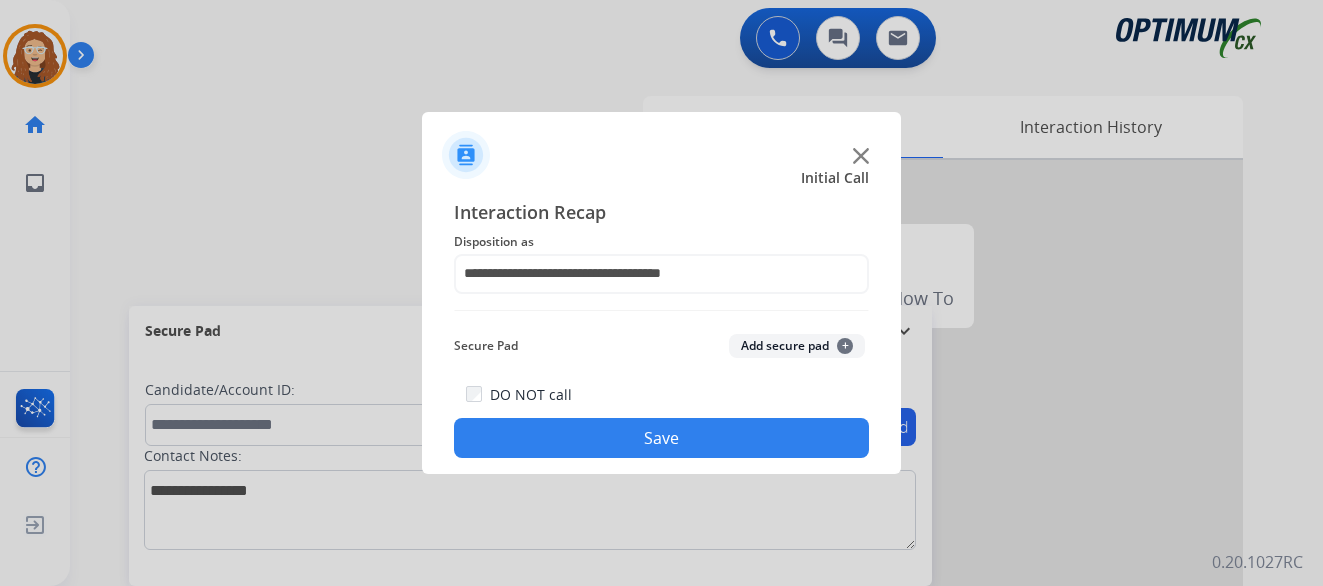 click on "Save" 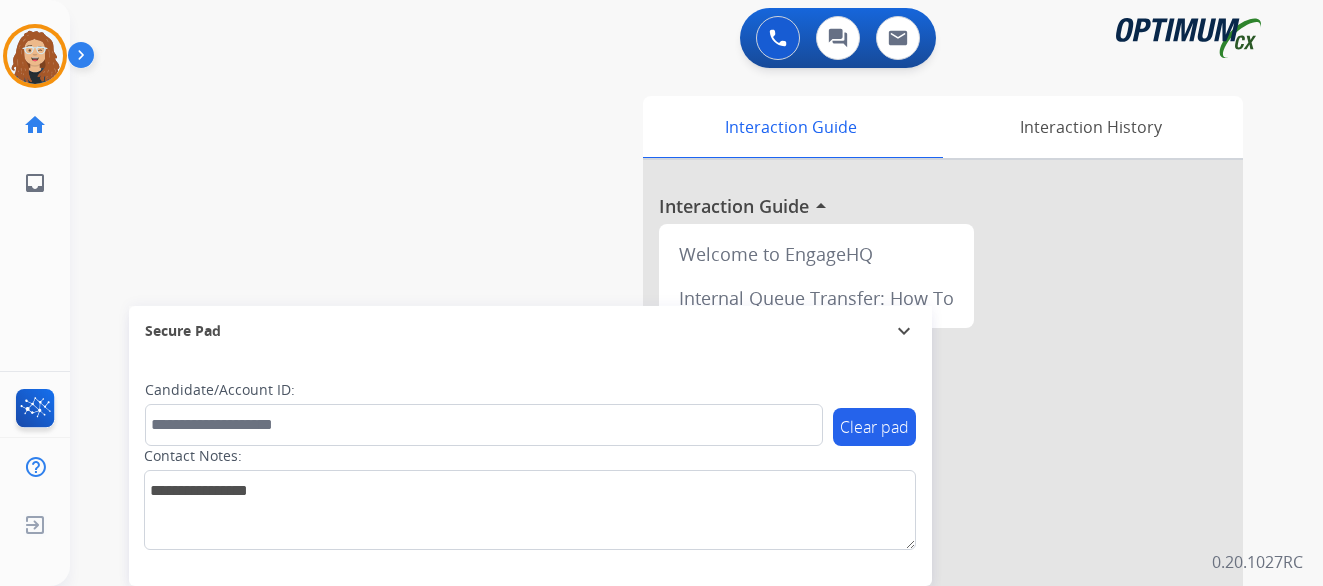 click on "swap_horiz Break voice bridge close_fullscreen Connect 3-Way Call merge_type Separate 3-Way Call  Interaction Guide   Interaction History  Interaction Guide arrow_drop_up  Welcome to EngageHQ   Internal Queue Transfer: How To  Secure Pad expand_more Clear pad Candidate/Account ID: Contact Notes:" at bounding box center (672, 489) 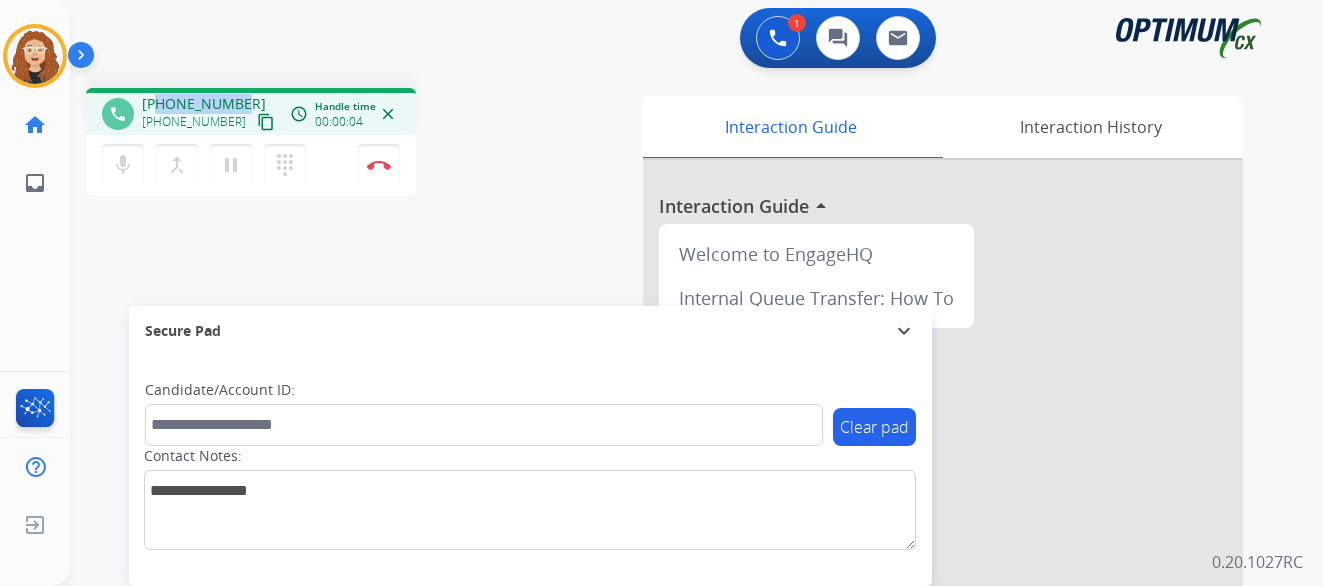 drag, startPoint x: 158, startPoint y: 105, endPoint x: 239, endPoint y: 98, distance: 81.3019 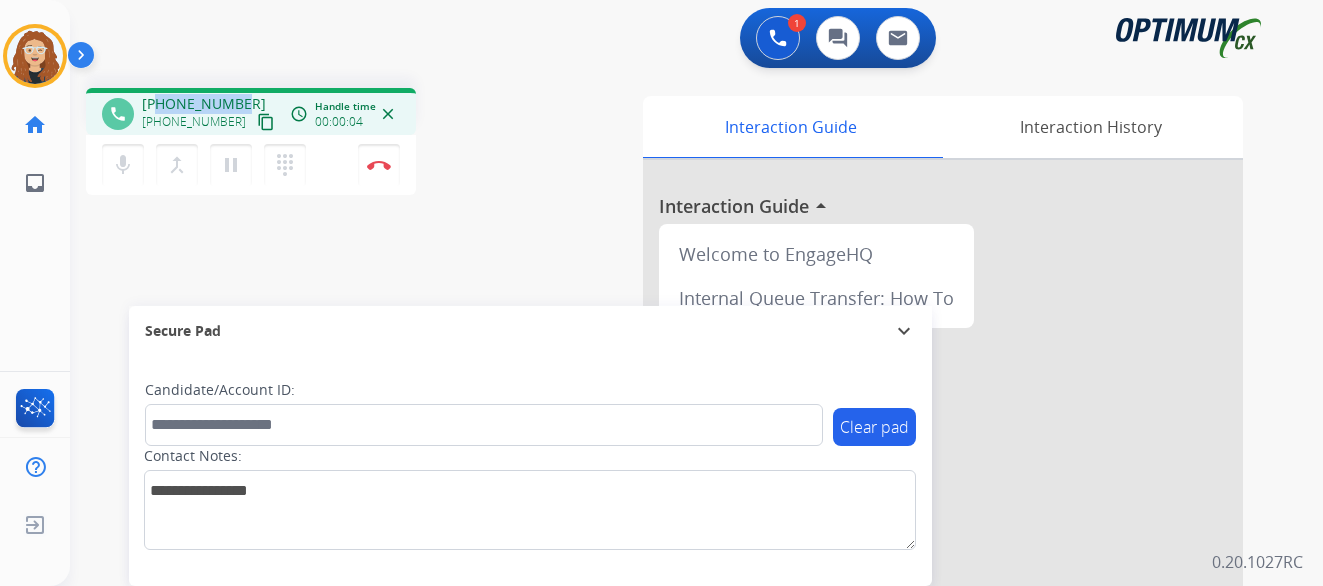 click on "[PHONE_NUMBER] [PHONE_NUMBER] content_copy" at bounding box center [210, 114] 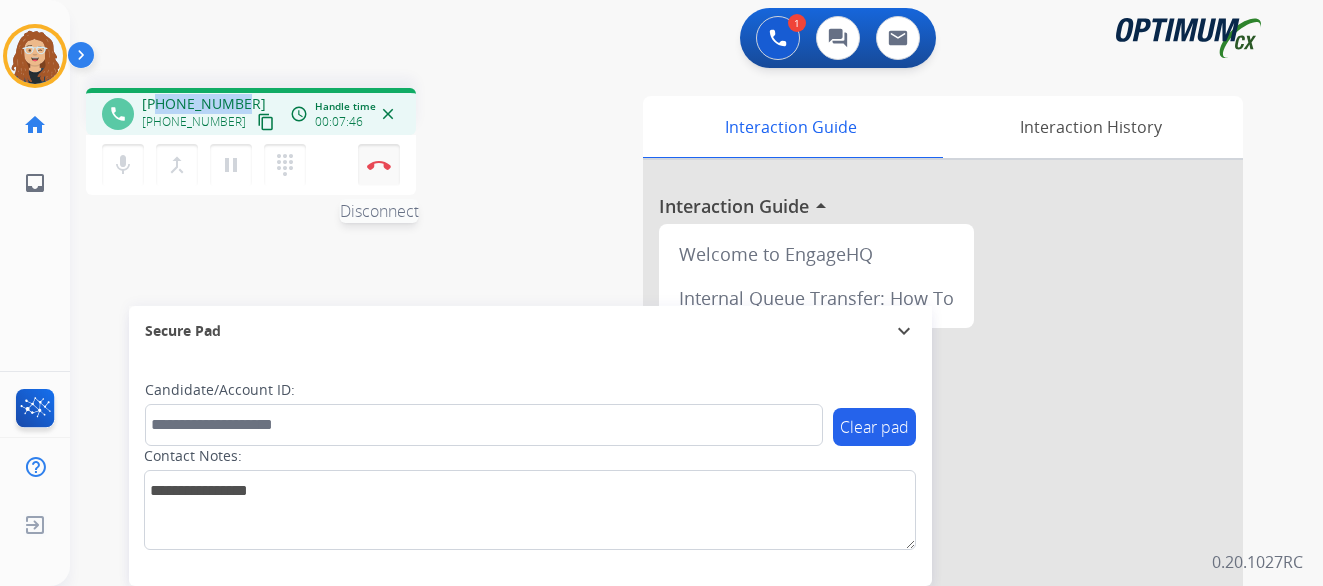 click at bounding box center (379, 165) 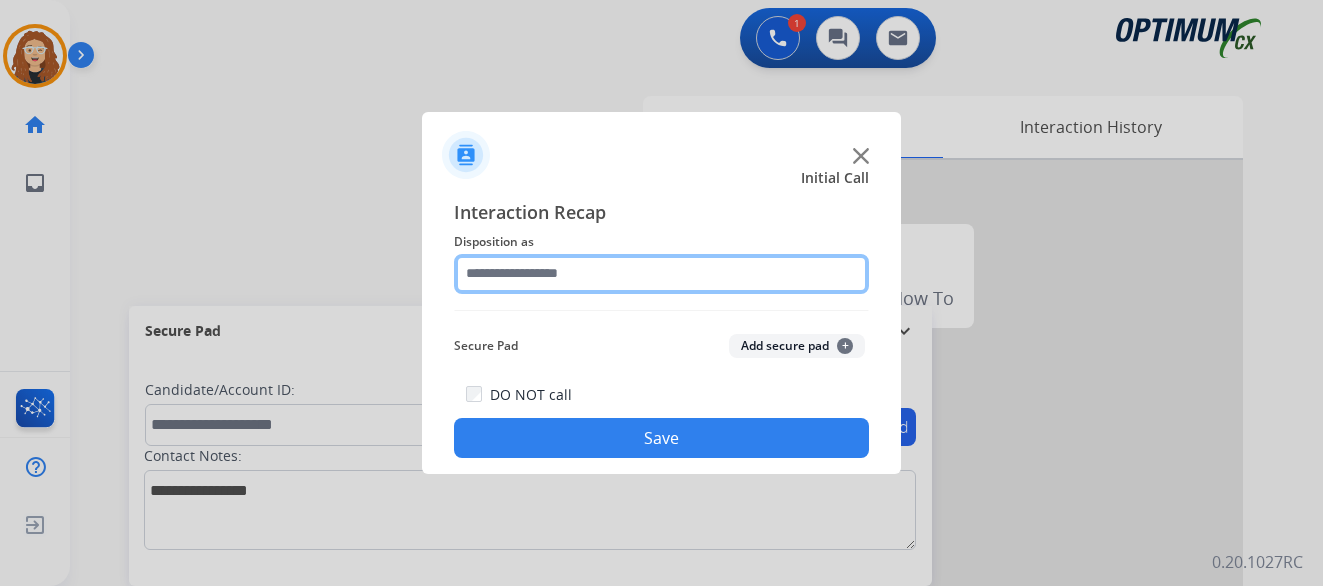 click 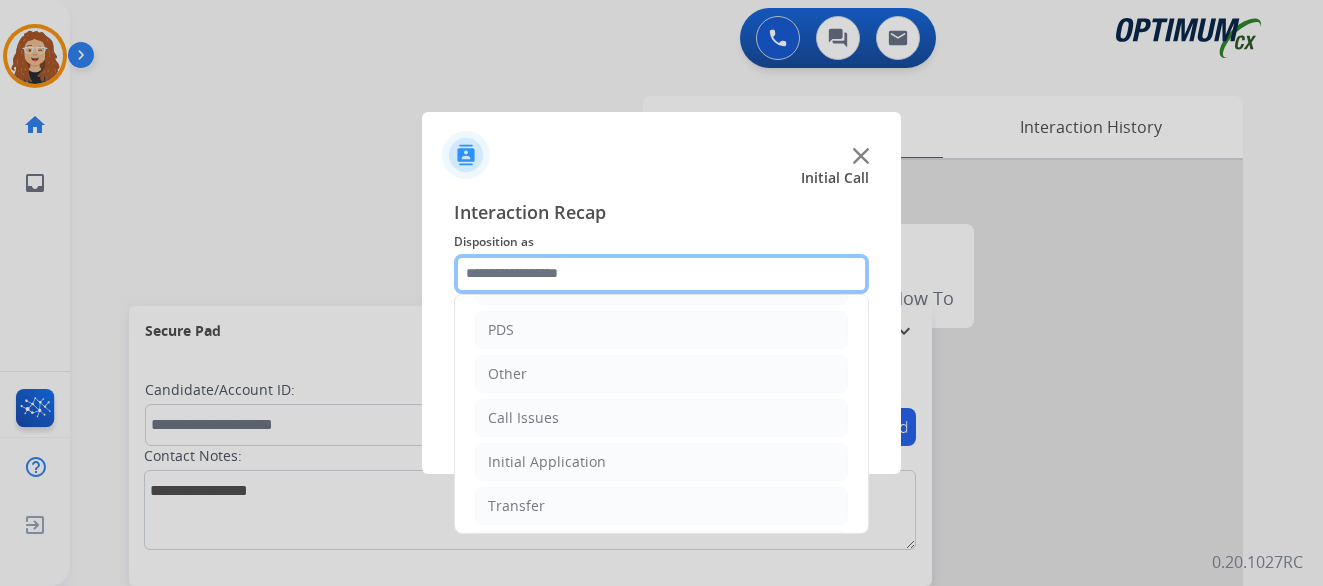 scroll, scrollTop: 136, scrollLeft: 0, axis: vertical 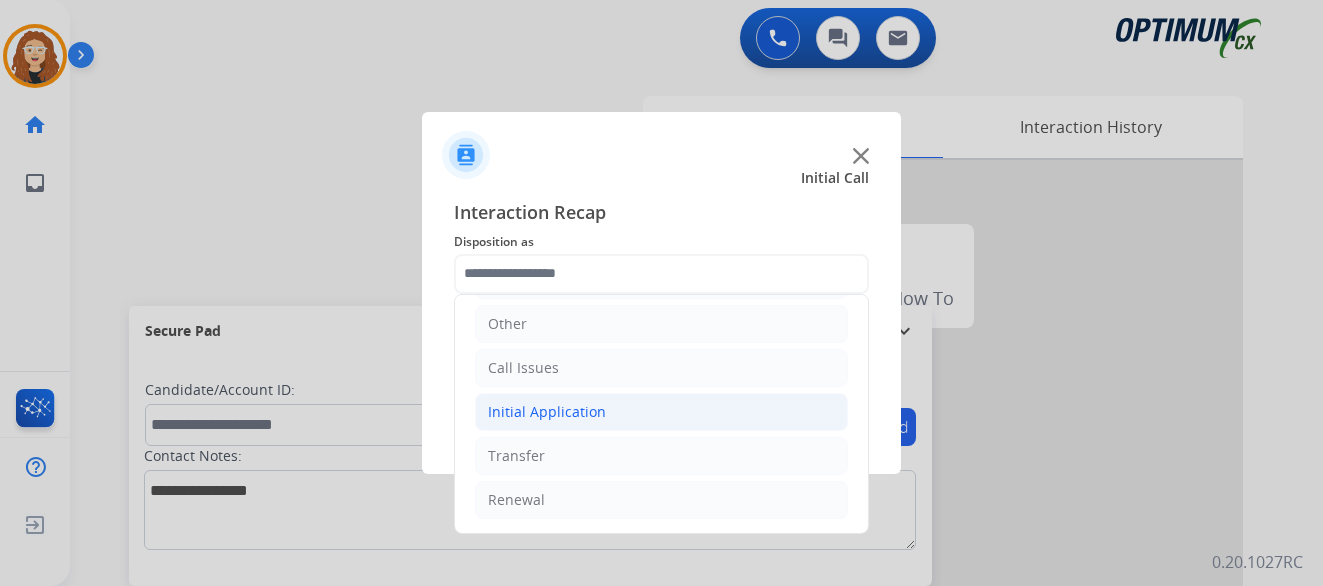 click on "Initial Application" 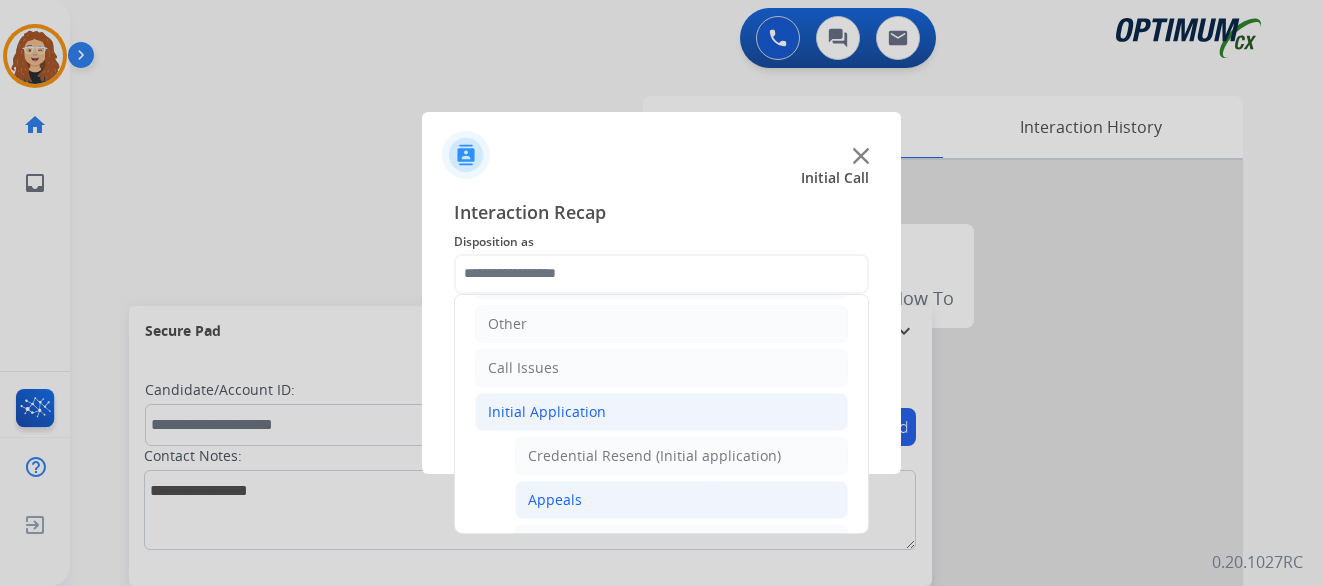 click on "Appeals" 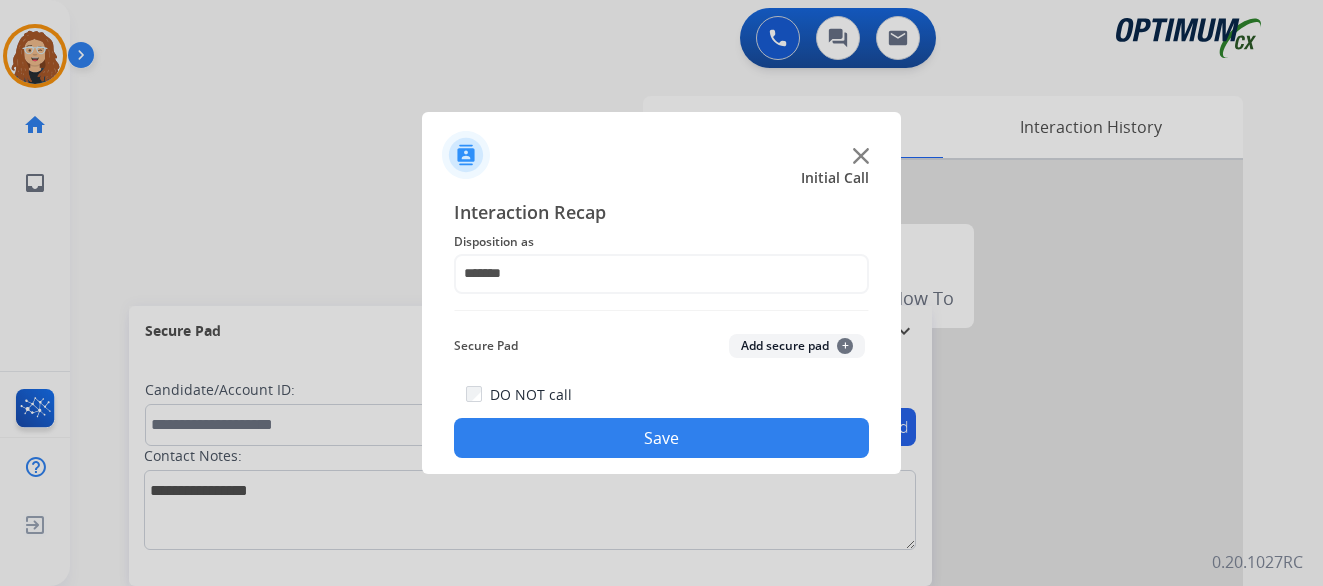 click on "Save" 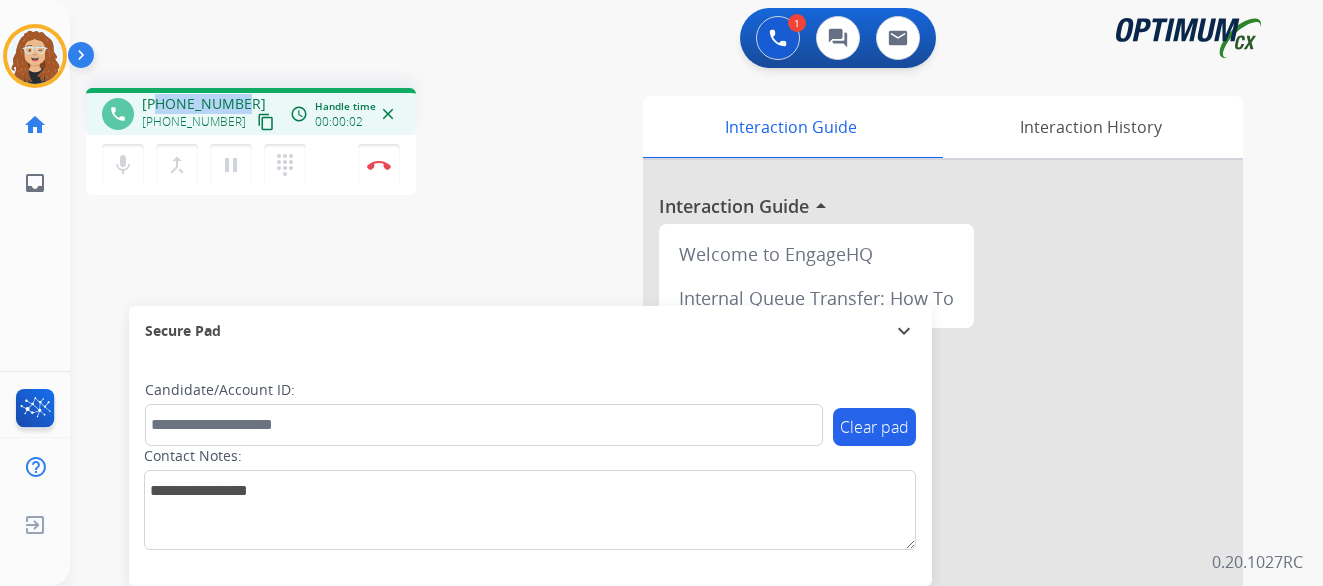 drag, startPoint x: 160, startPoint y: 104, endPoint x: 243, endPoint y: 98, distance: 83.21658 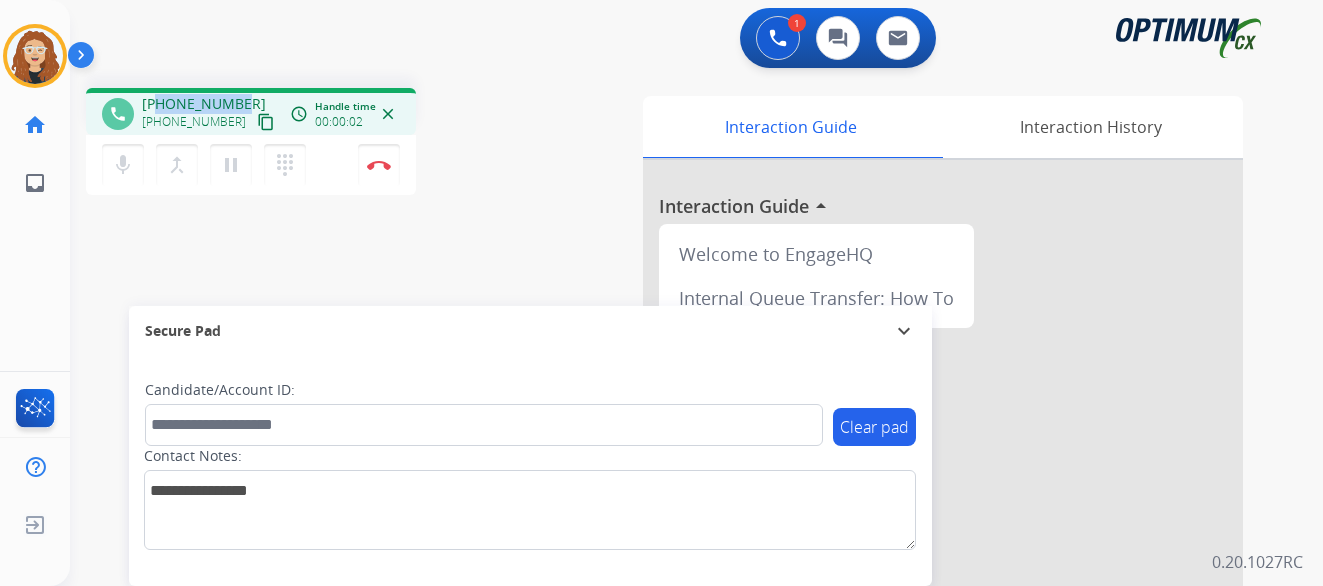 click on "[PHONE_NUMBER] [PHONE_NUMBER] content_copy" at bounding box center (210, 114) 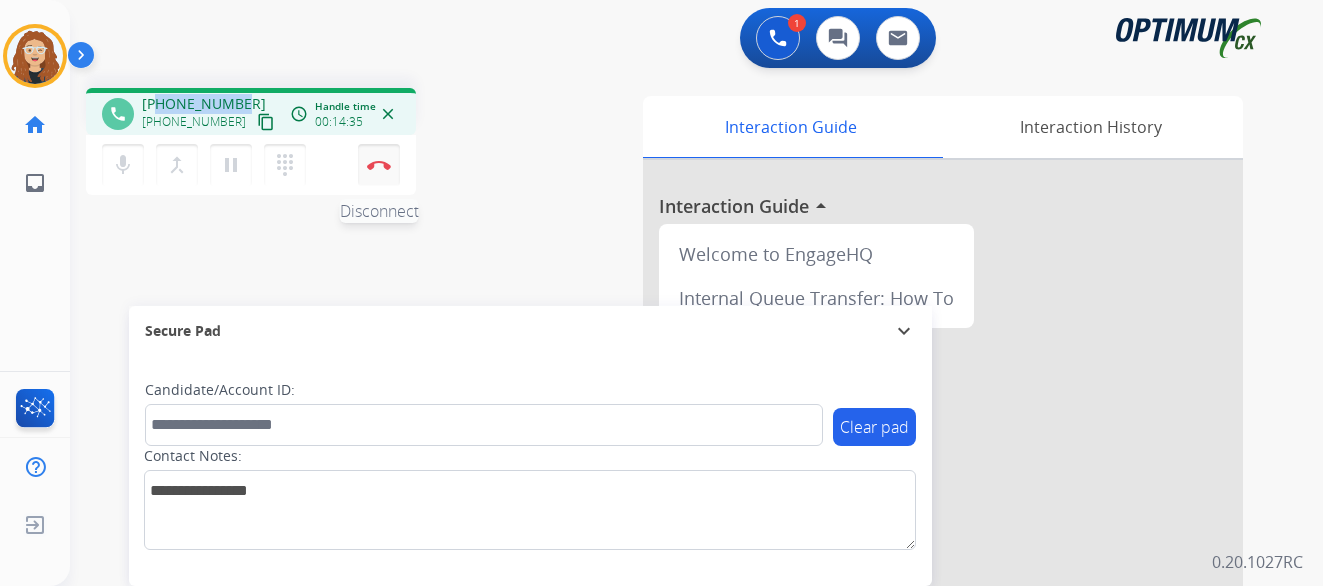 click at bounding box center [379, 165] 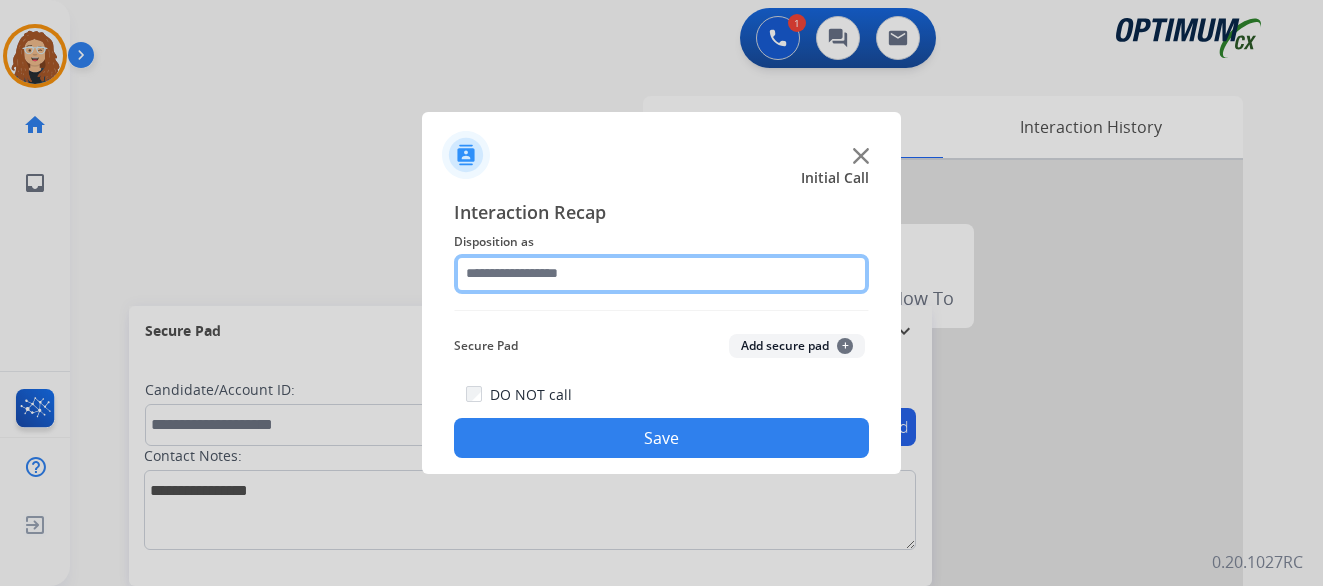 click 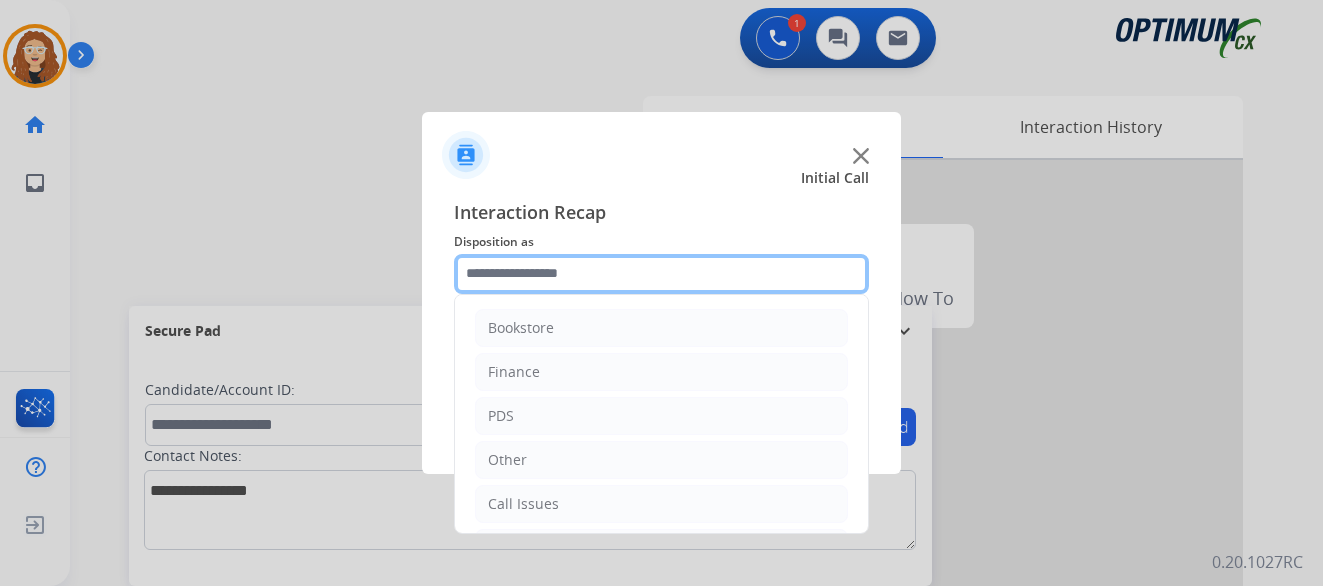 scroll, scrollTop: 136, scrollLeft: 0, axis: vertical 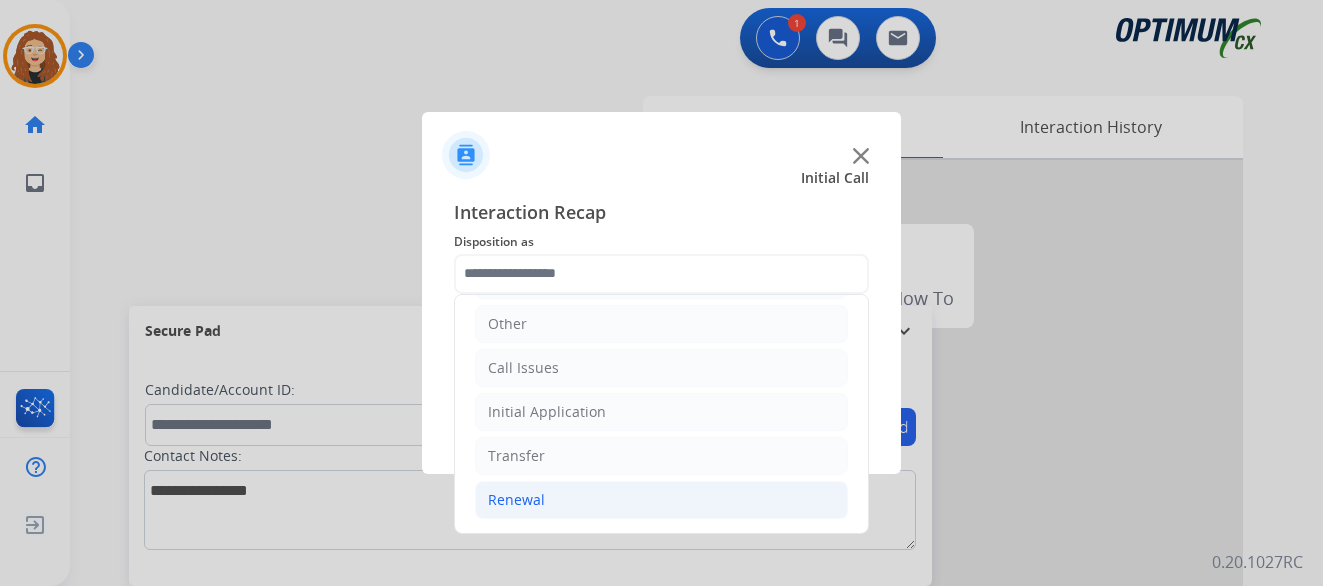 drag, startPoint x: 506, startPoint y: 496, endPoint x: 714, endPoint y: 500, distance: 208.03845 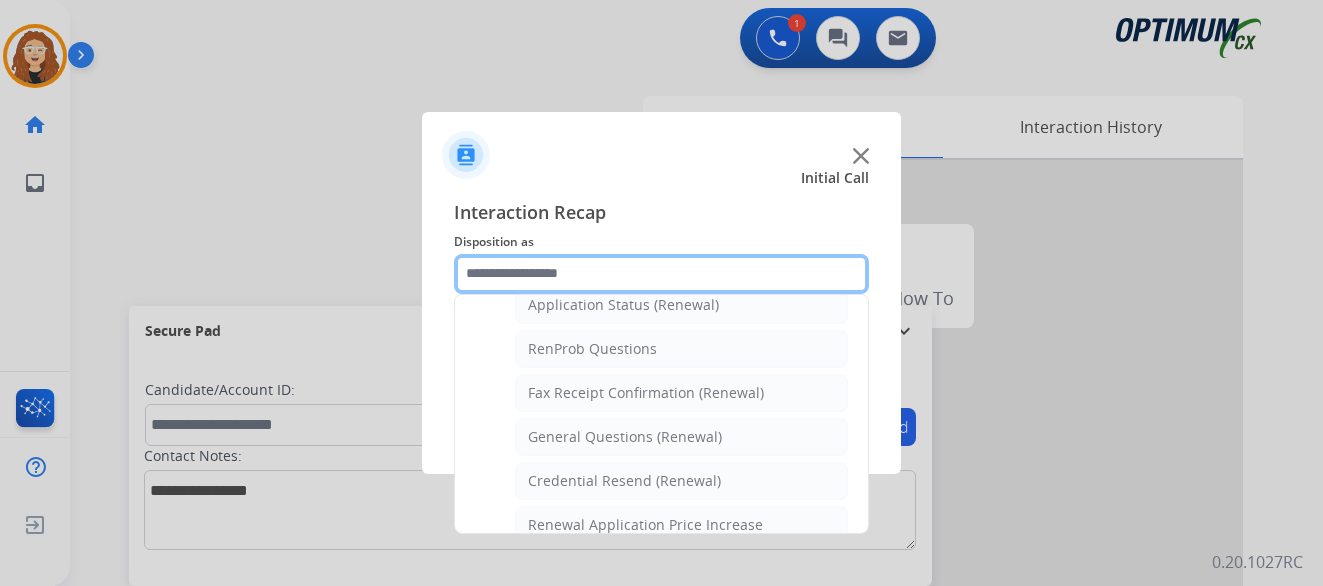 scroll, scrollTop: 492, scrollLeft: 0, axis: vertical 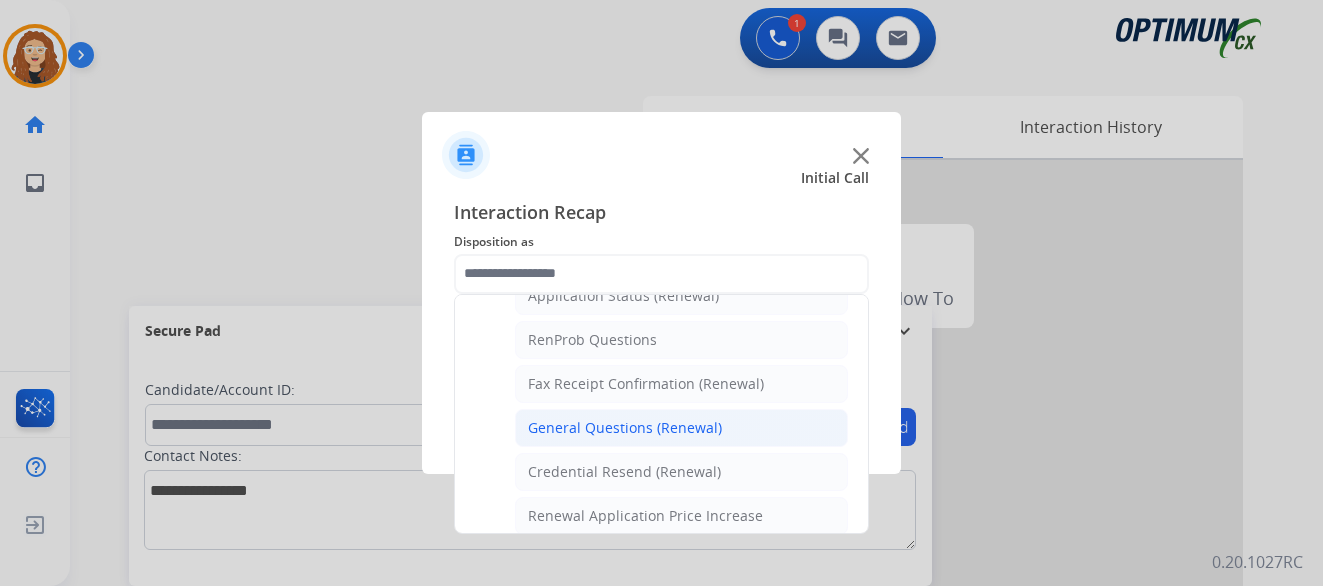 click on "General Questions (Renewal)" 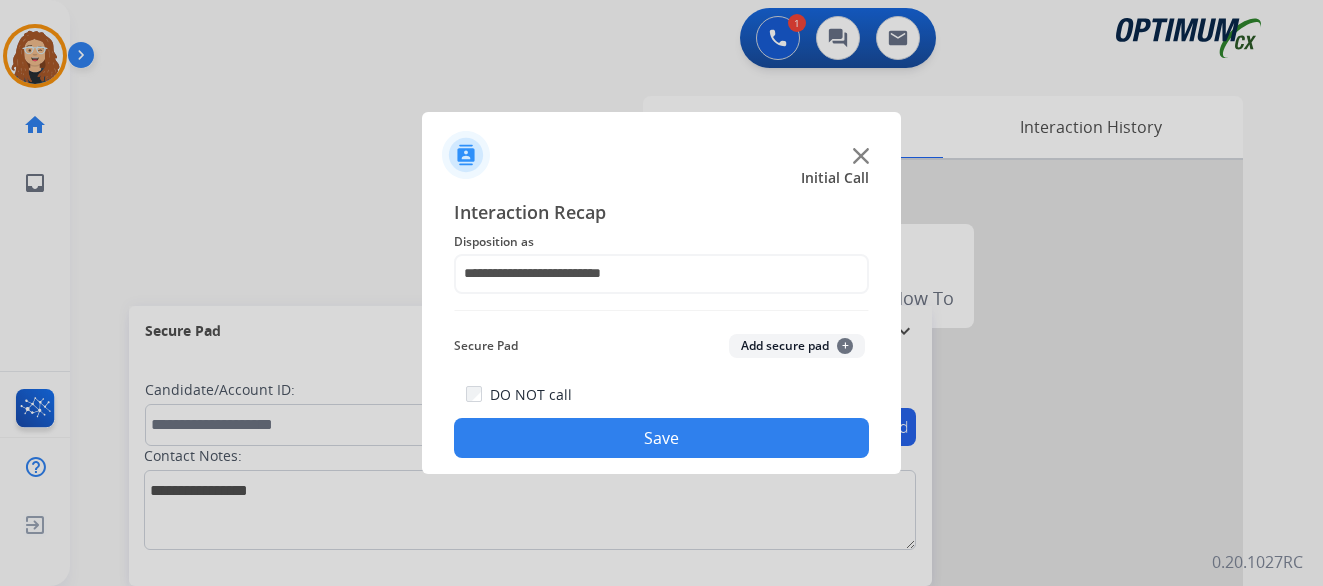 click on "Save" 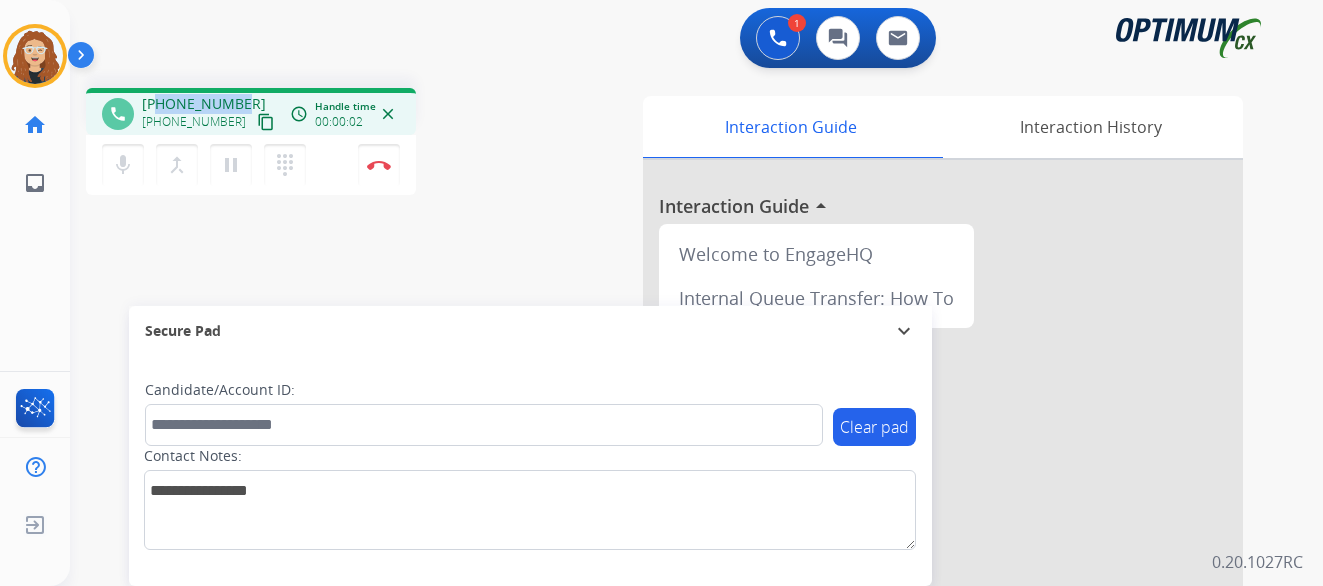 drag, startPoint x: 158, startPoint y: 103, endPoint x: 239, endPoint y: 94, distance: 81.49847 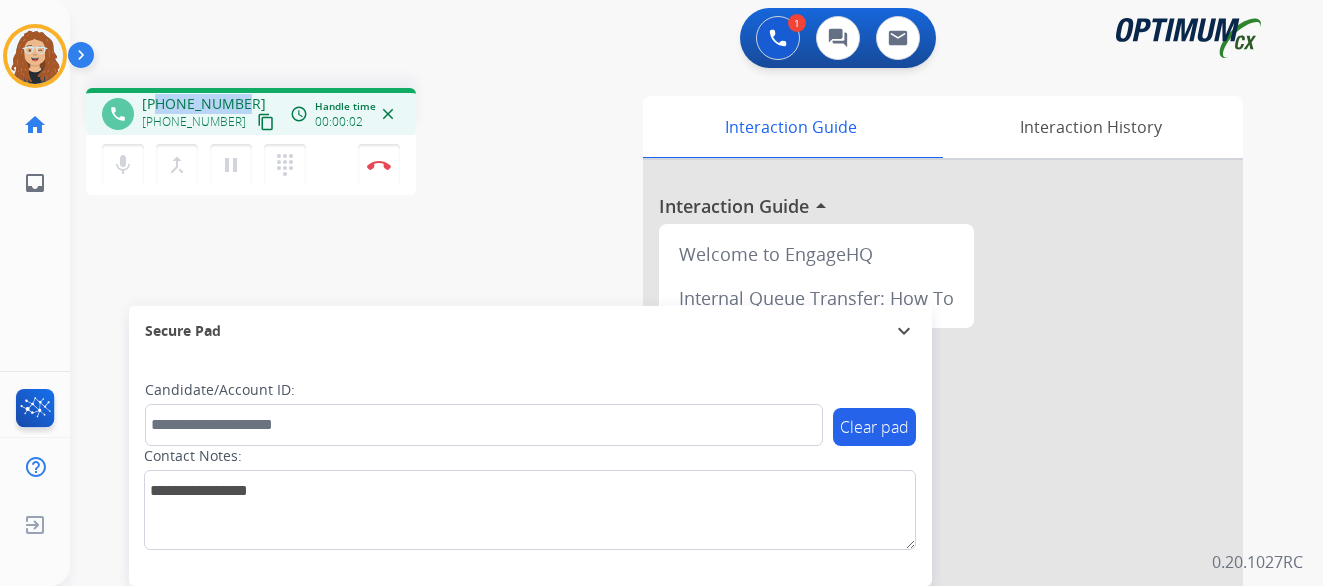 click on "[PHONE_NUMBER] [PHONE_NUMBER] content_copy" at bounding box center [210, 114] 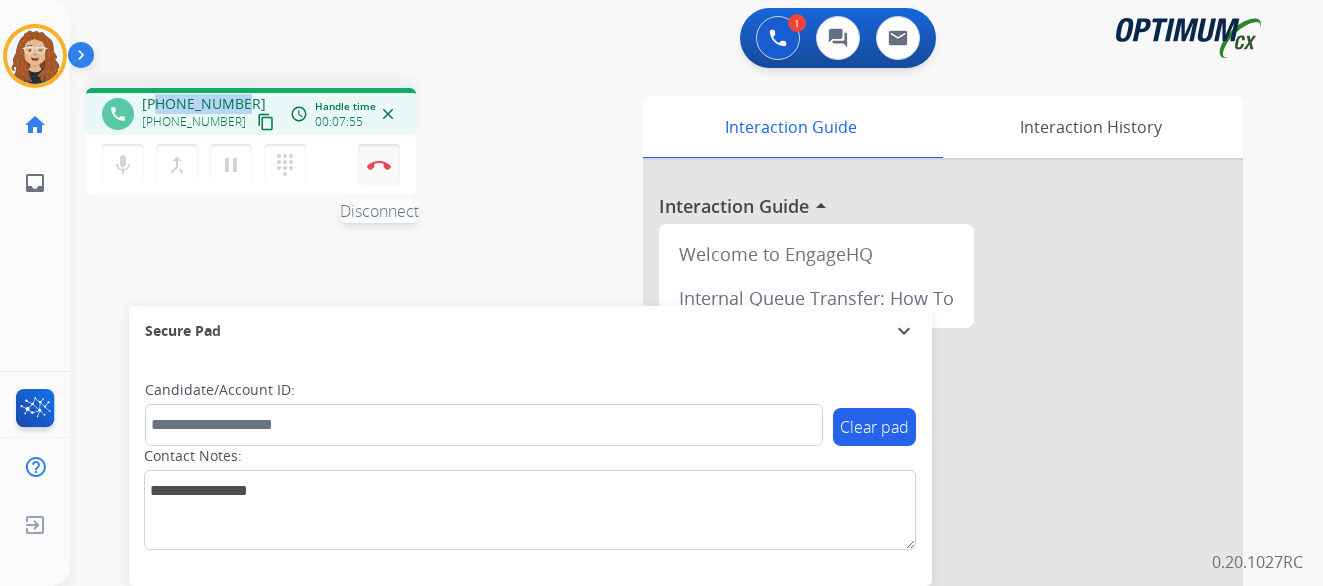click at bounding box center (379, 165) 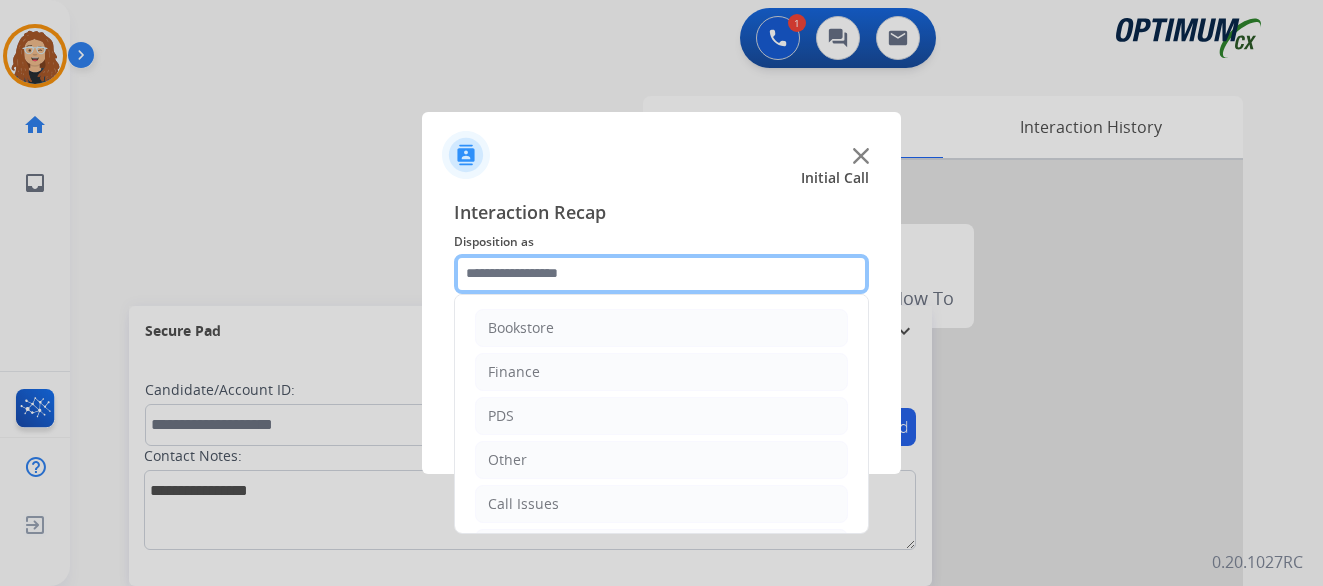 click 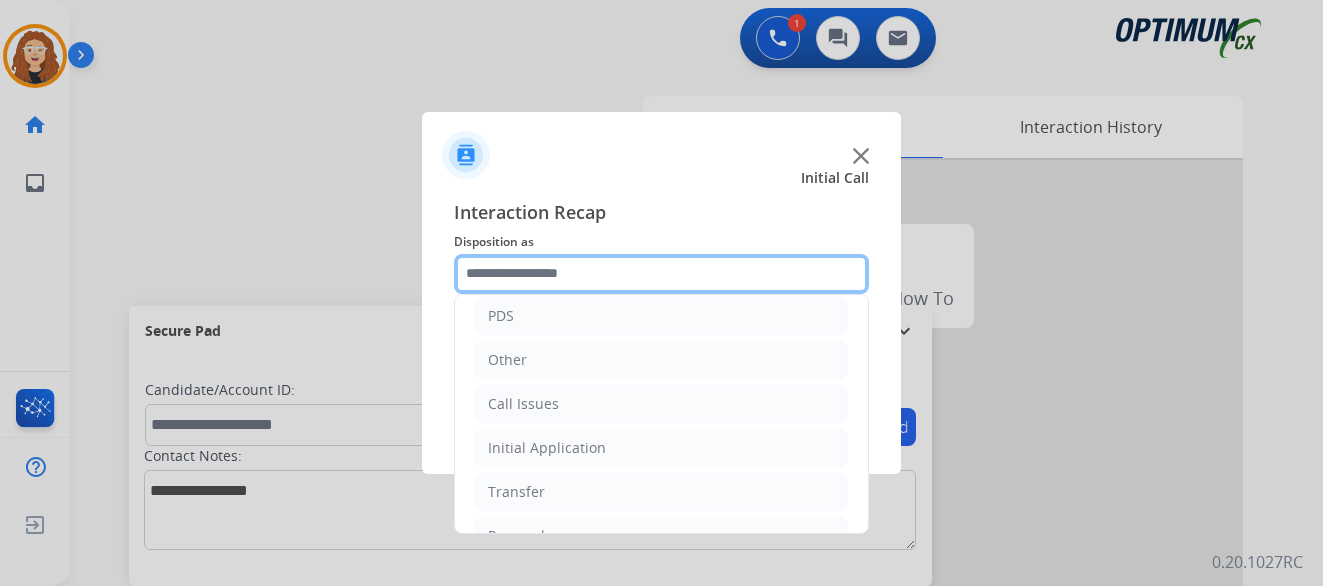 scroll, scrollTop: 136, scrollLeft: 0, axis: vertical 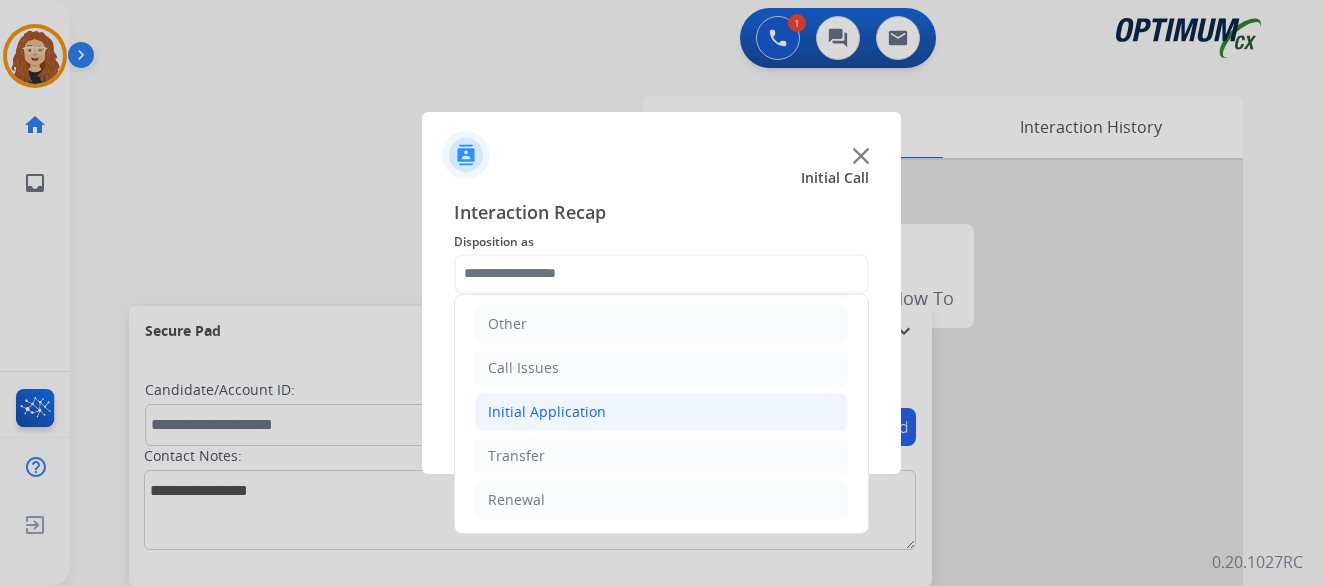 drag, startPoint x: 570, startPoint y: 498, endPoint x: 826, endPoint y: 429, distance: 265.1358 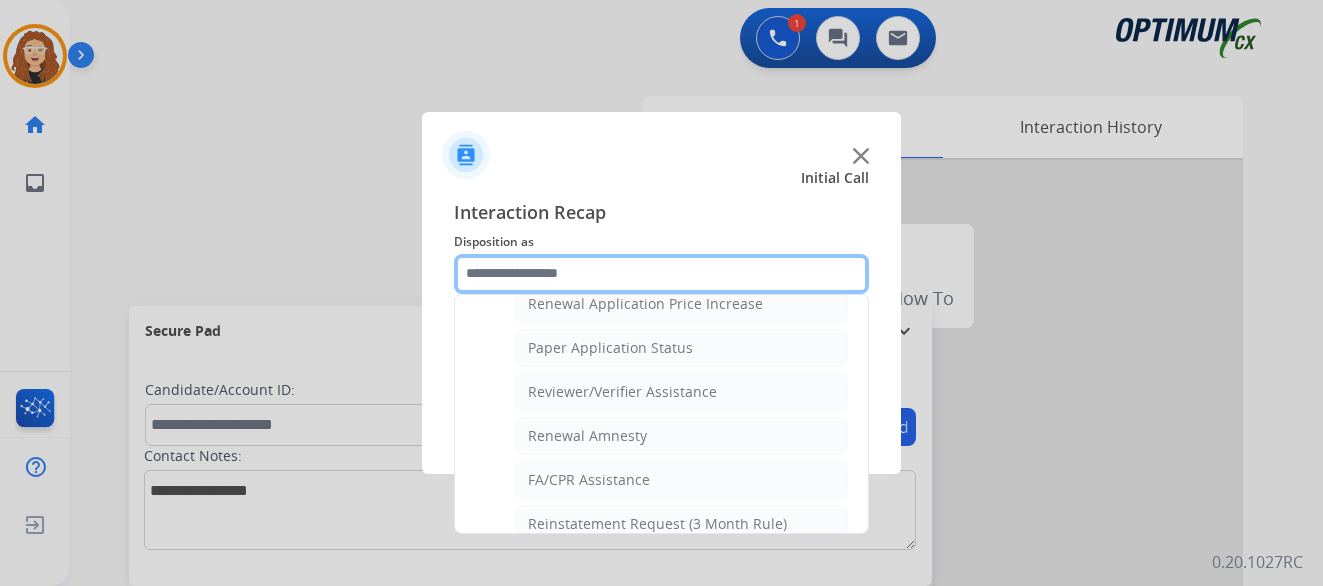 scroll, scrollTop: 709, scrollLeft: 0, axis: vertical 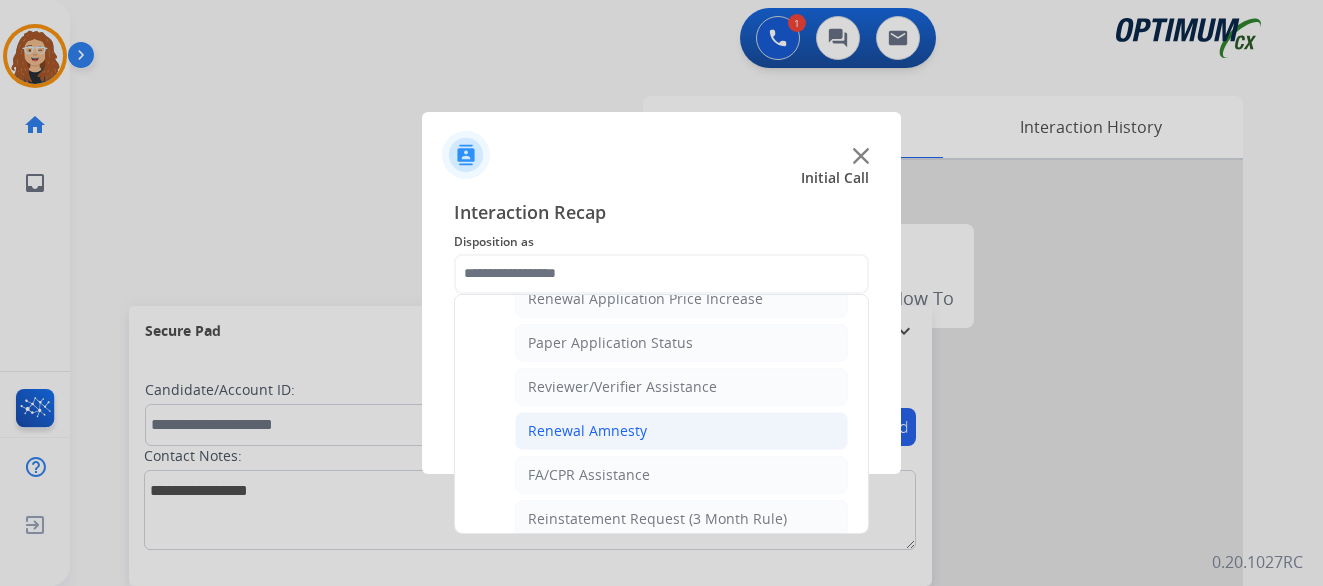 click on "Renewal Amnesty" 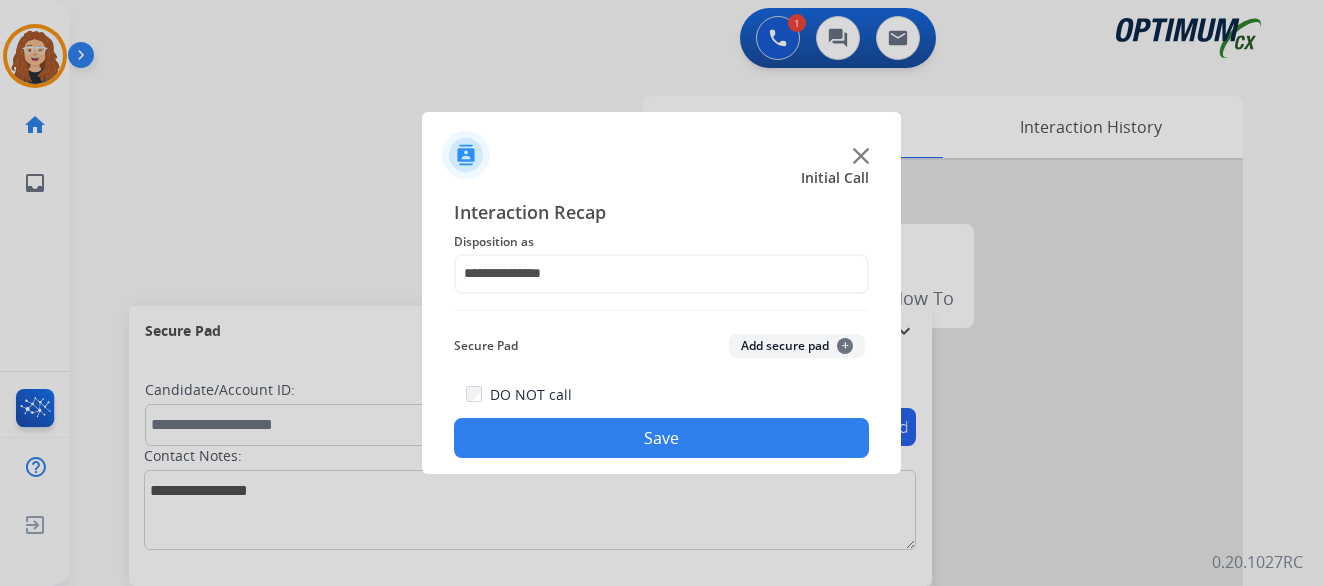 click on "Save" 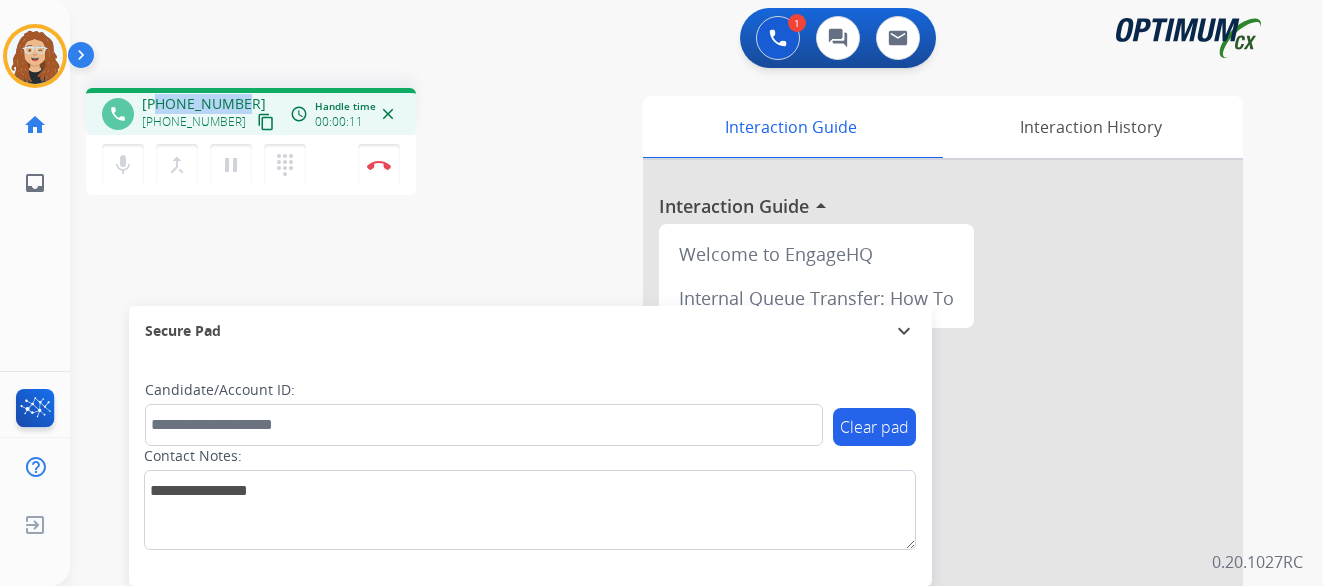drag, startPoint x: 159, startPoint y: 102, endPoint x: 243, endPoint y: 90, distance: 84.85281 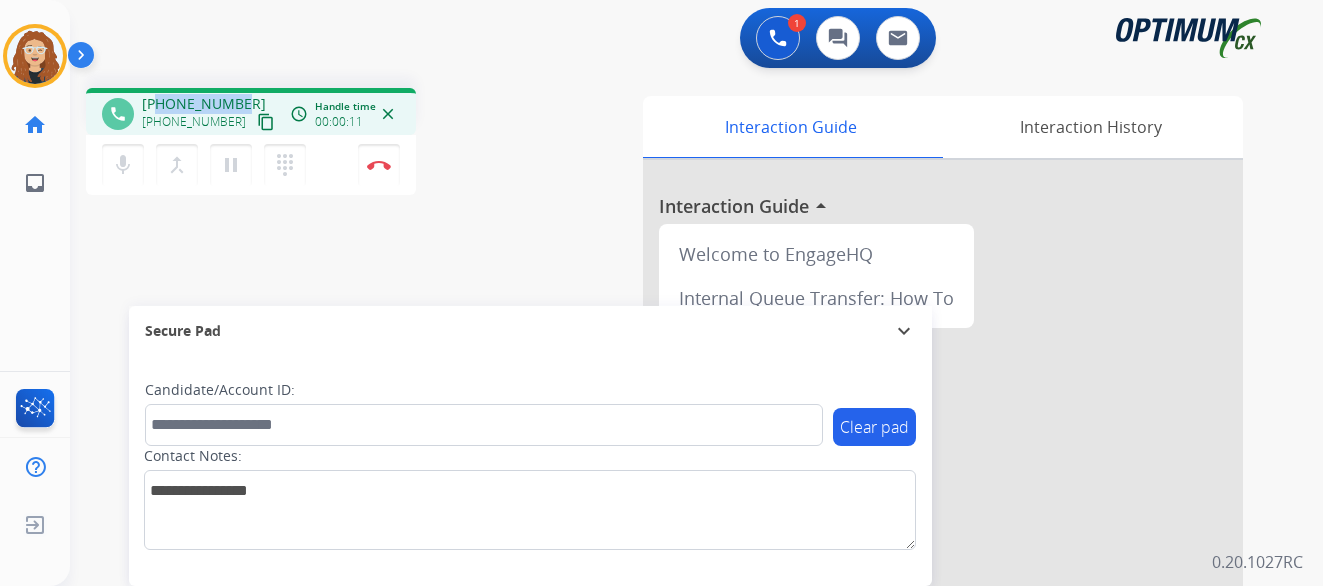 click on "phone [PHONE_NUMBER] [PHONE_NUMBER] content_copy access_time Call metrics Queue   00:10 Hold   00:00 Talk   00:03 Total   00:12 Handle time 00:00:11 close" at bounding box center (251, 111) 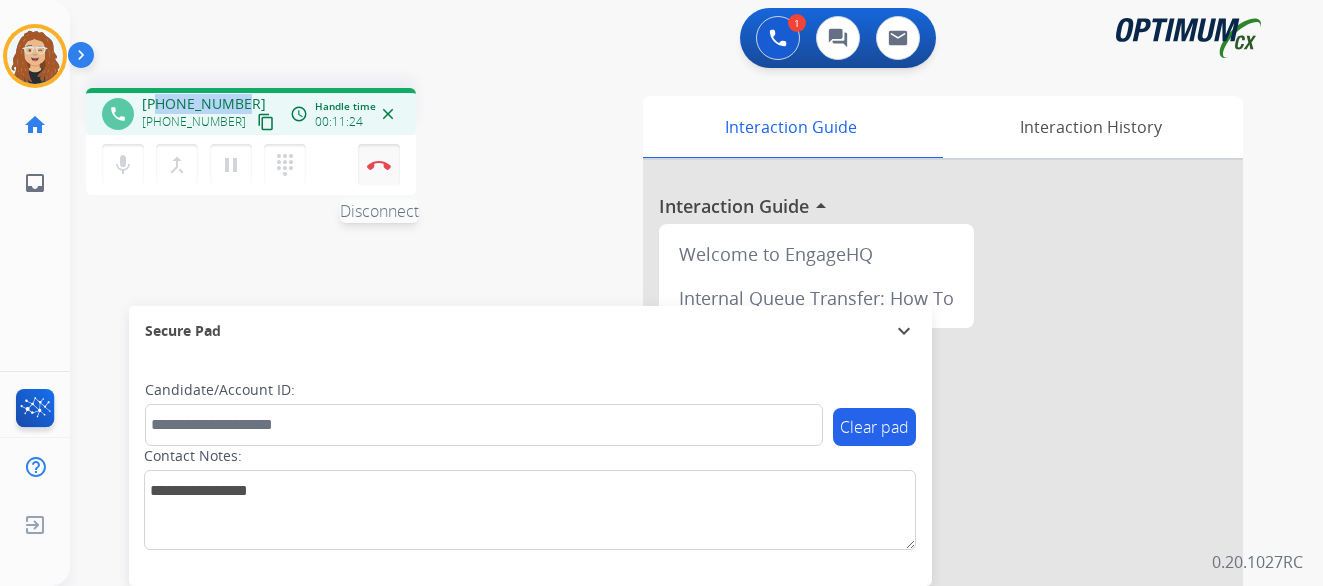 click at bounding box center (379, 165) 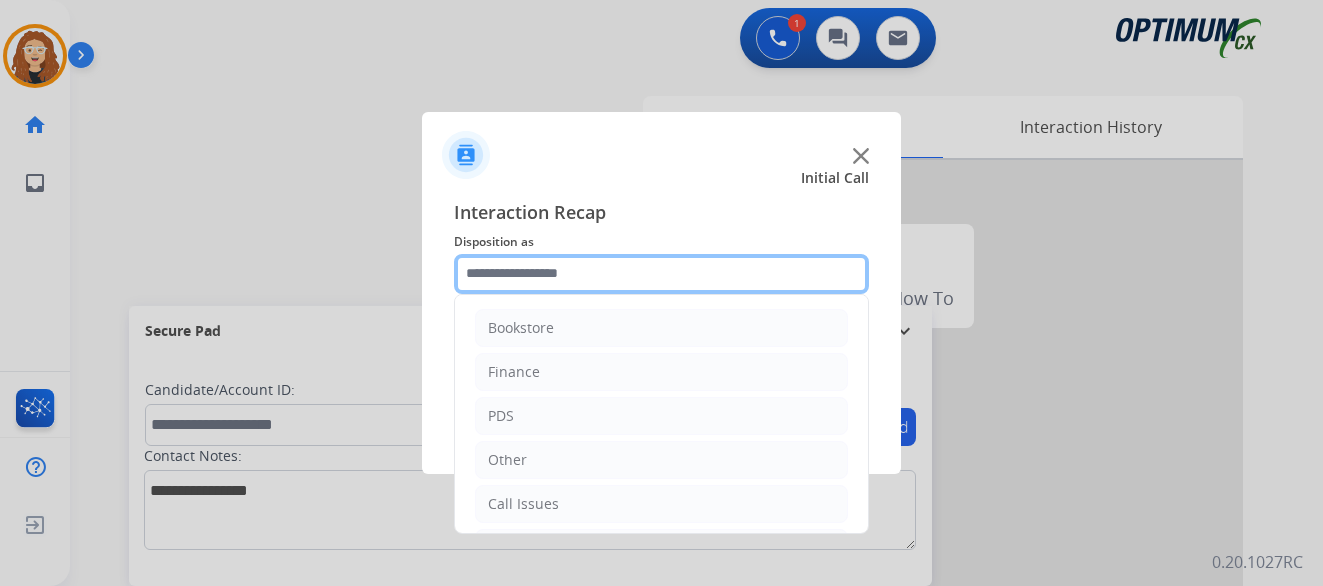click 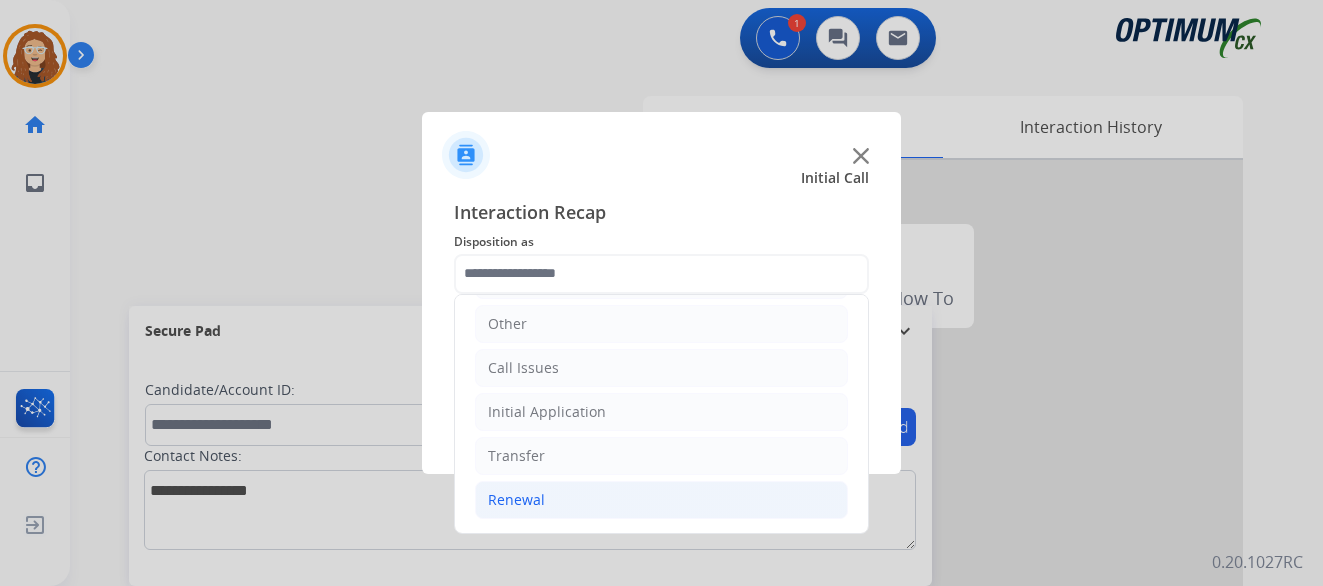 click on "Renewal" 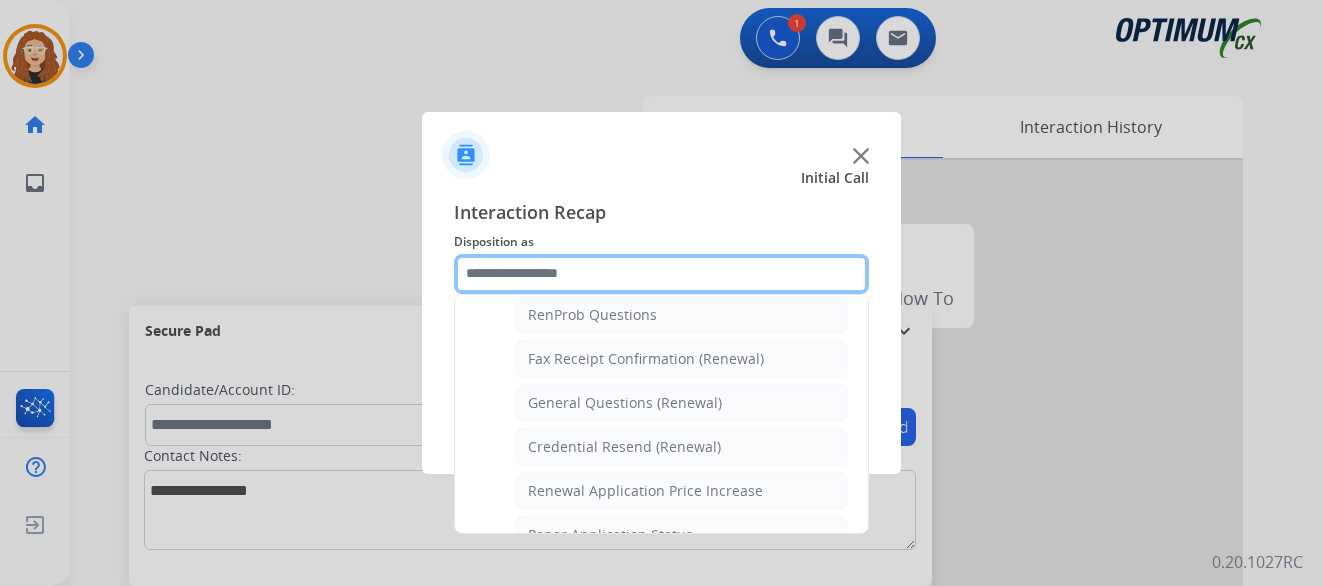 scroll, scrollTop: 543, scrollLeft: 0, axis: vertical 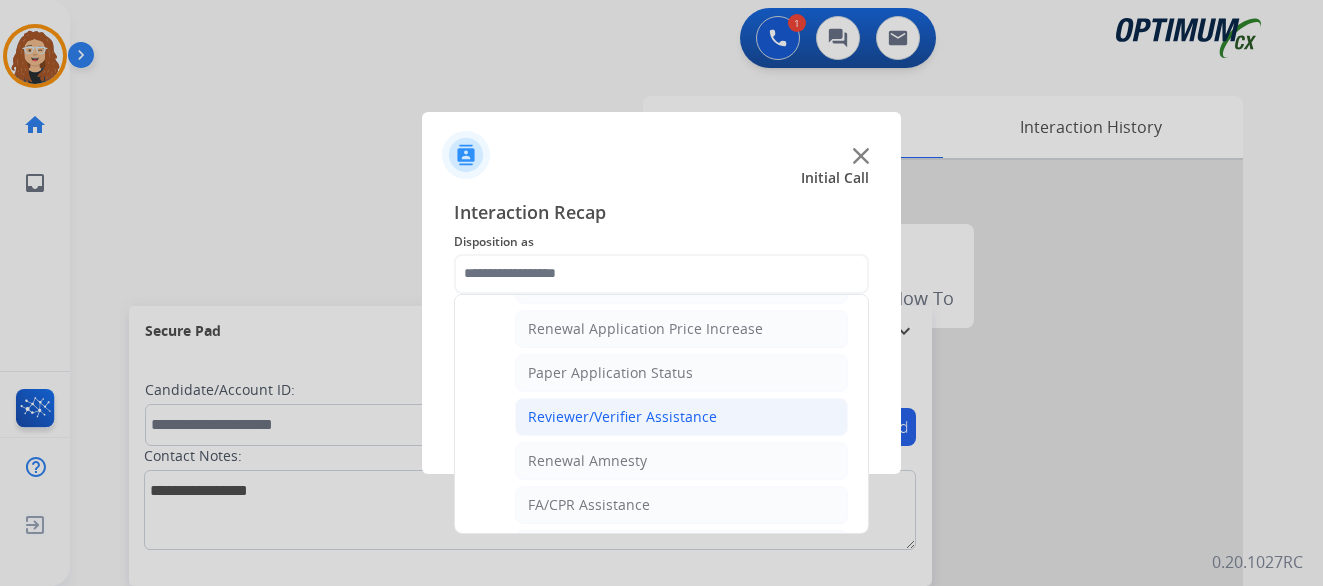 click on "Reviewer/Verifier Assistance" 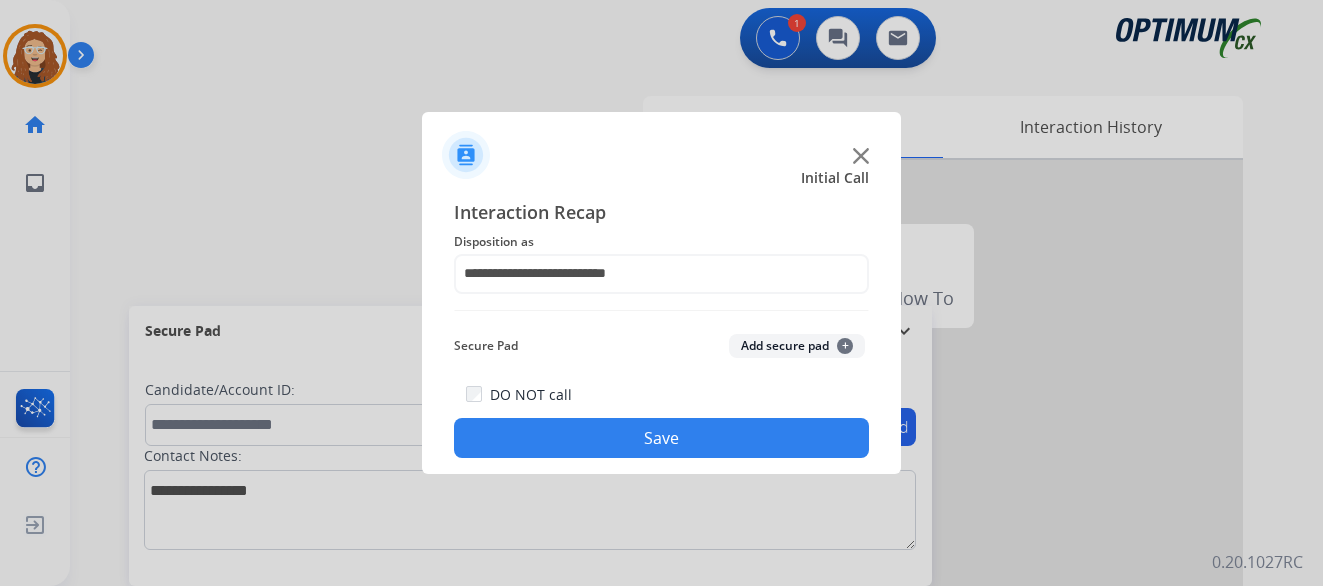 click on "Save" 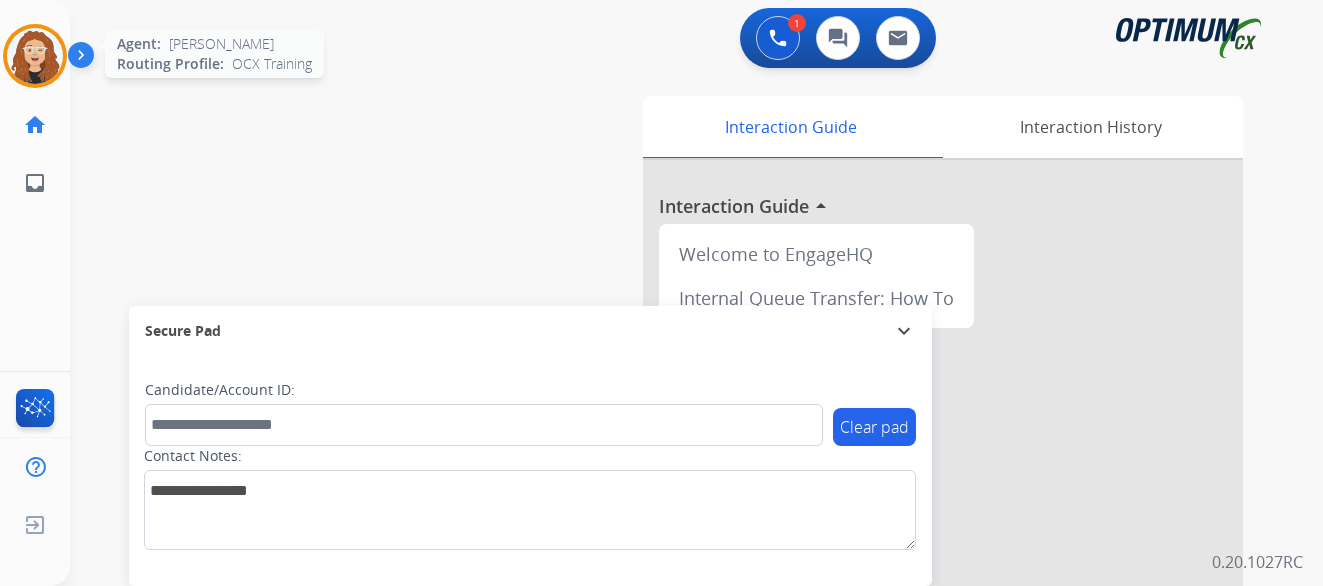 click at bounding box center (35, 56) 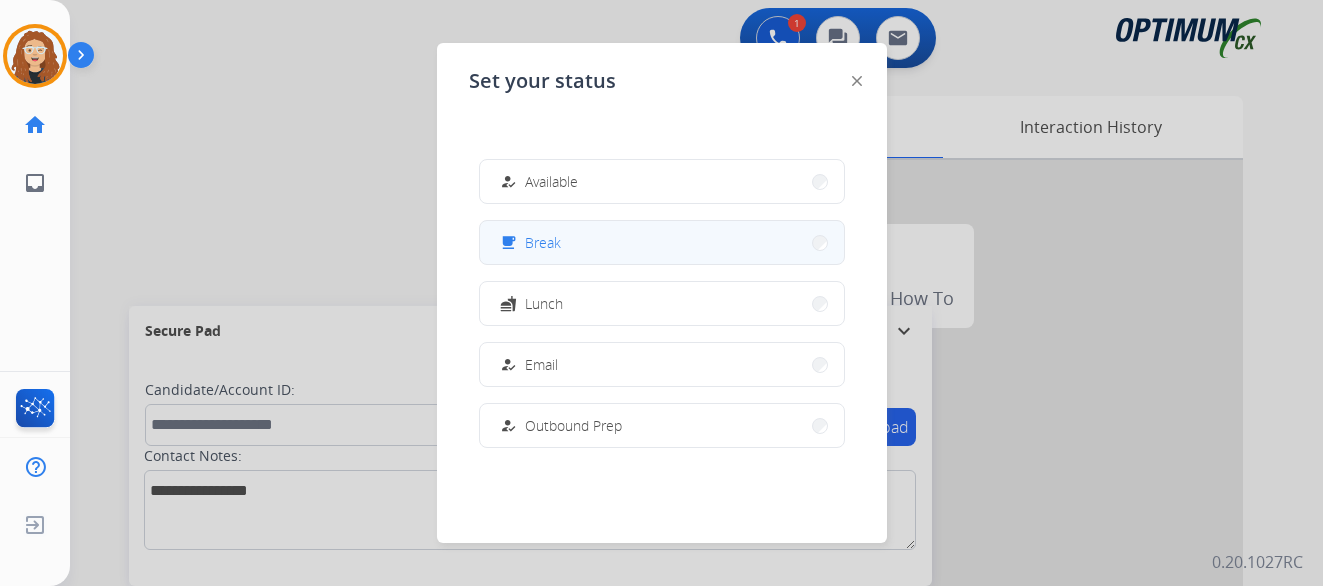 click on "free_breakfast Break" at bounding box center (662, 242) 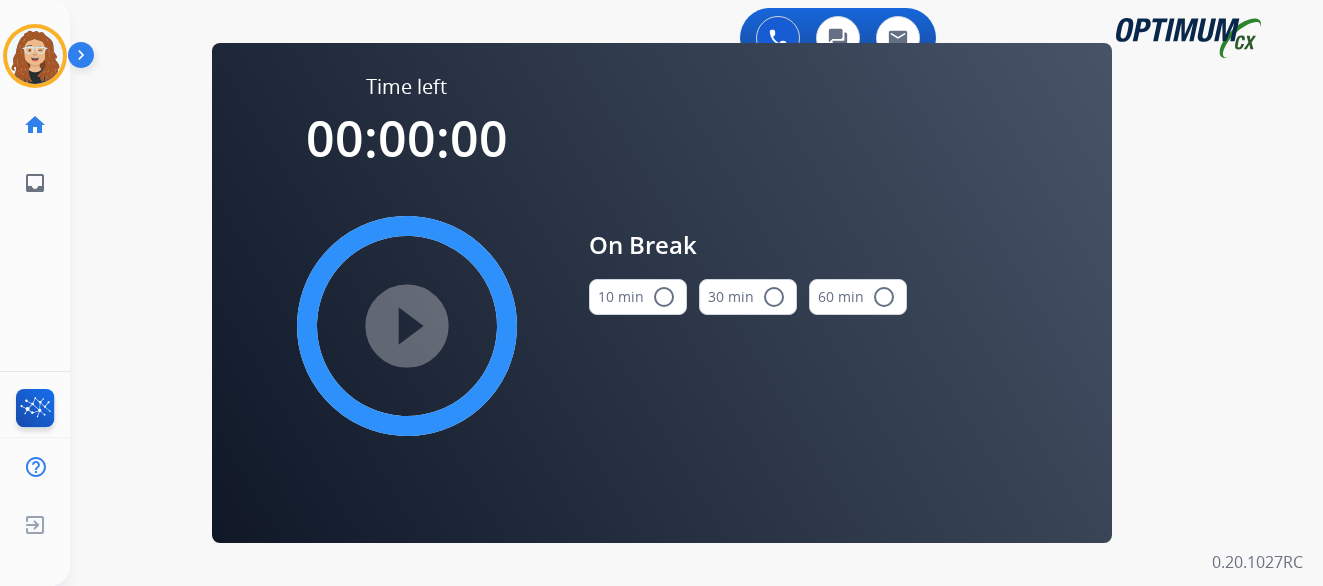 click on "radio_button_unchecked" at bounding box center [664, 297] 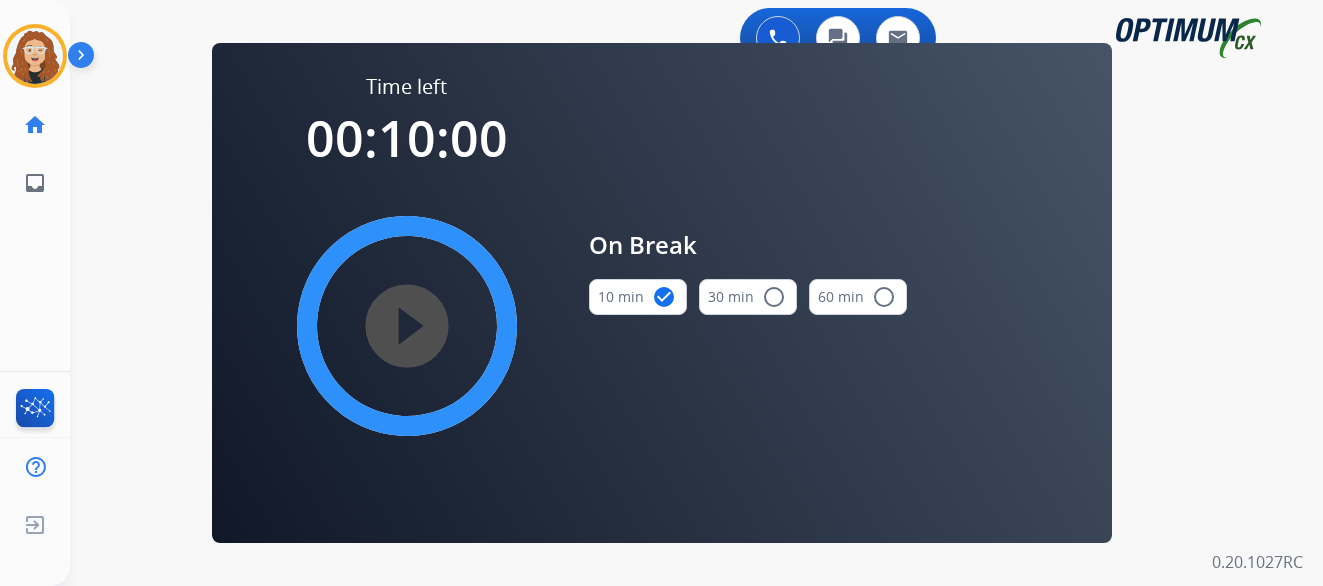 click on "play_circle_filled" at bounding box center [407, 326] 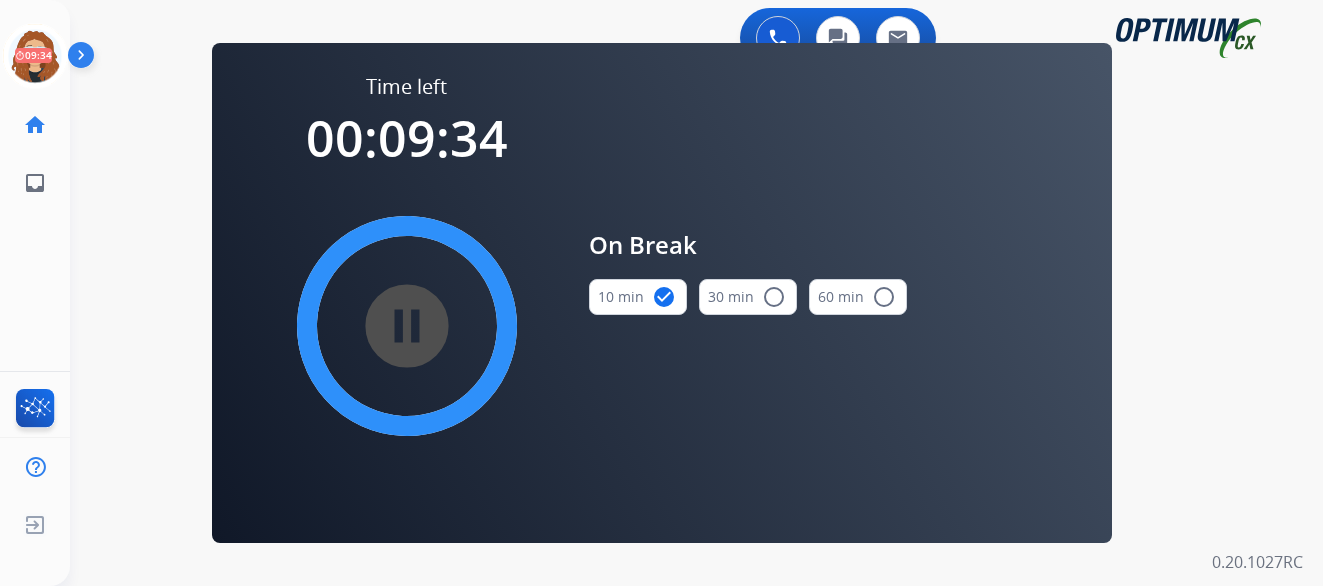 click on "0 Voice Interactions  0  Chat Interactions   0  Email Interactions swap_horiz Break voice bridge close_fullscreen Connect 3-Way Call merge_type Separate 3-Way Call Time left 00:09:34 pause_circle_filled On Break  10 min  check_circle  30 min  radio_button_unchecked  60 min  radio_button_unchecked  Interaction Guide   Interaction History  Interaction Guide arrow_drop_up  Welcome to EngageHQ   Internal Queue Transfer: How To  Secure Pad expand_more Clear pad Candidate/Account ID: Contact Notes:                  0.20.1027RC" at bounding box center [696, 293] 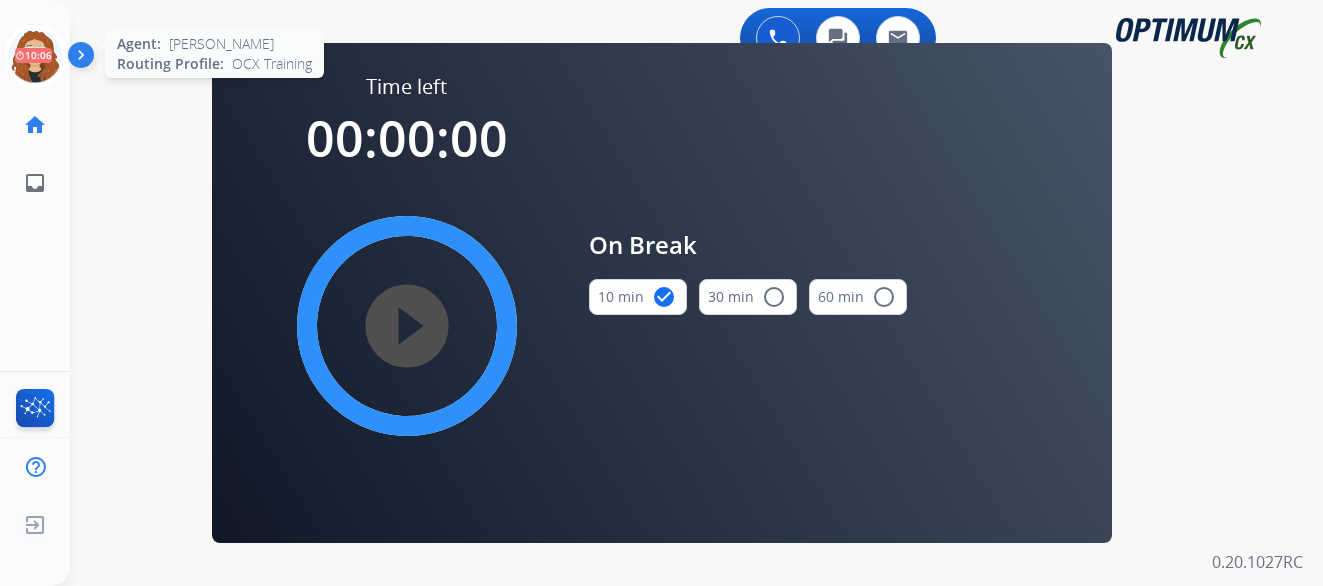 click 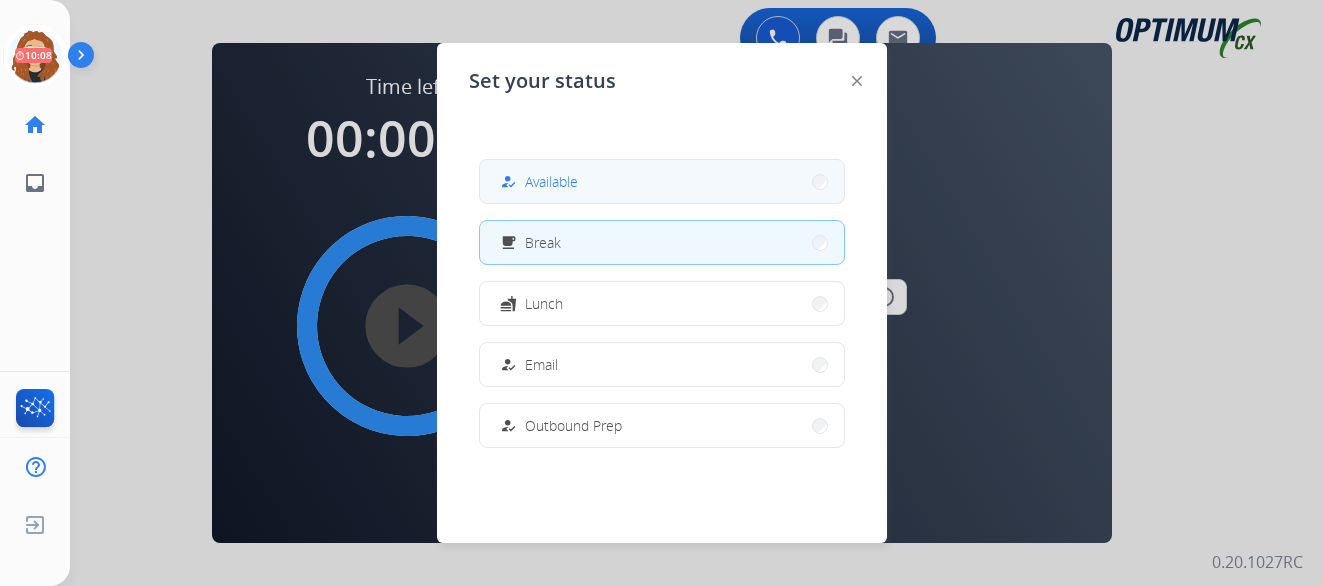 click on "how_to_reg Available" at bounding box center [662, 181] 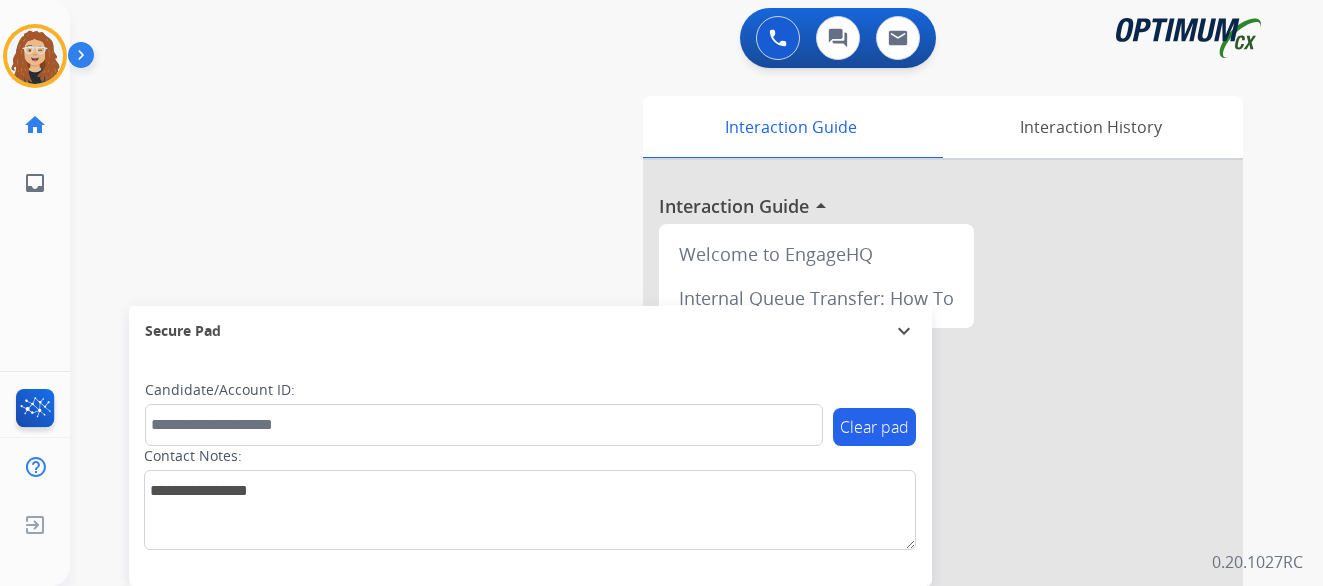 click on "swap_horiz Break voice bridge close_fullscreen Connect 3-Way Call merge_type Separate 3-Way Call  Interaction Guide   Interaction History  Interaction Guide arrow_drop_up  Welcome to EngageHQ   Internal Queue Transfer: How To  Secure Pad expand_more Clear pad Candidate/Account ID: Contact Notes:" at bounding box center (672, 489) 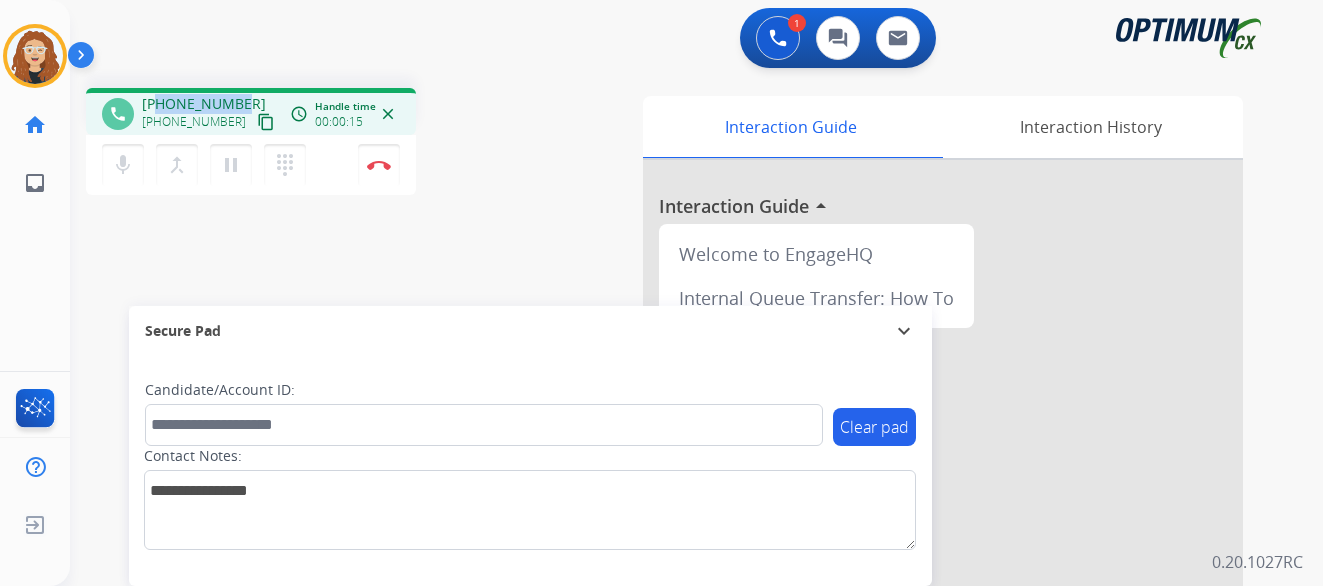 drag, startPoint x: 158, startPoint y: 101, endPoint x: 241, endPoint y: 96, distance: 83.15047 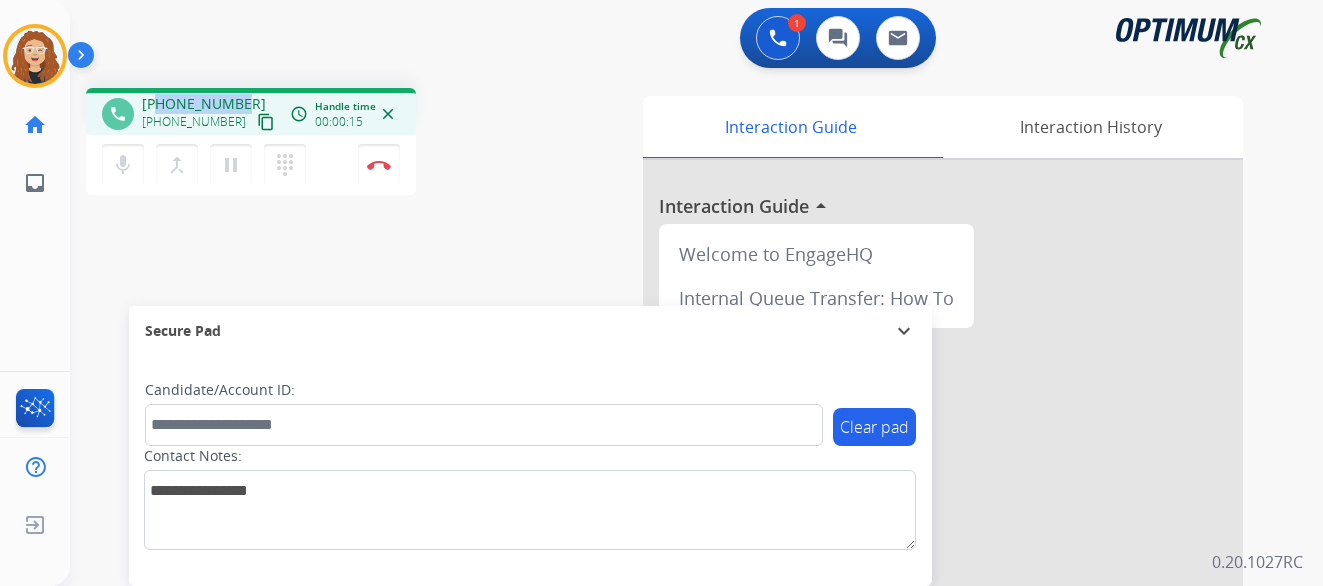 click on "[PHONE_NUMBER] [PHONE_NUMBER] content_copy" at bounding box center [210, 114] 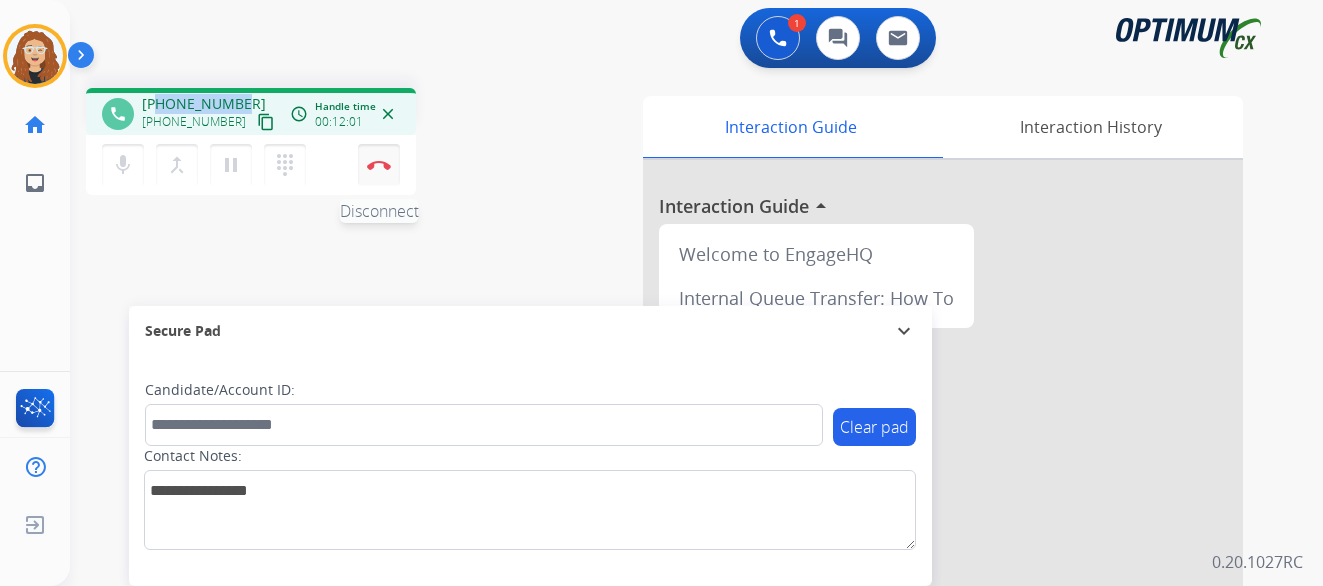 click on "Disconnect" at bounding box center [379, 165] 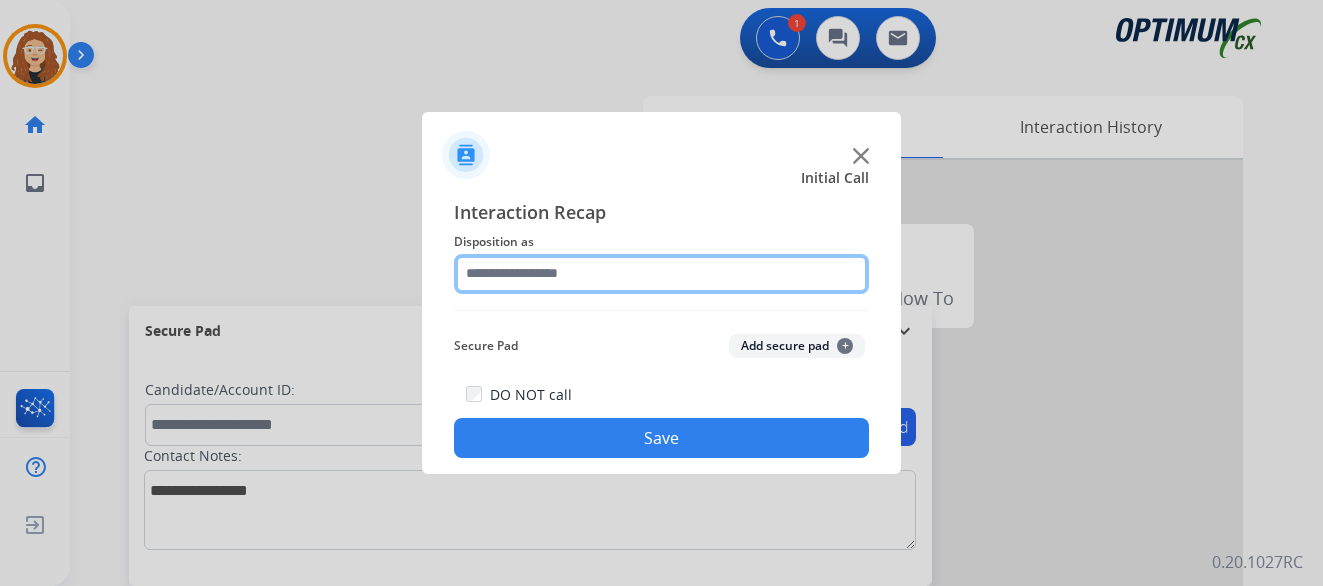 click 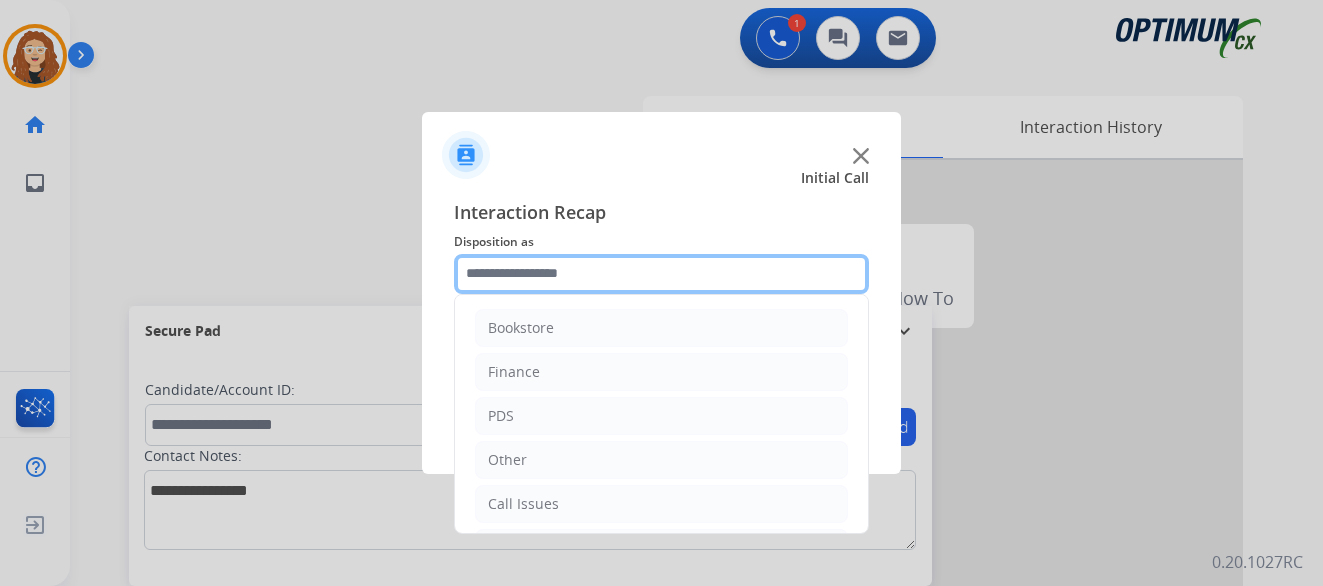 scroll, scrollTop: 136, scrollLeft: 0, axis: vertical 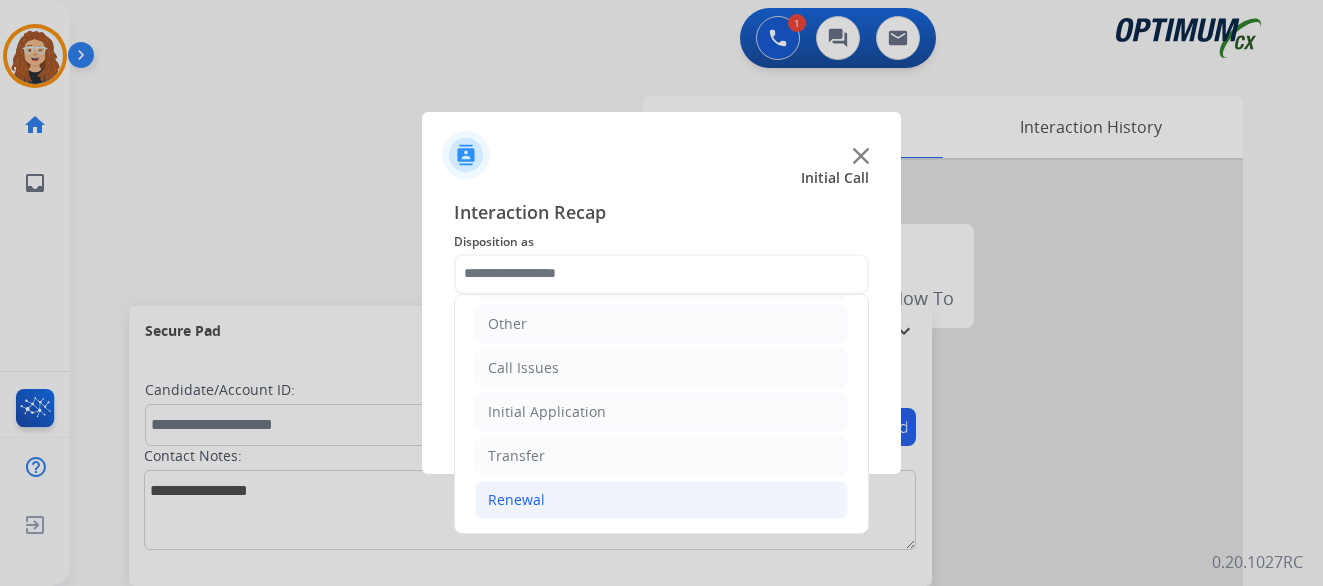 drag, startPoint x: 601, startPoint y: 501, endPoint x: 745, endPoint y: 490, distance: 144.41953 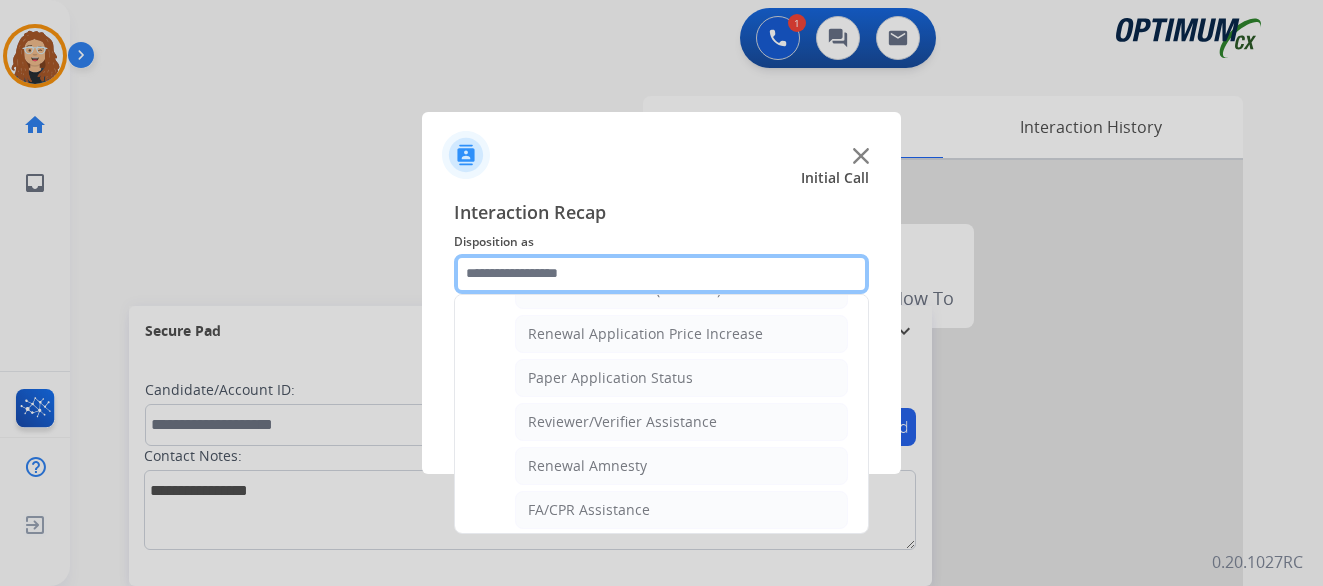 scroll, scrollTop: 691, scrollLeft: 0, axis: vertical 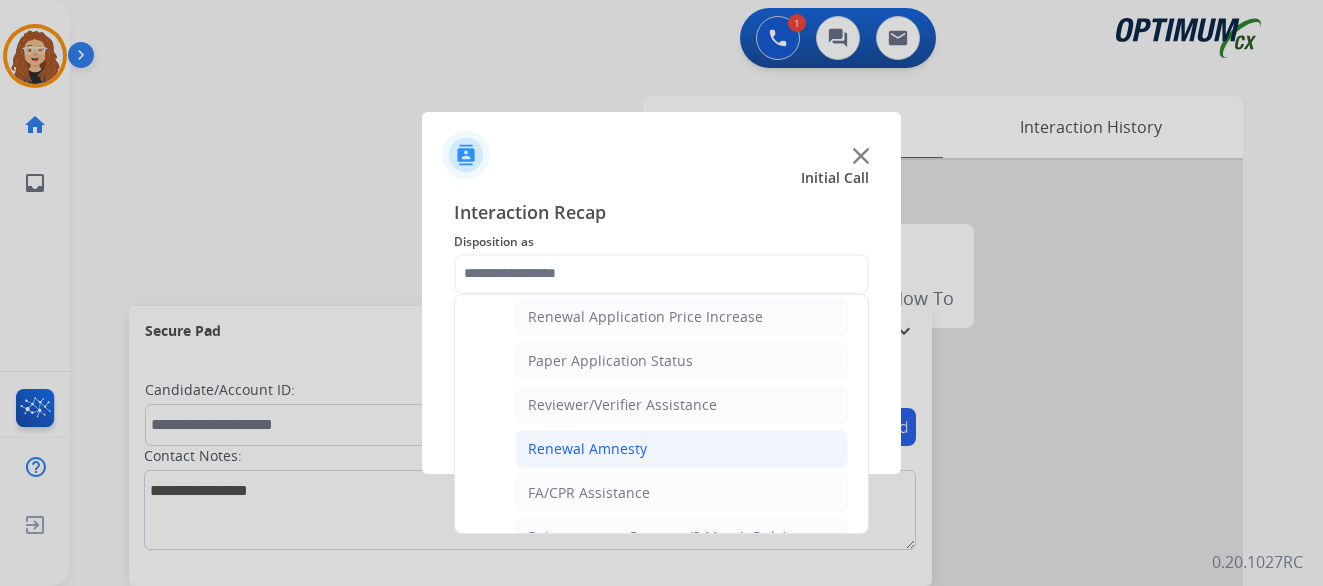 click on "Renewal Amnesty" 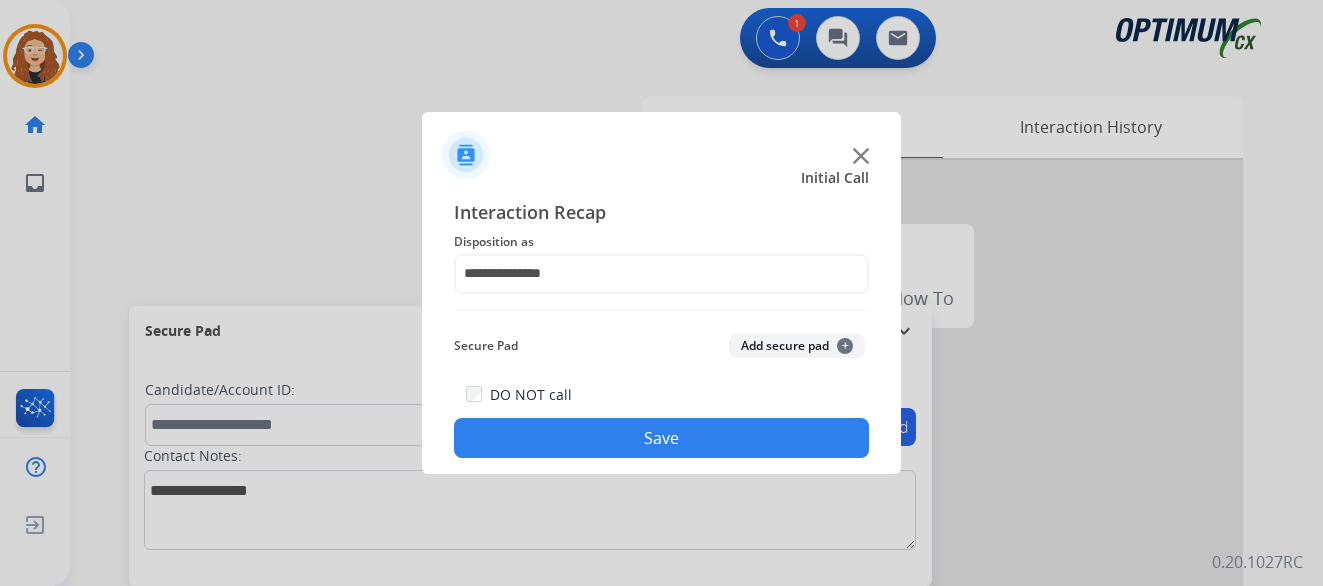 click on "Save" 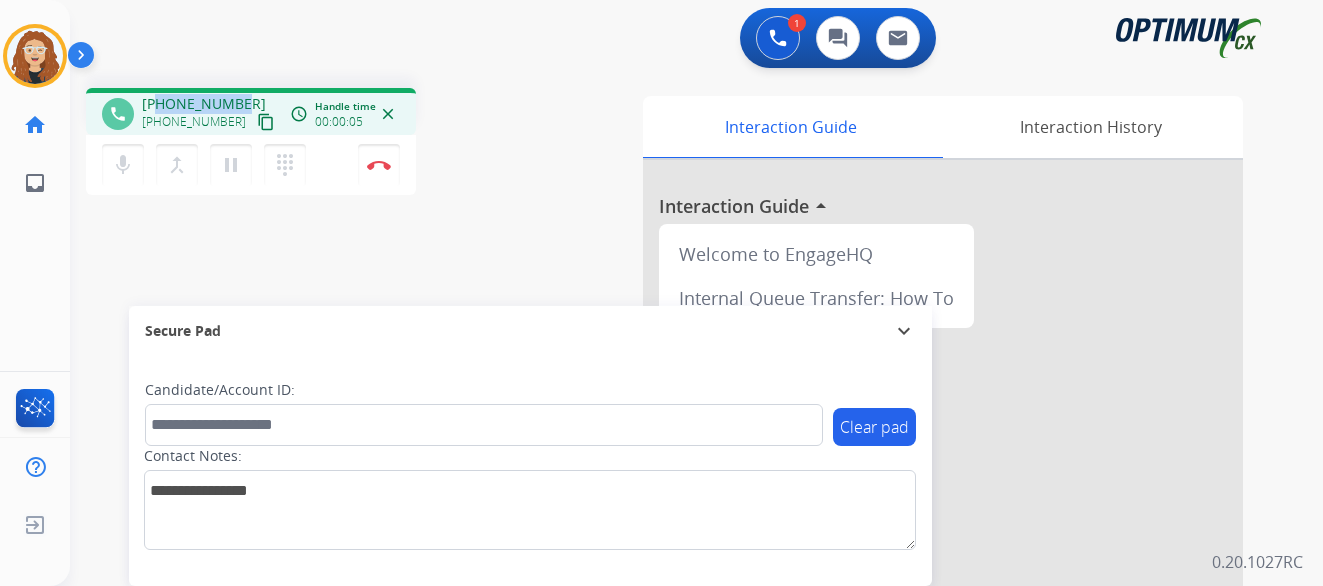 drag, startPoint x: 162, startPoint y: 103, endPoint x: 242, endPoint y: 94, distance: 80.50466 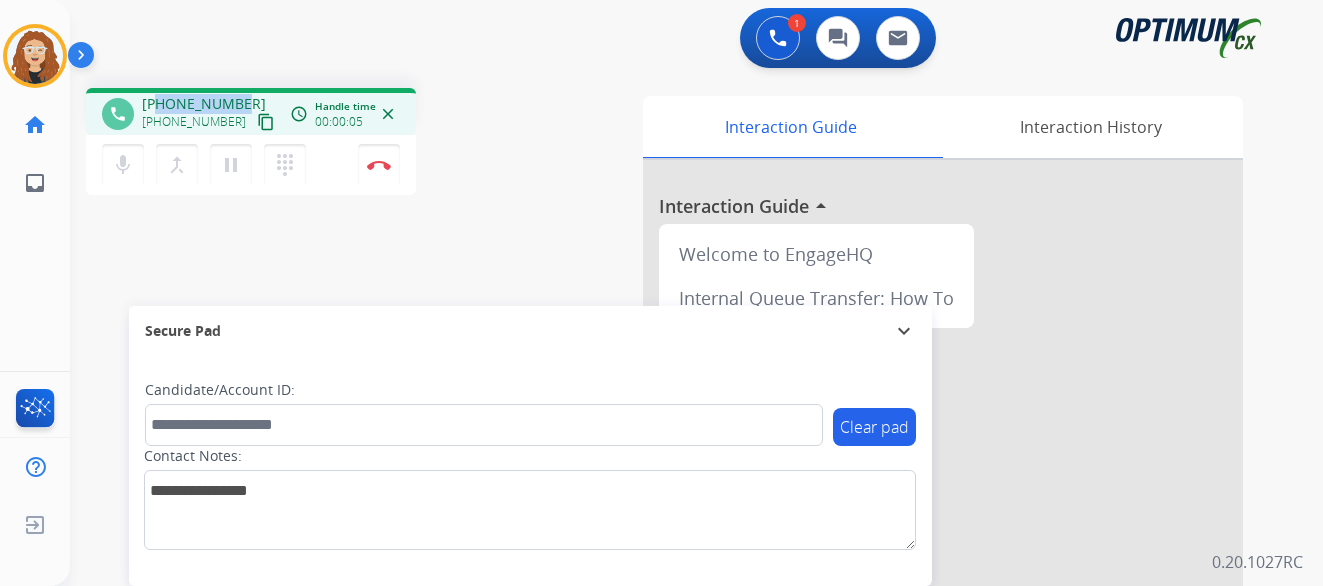 click on "[PHONE_NUMBER] [PHONE_NUMBER] content_copy" at bounding box center [210, 114] 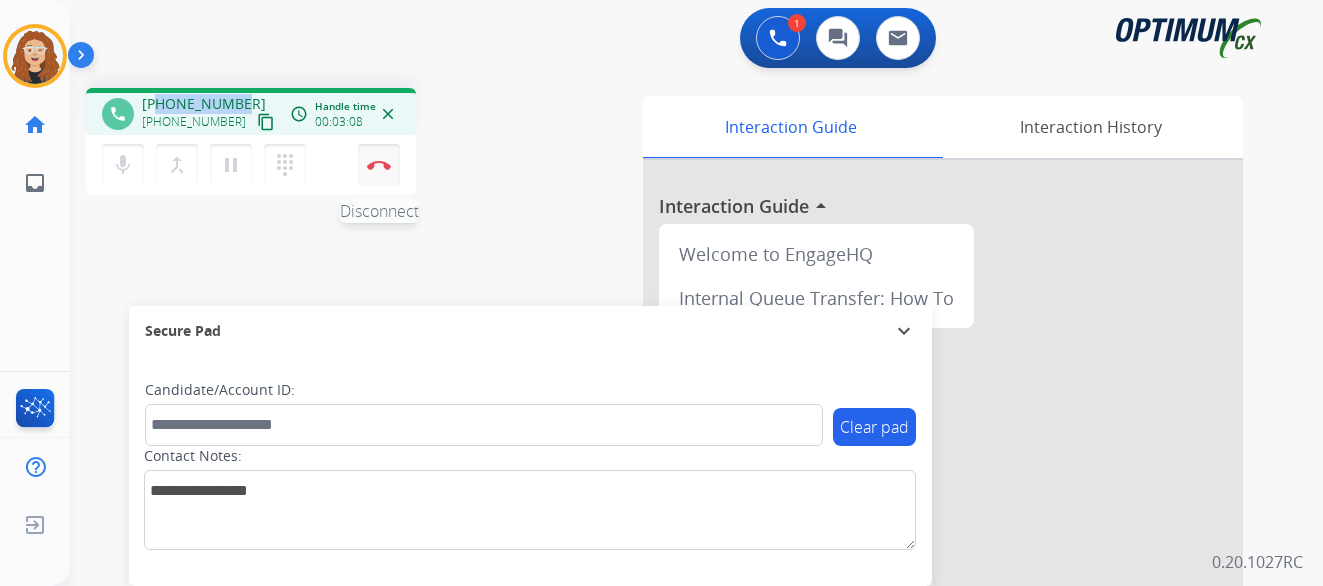 click on "Disconnect" at bounding box center [379, 165] 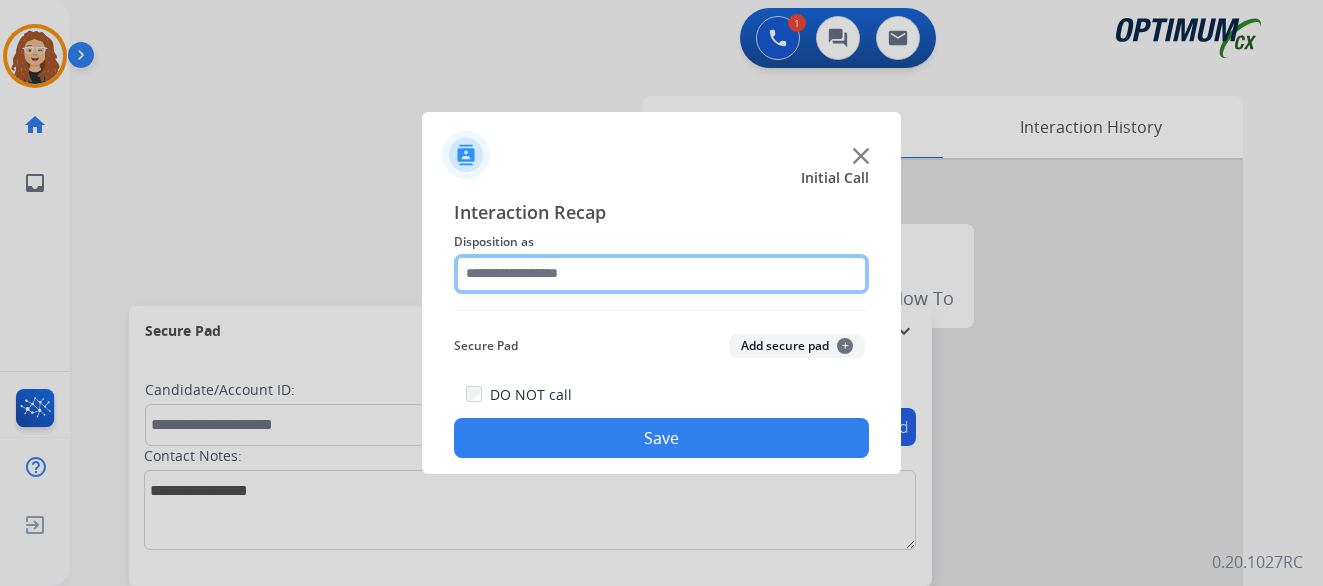 click 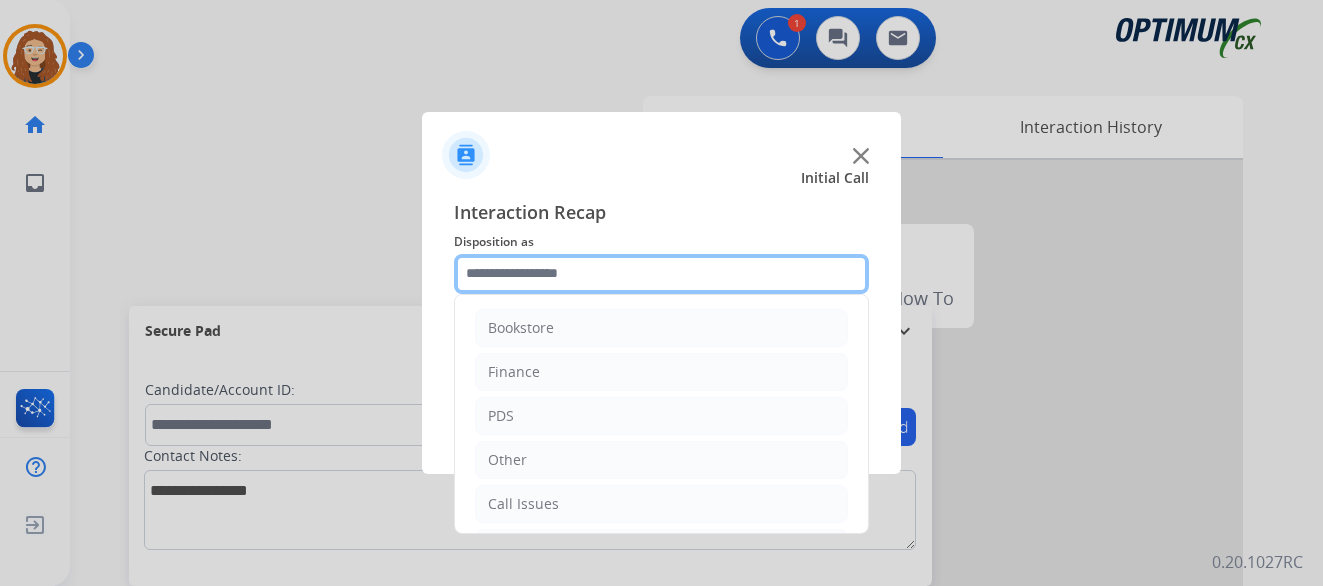 scroll, scrollTop: 136, scrollLeft: 0, axis: vertical 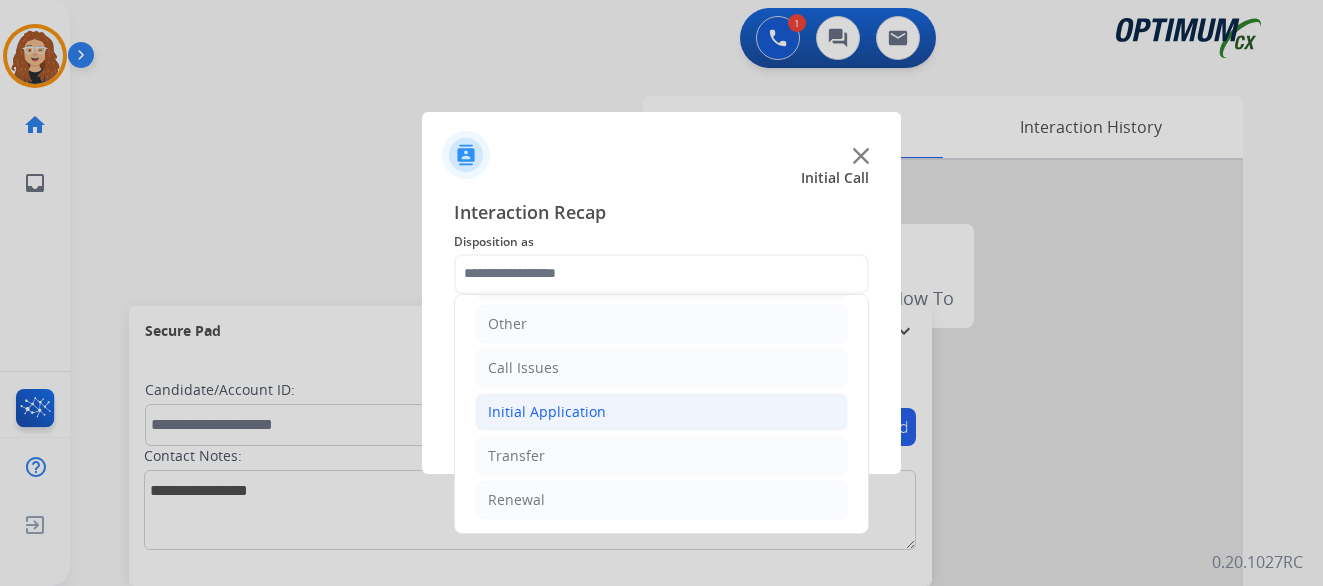 click on "Initial Application" 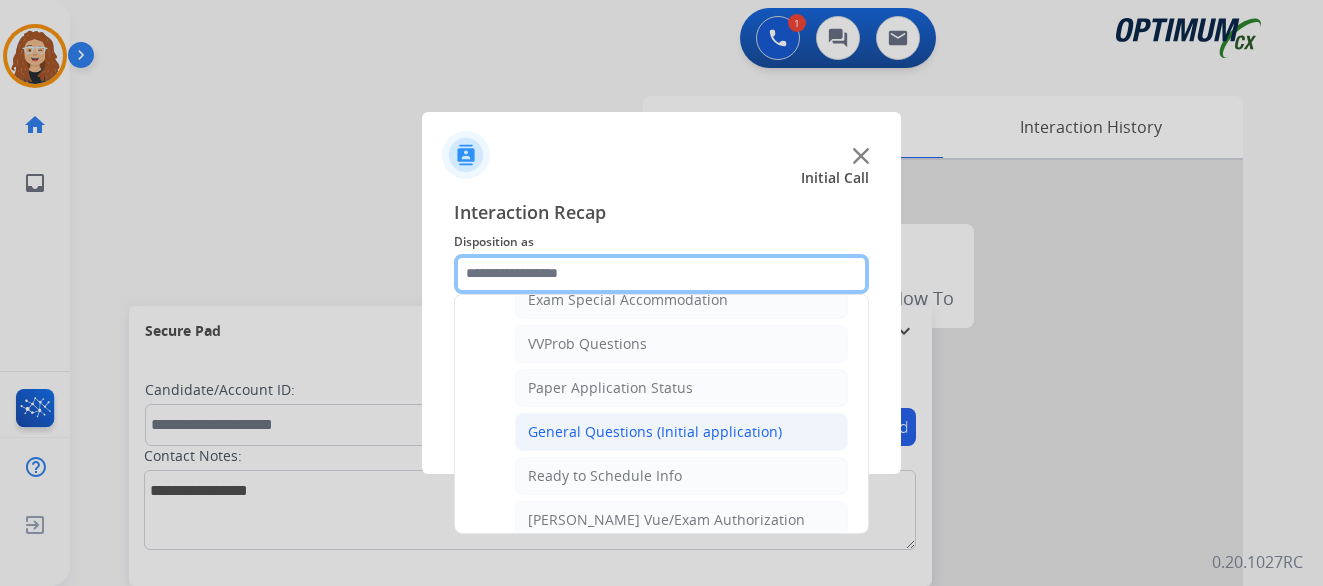 scroll, scrollTop: 1053, scrollLeft: 0, axis: vertical 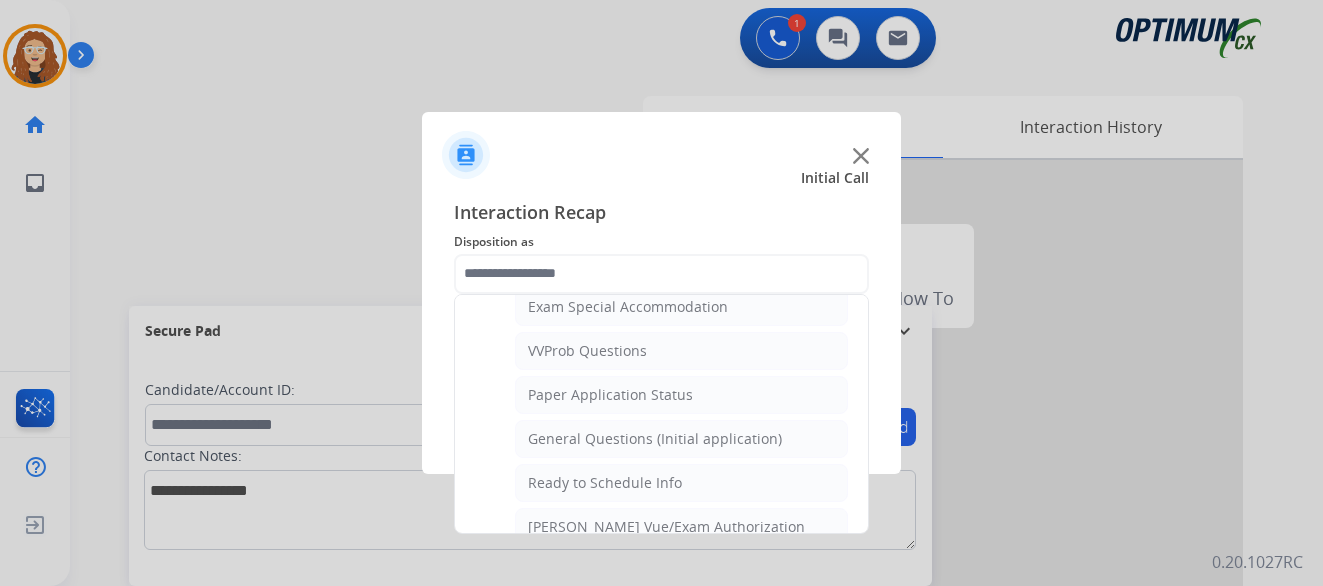click on "General Questions (Initial application)" 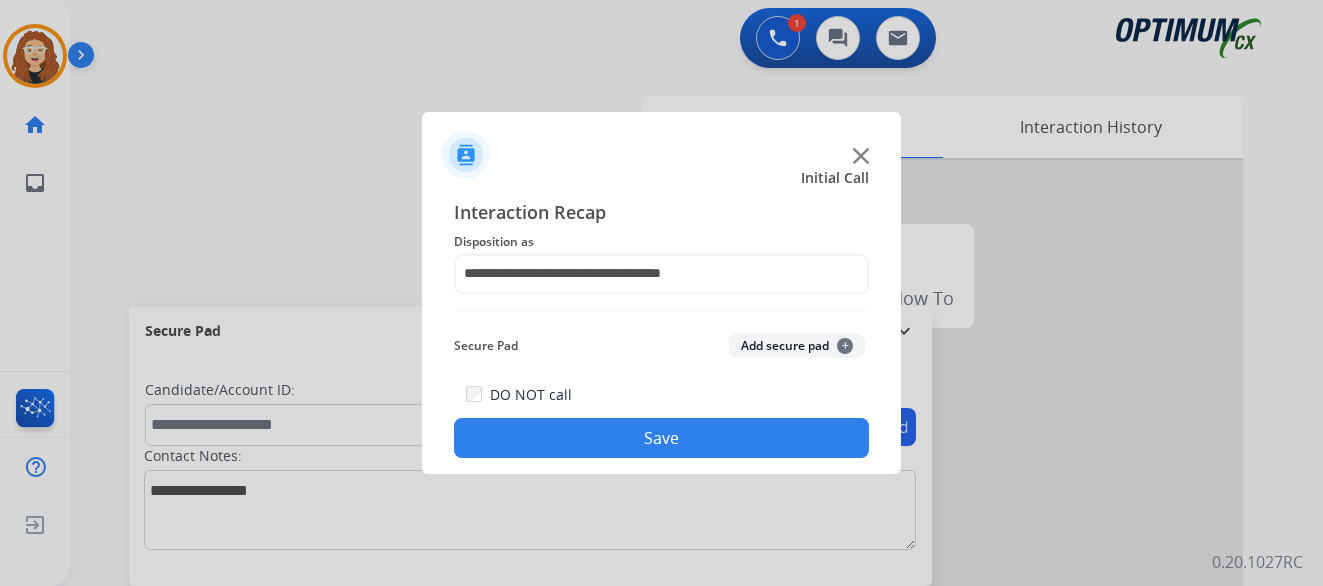 click on "Save" 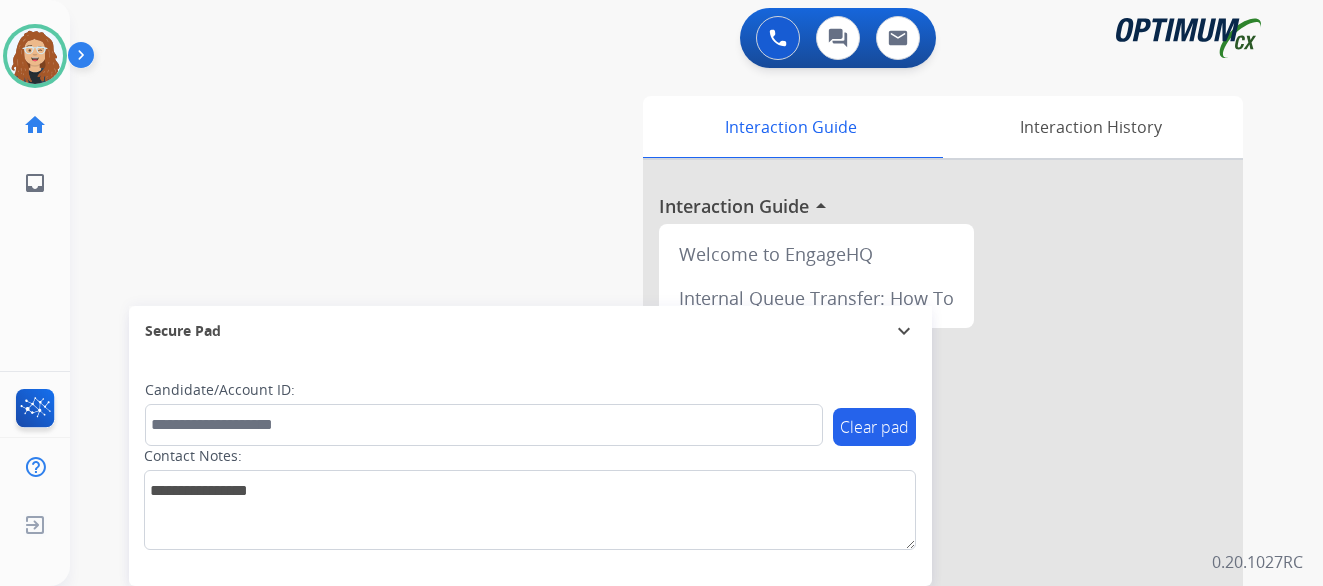 click on "swap_horiz Break voice bridge close_fullscreen Connect 3-Way Call merge_type Separate 3-Way Call  Interaction Guide   Interaction History  Interaction Guide arrow_drop_up  Welcome to EngageHQ   Internal Queue Transfer: How To  Secure Pad expand_more Clear pad Candidate/Account ID: Contact Notes:" at bounding box center (672, 489) 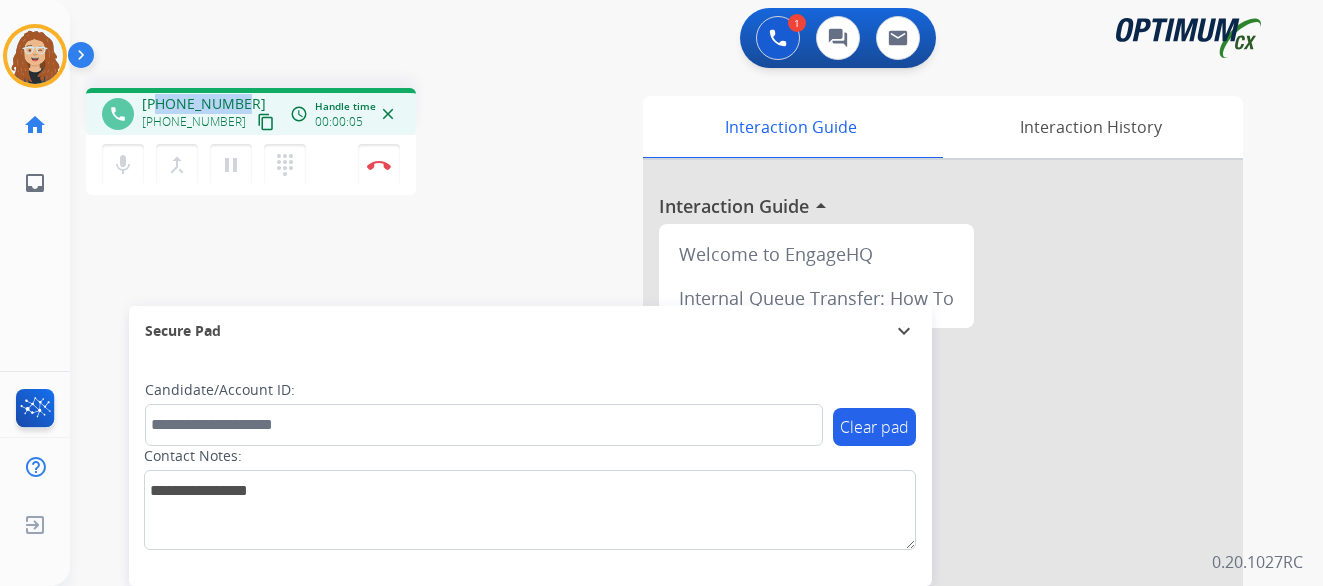 drag, startPoint x: 156, startPoint y: 104, endPoint x: 239, endPoint y: 101, distance: 83.0542 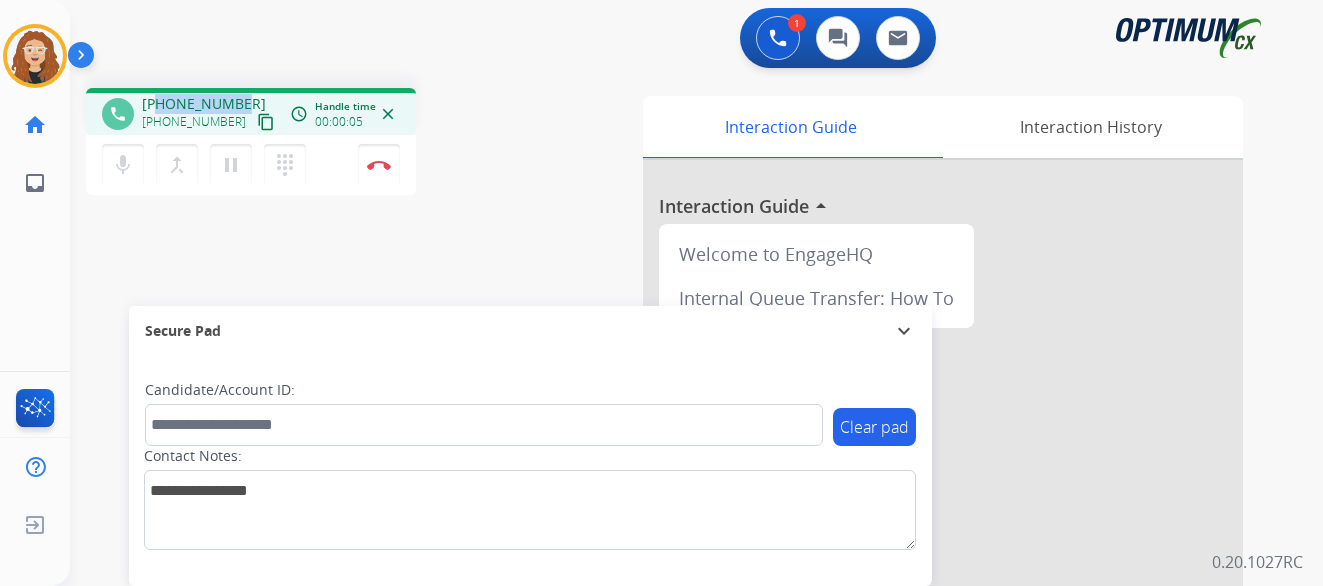 click on "[PHONE_NUMBER] [PHONE_NUMBER] content_copy" at bounding box center [210, 114] 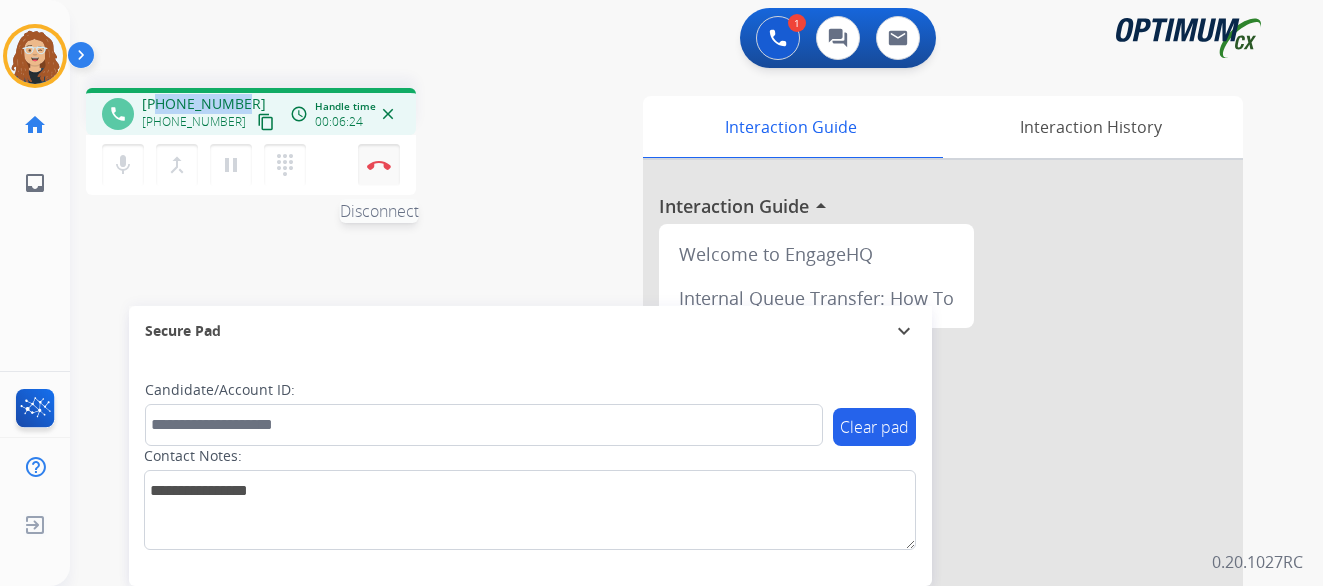 click at bounding box center (379, 165) 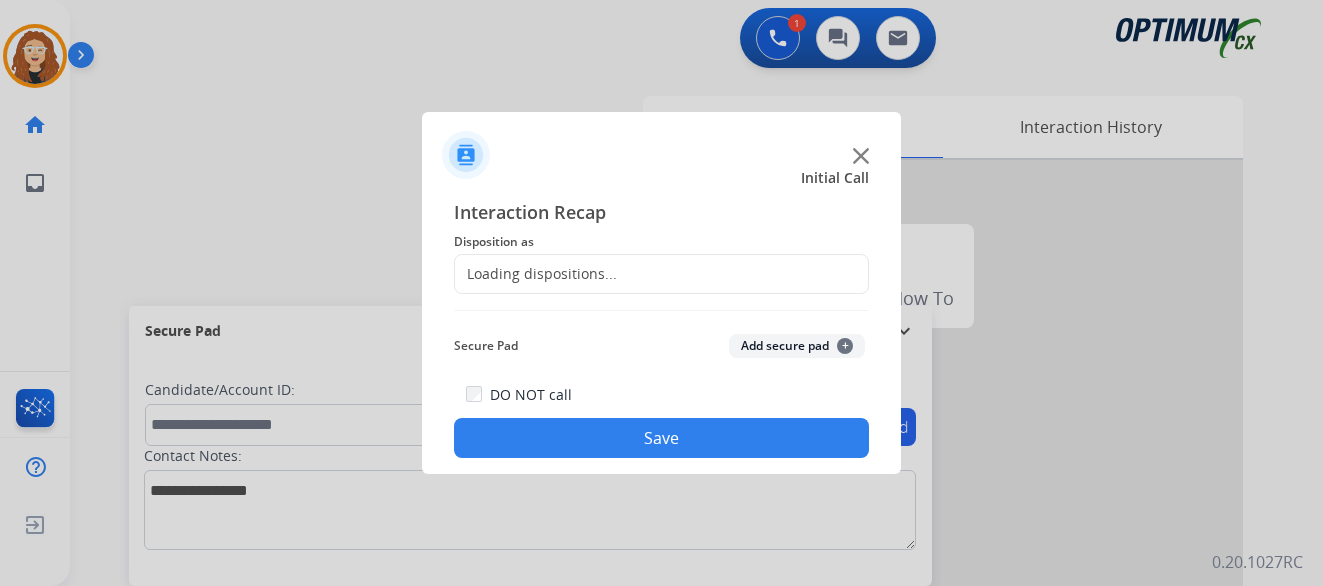 click on "Loading dispositions..." 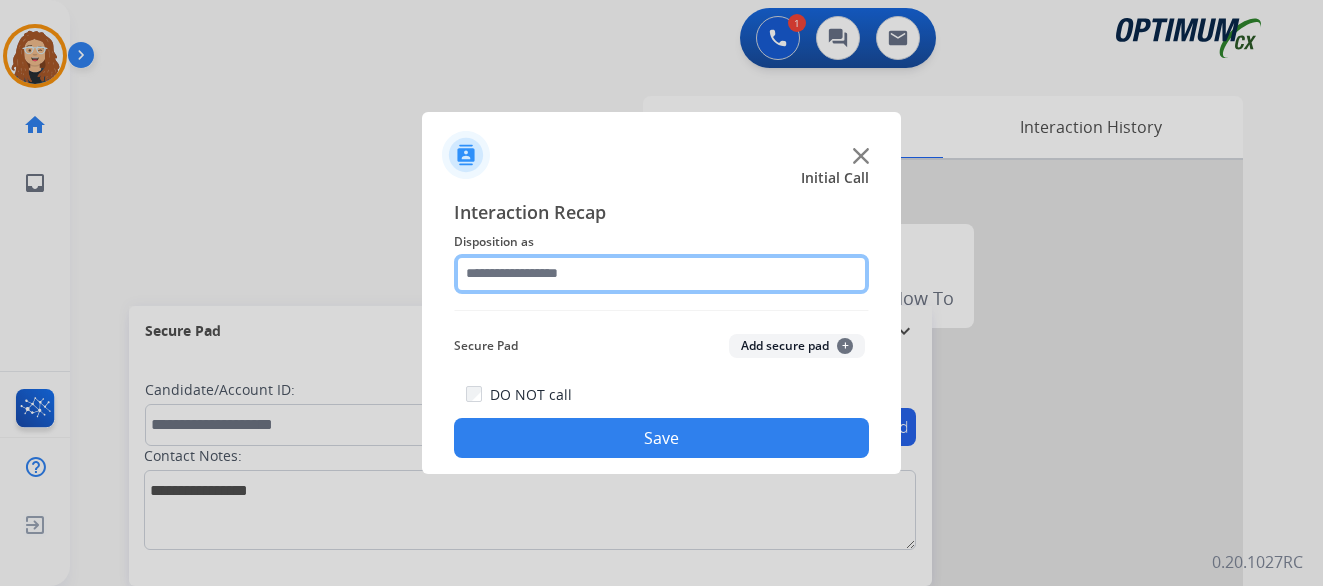 click 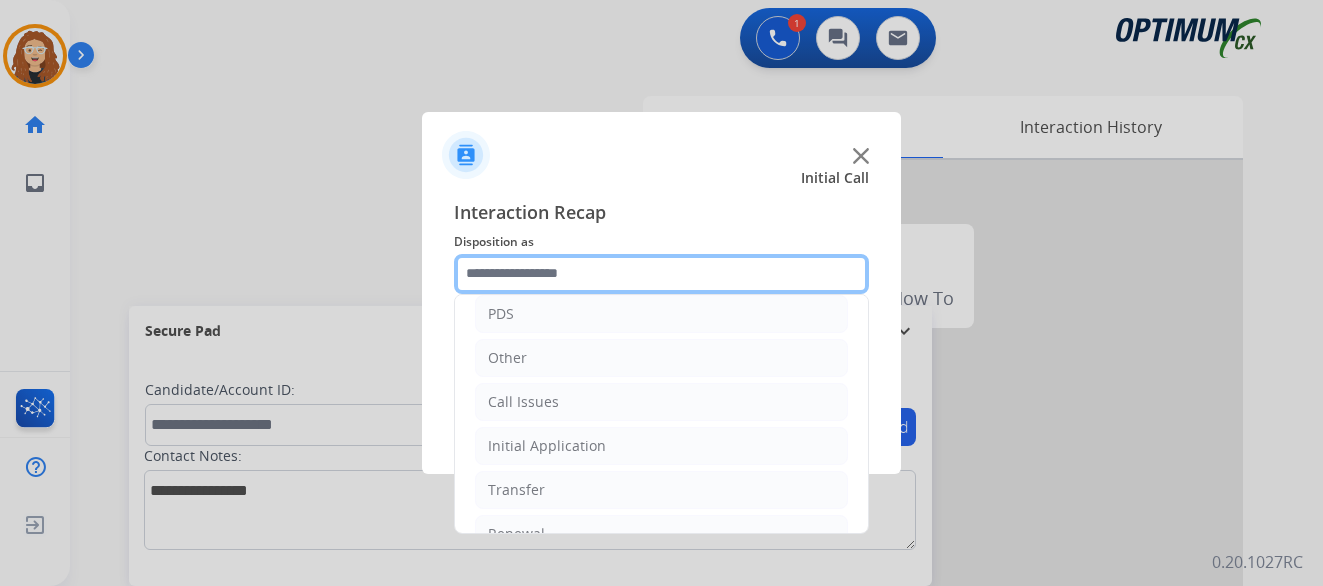 scroll, scrollTop: 136, scrollLeft: 0, axis: vertical 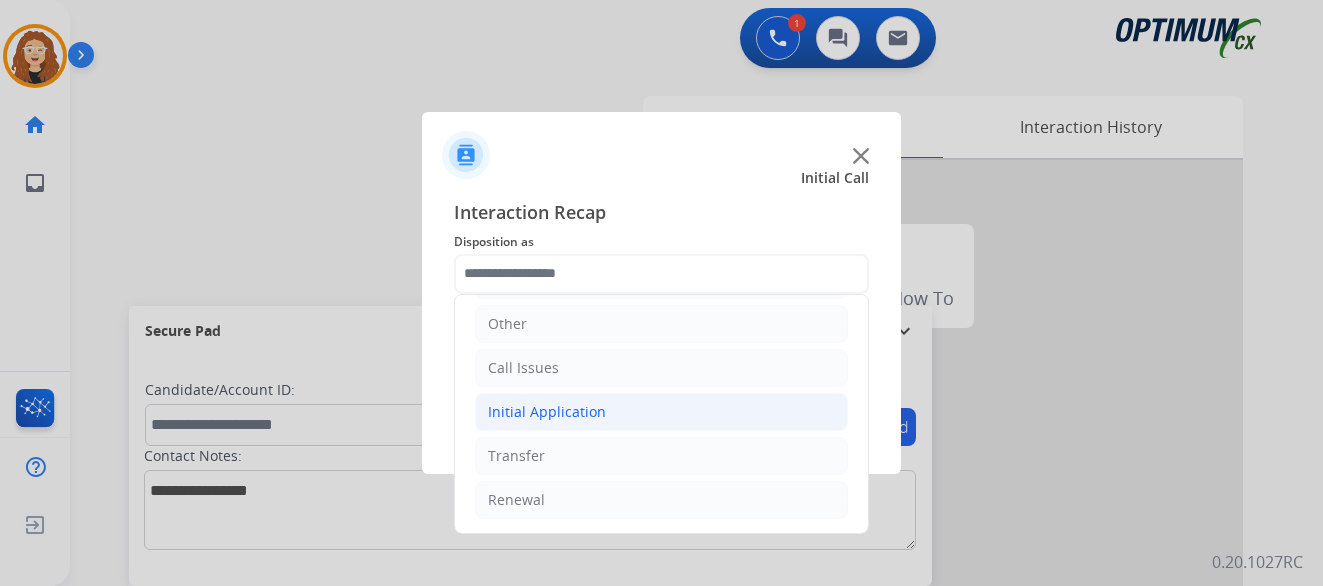 click on "Initial Application" 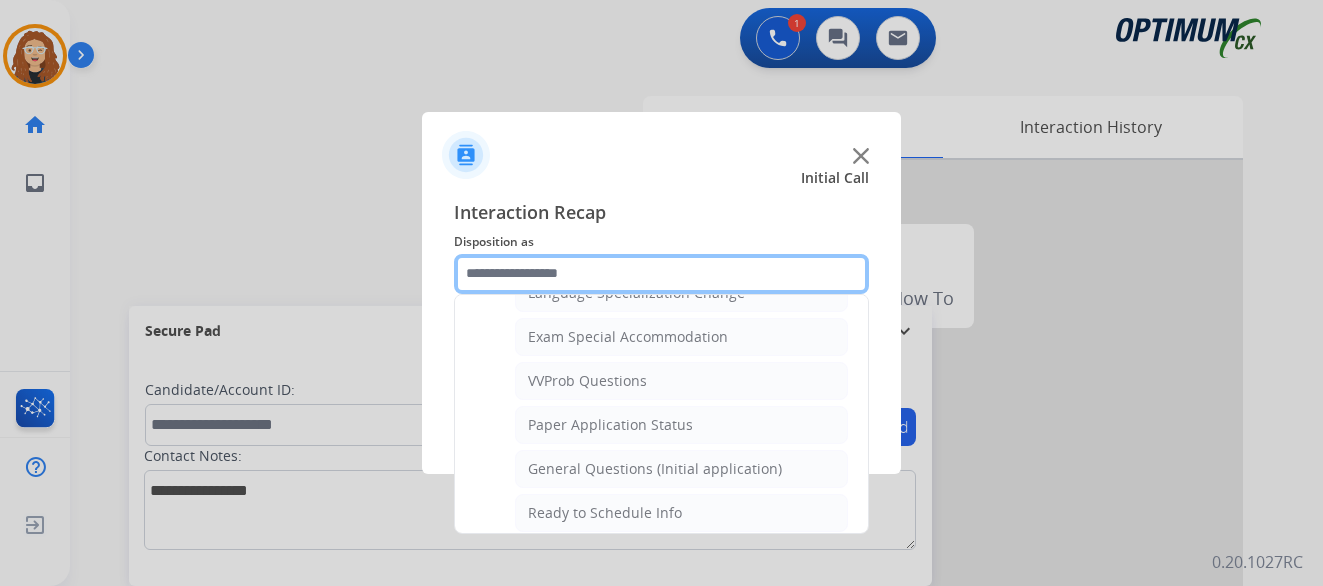scroll, scrollTop: 1048, scrollLeft: 0, axis: vertical 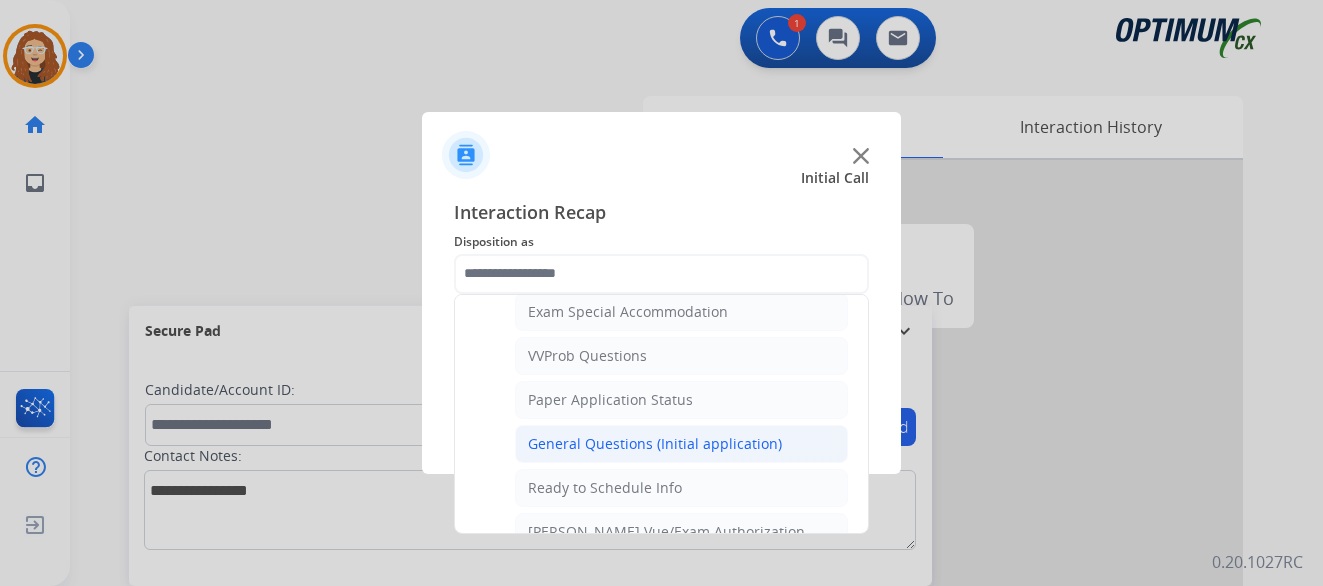 click on "General Questions (Initial application)" 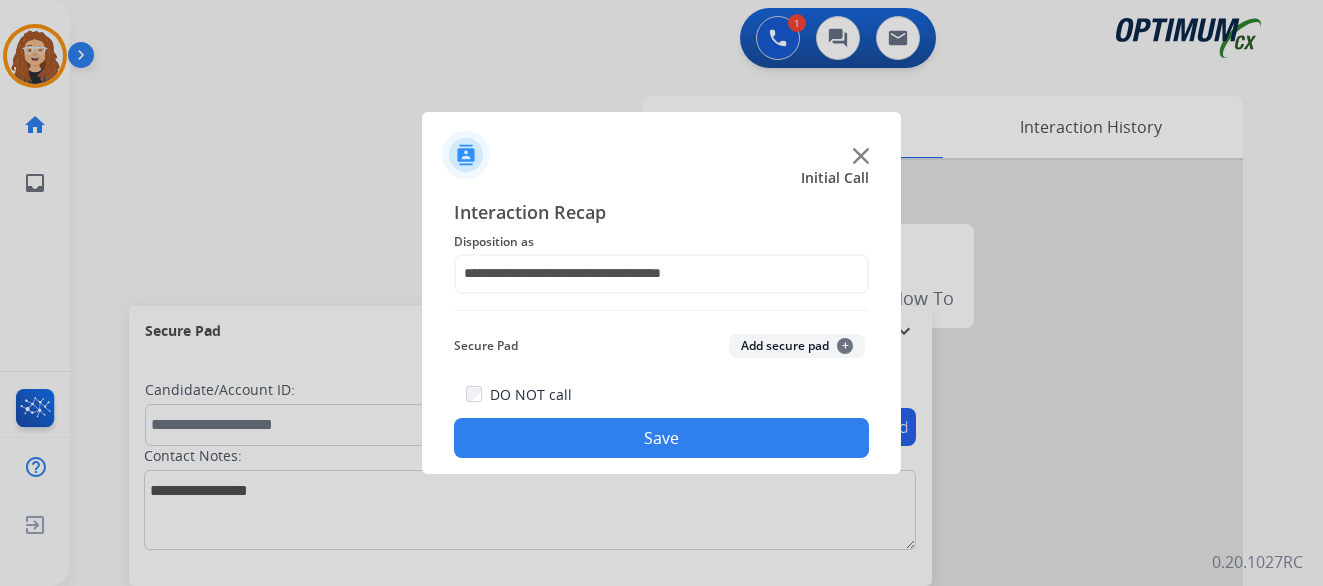 click on "Save" 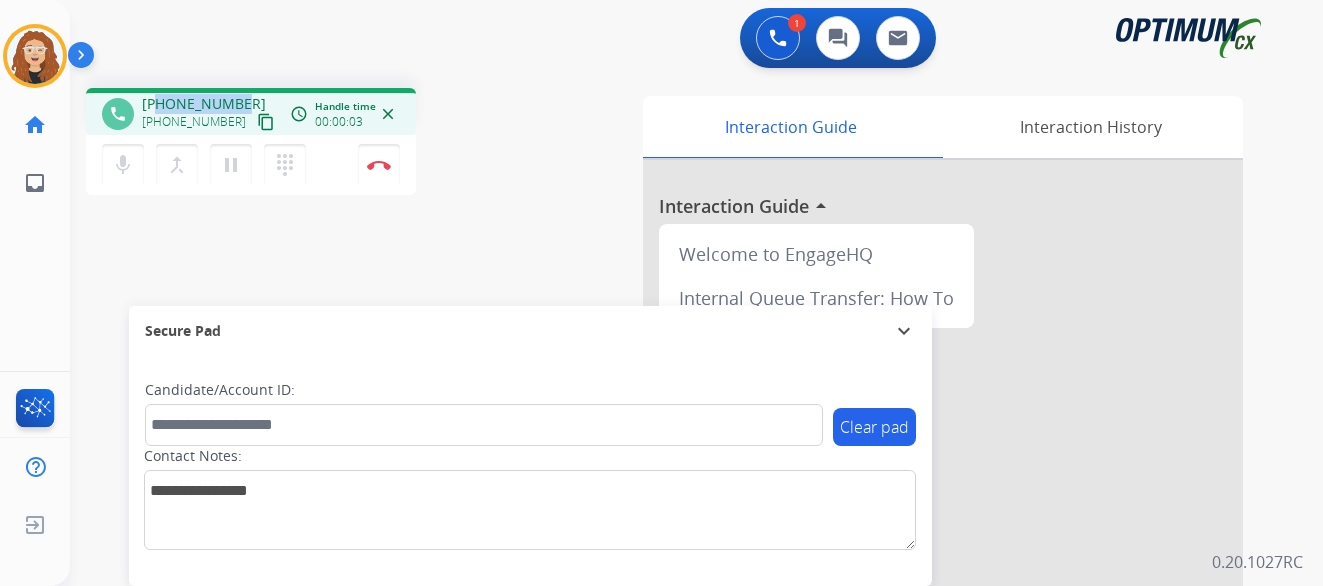 drag, startPoint x: 160, startPoint y: 106, endPoint x: 239, endPoint y: 92, distance: 80.23092 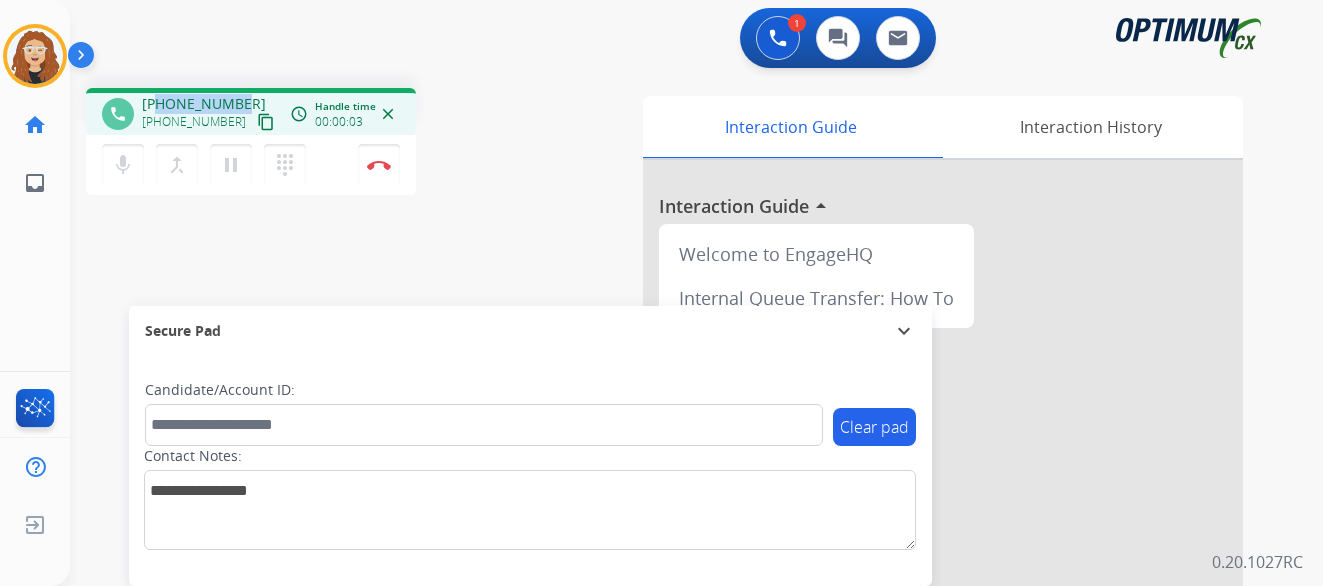 click on "phone [PHONE_NUMBER] [PHONE_NUMBER] content_copy access_time Call metrics Queue   00:10 Hold   00:00 Talk   00:04 Total   00:13 Handle time 00:00:03 close" at bounding box center (251, 111) 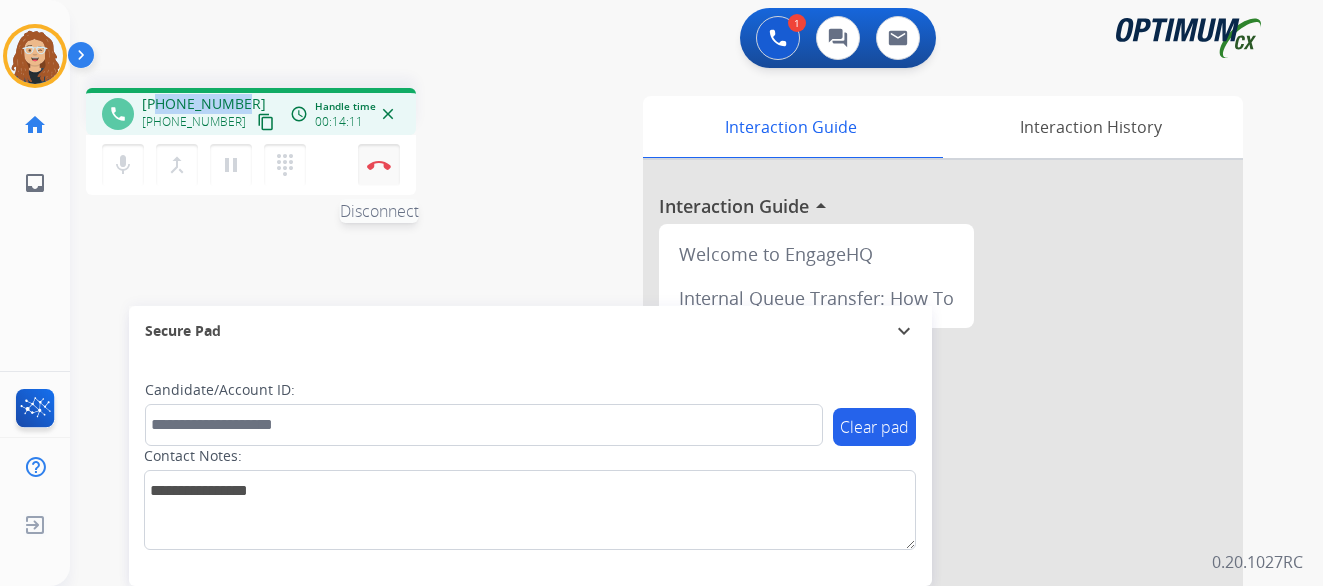 click on "Disconnect" at bounding box center [379, 165] 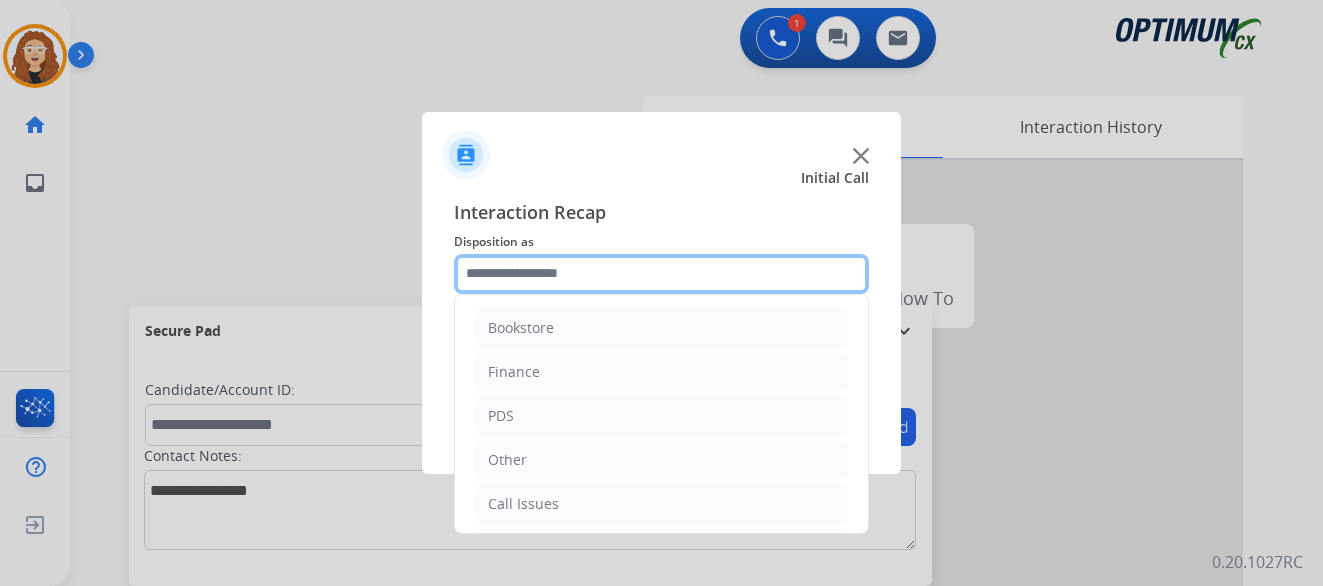 click 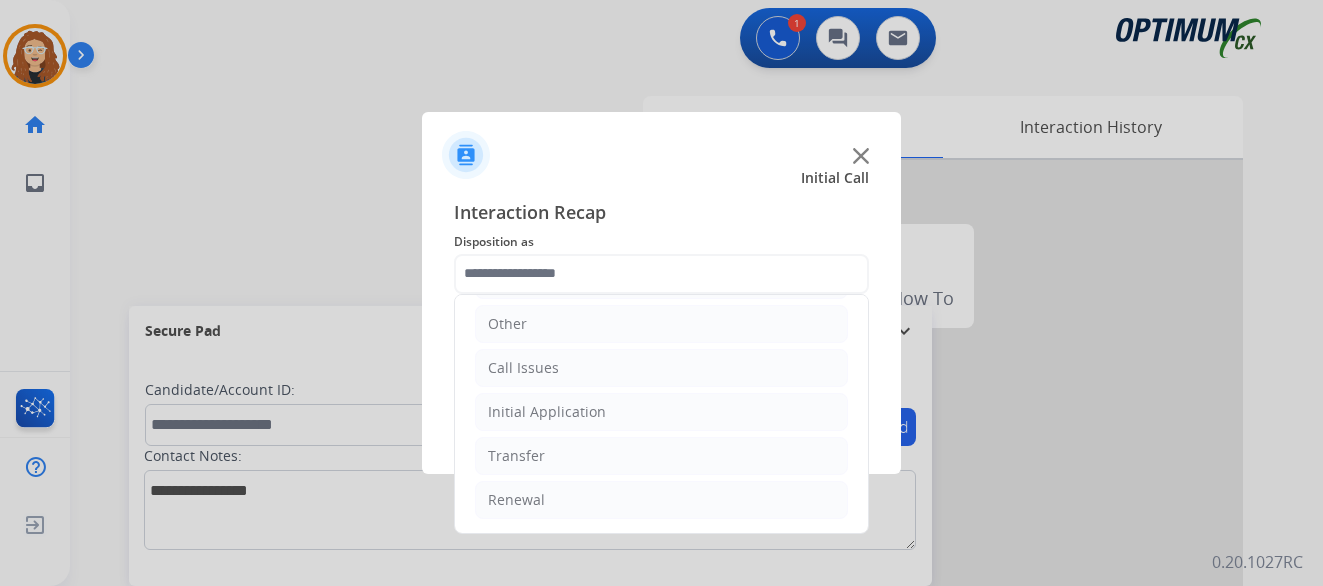 drag, startPoint x: 546, startPoint y: 409, endPoint x: 574, endPoint y: 433, distance: 36.878178 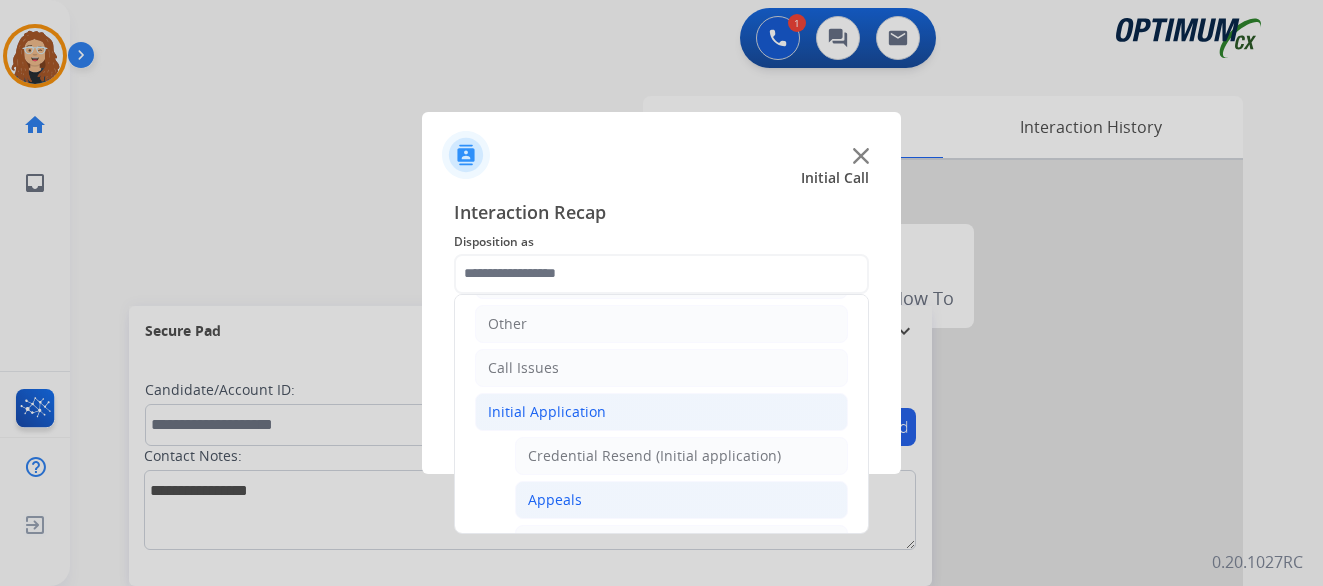 click on "Appeals" 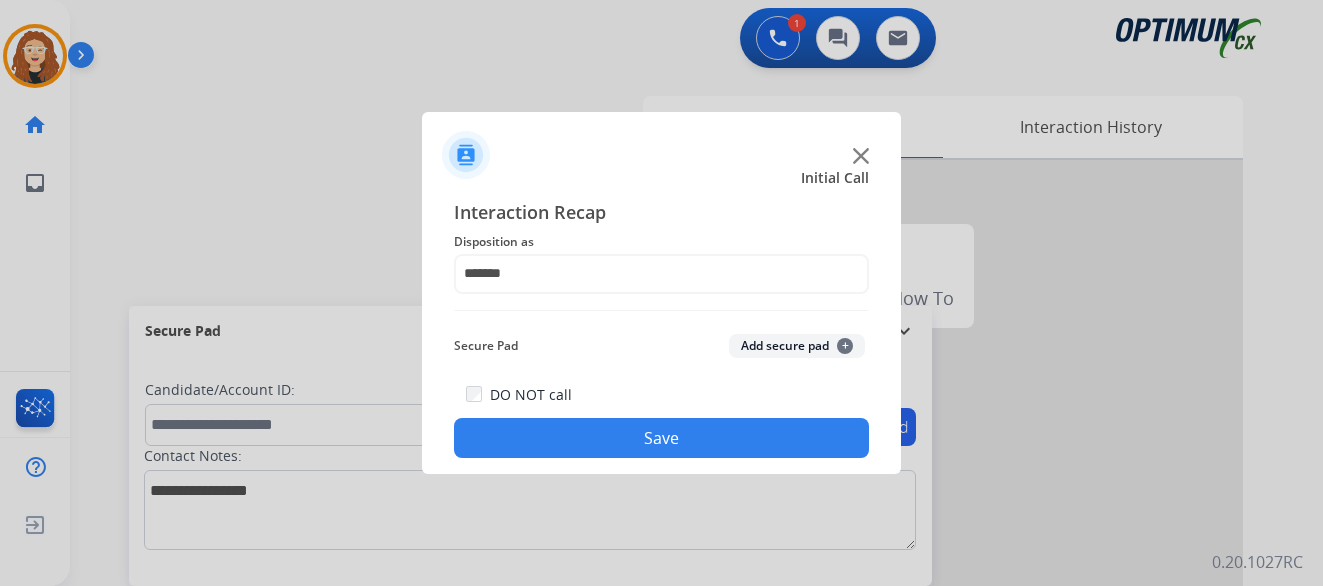 click on "Save" 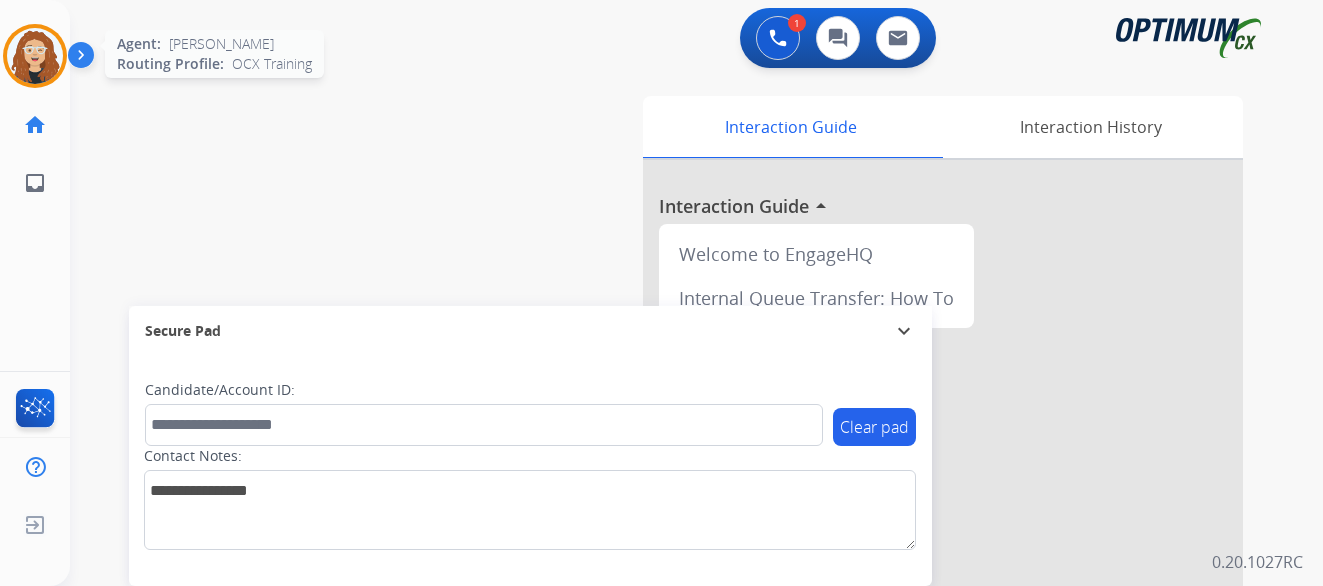 click at bounding box center (35, 56) 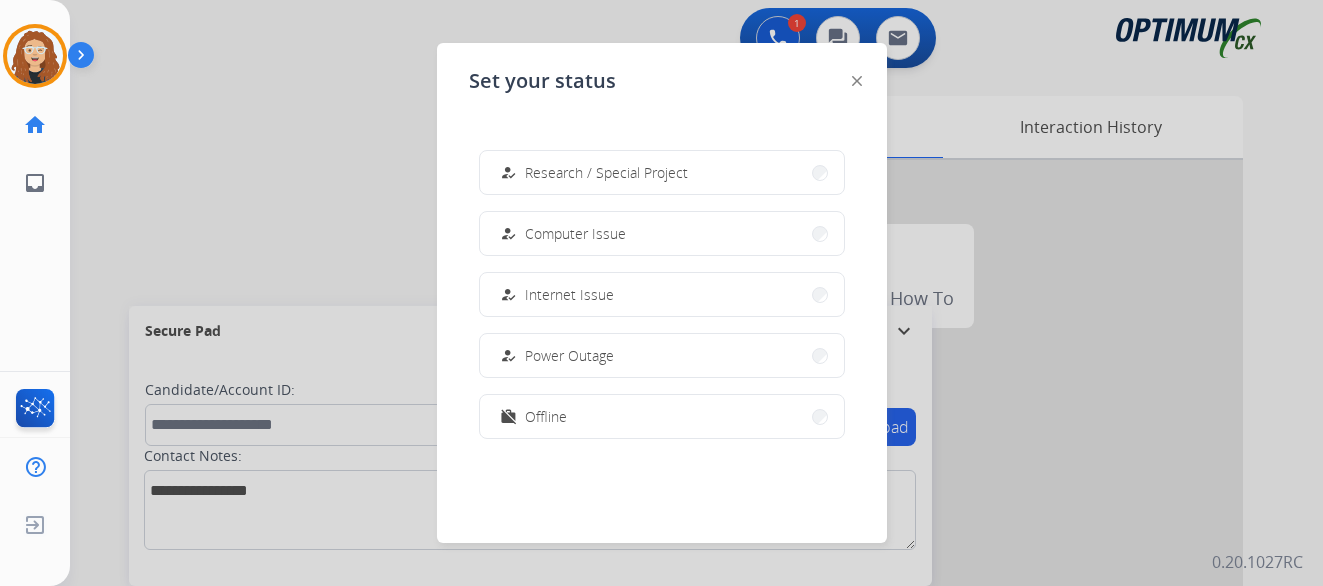 scroll, scrollTop: 499, scrollLeft: 0, axis: vertical 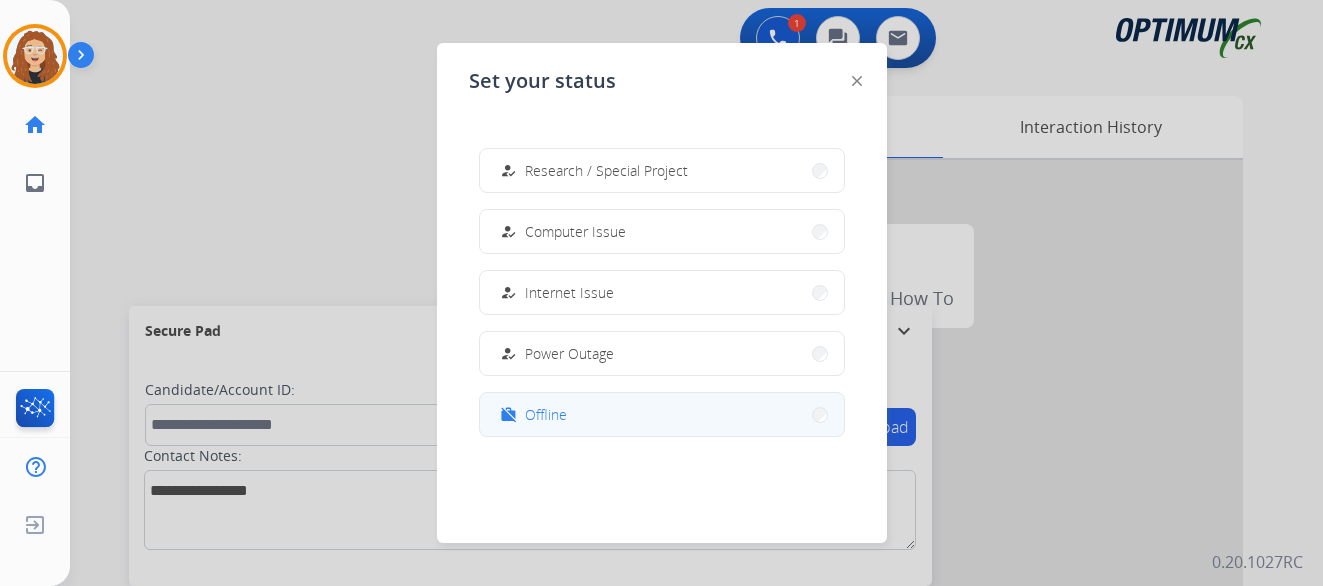 click on "work_off Offline" at bounding box center (662, 414) 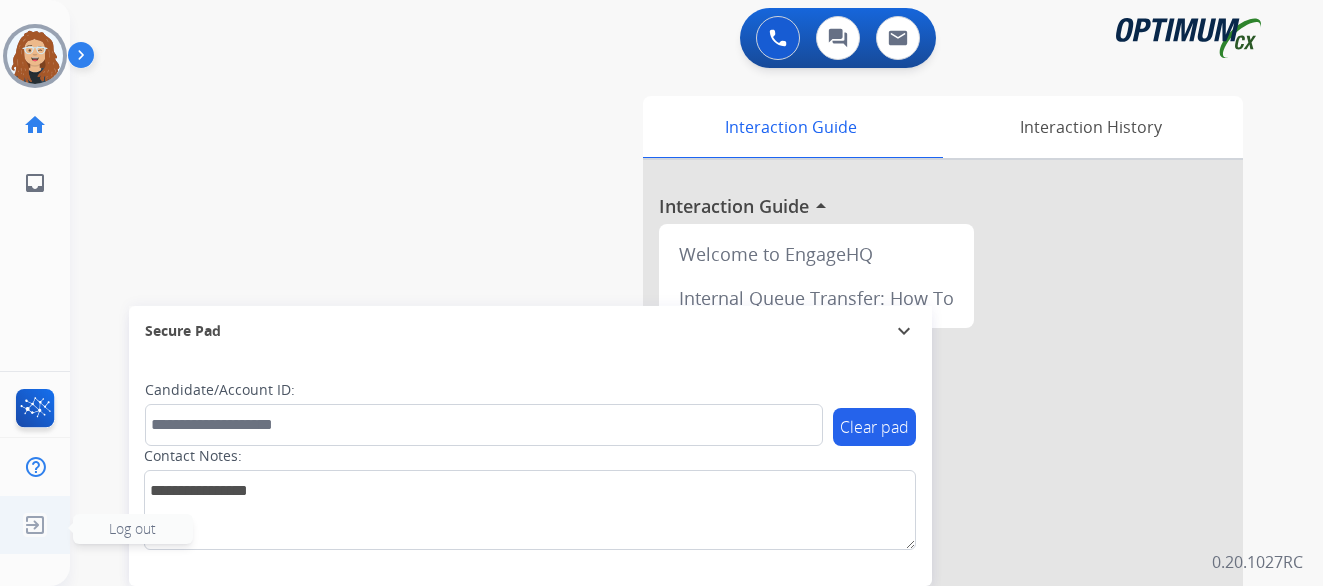 click 